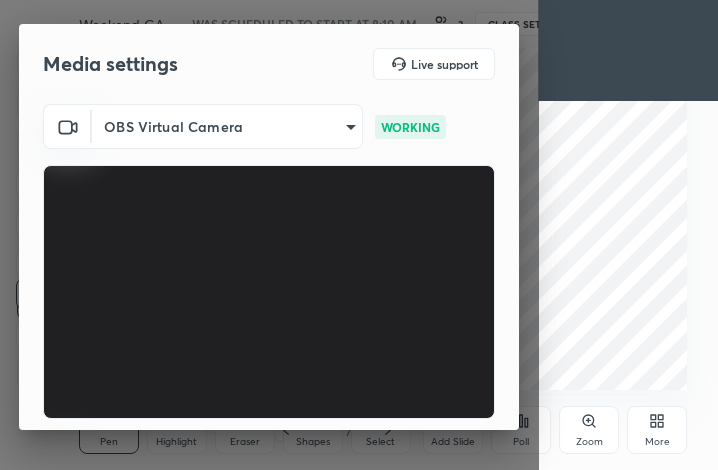scroll, scrollTop: 0, scrollLeft: 0, axis: both 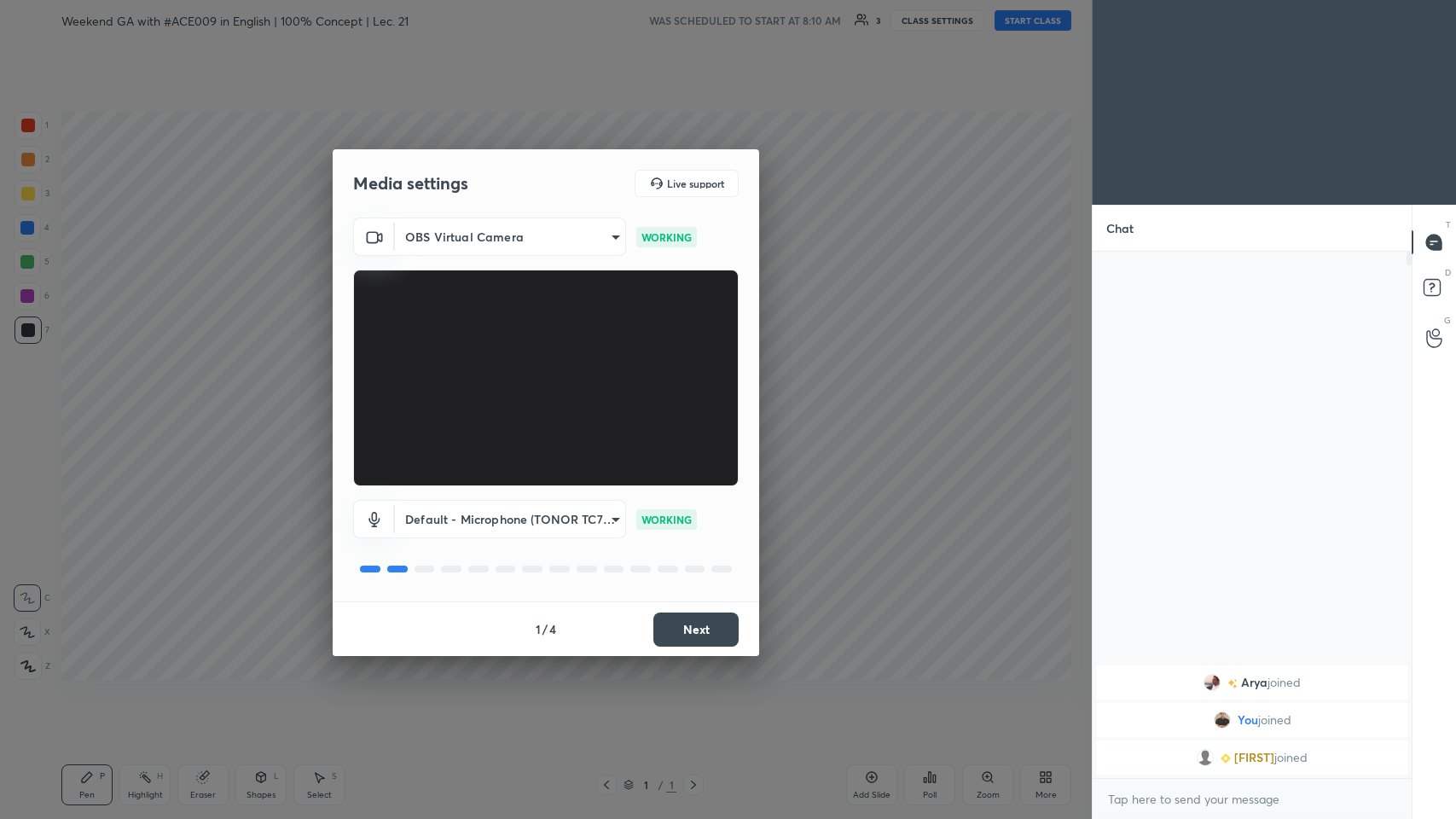 click on "Next" at bounding box center (696, 630) 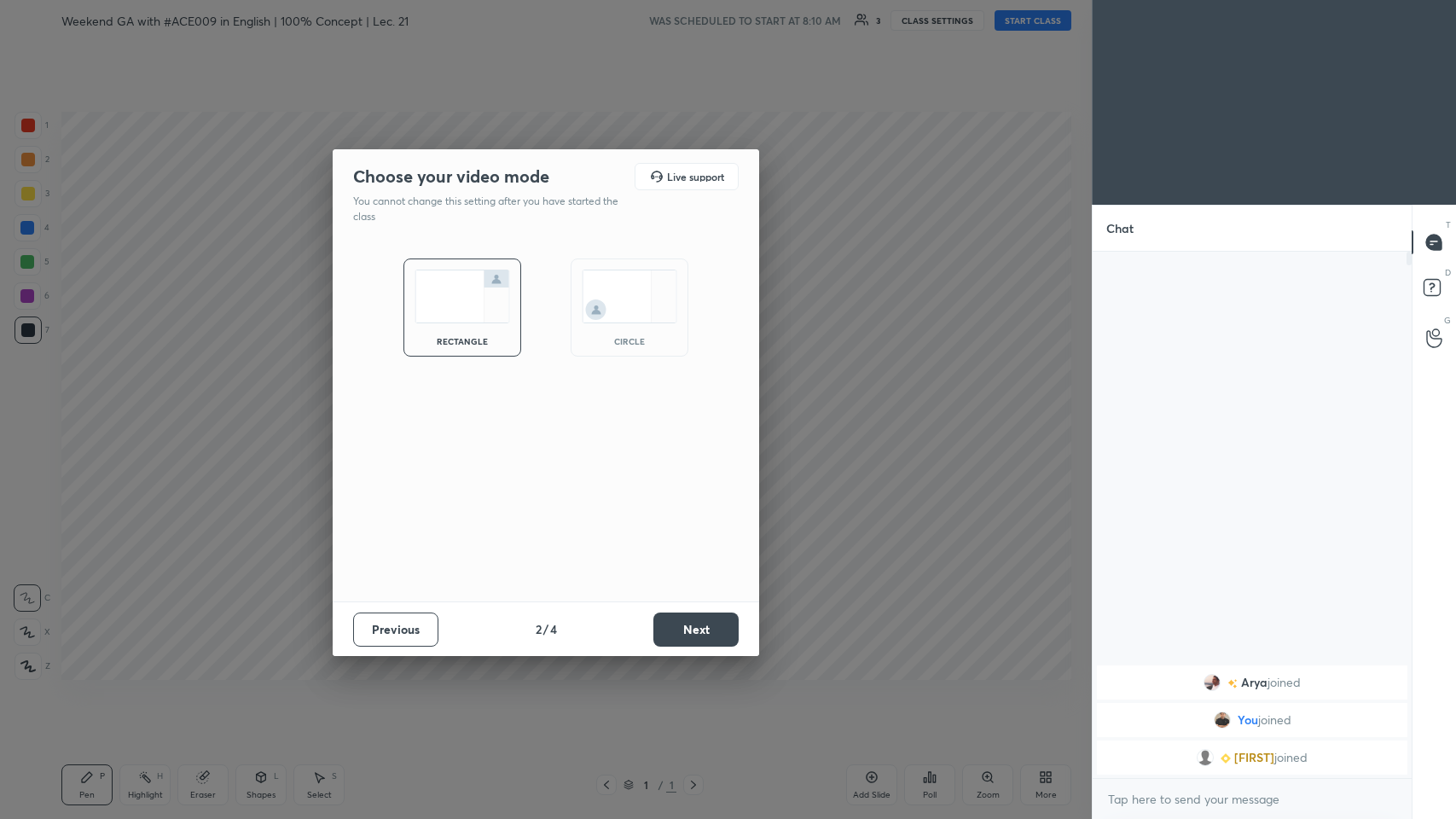click on "Next" at bounding box center [696, 630] 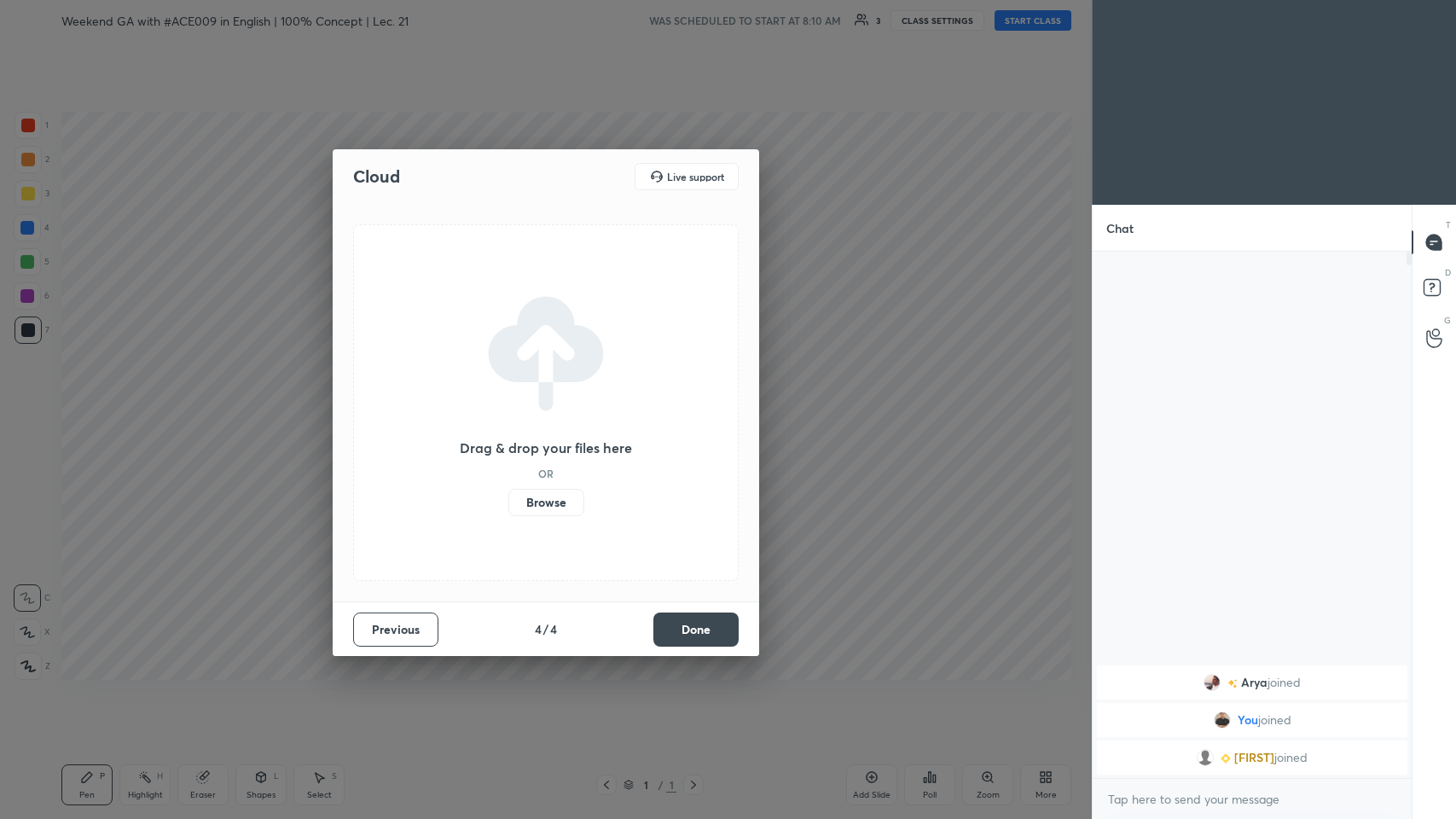 click on "Done" at bounding box center (696, 630) 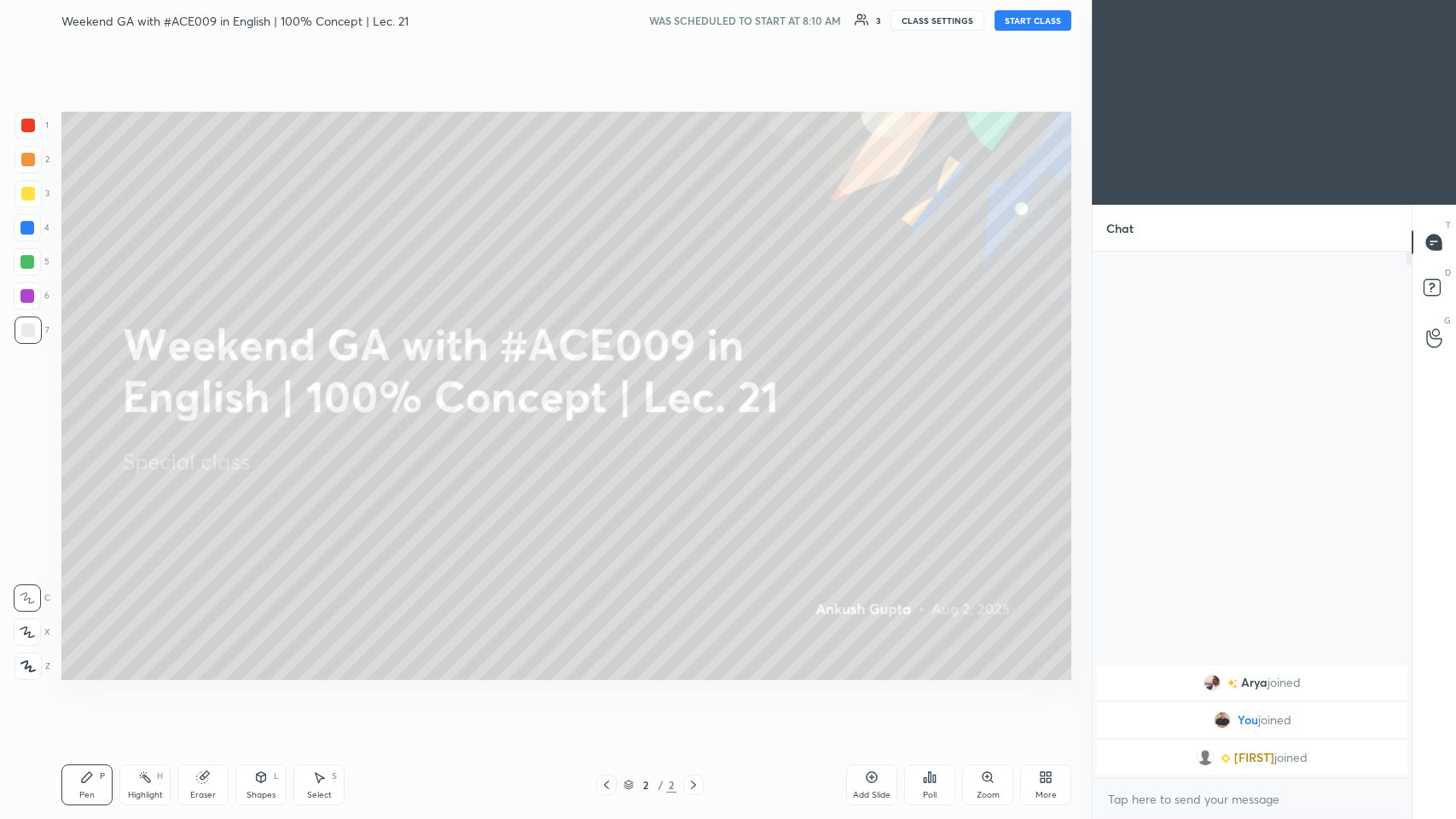 click on "More" at bounding box center [1046, 795] 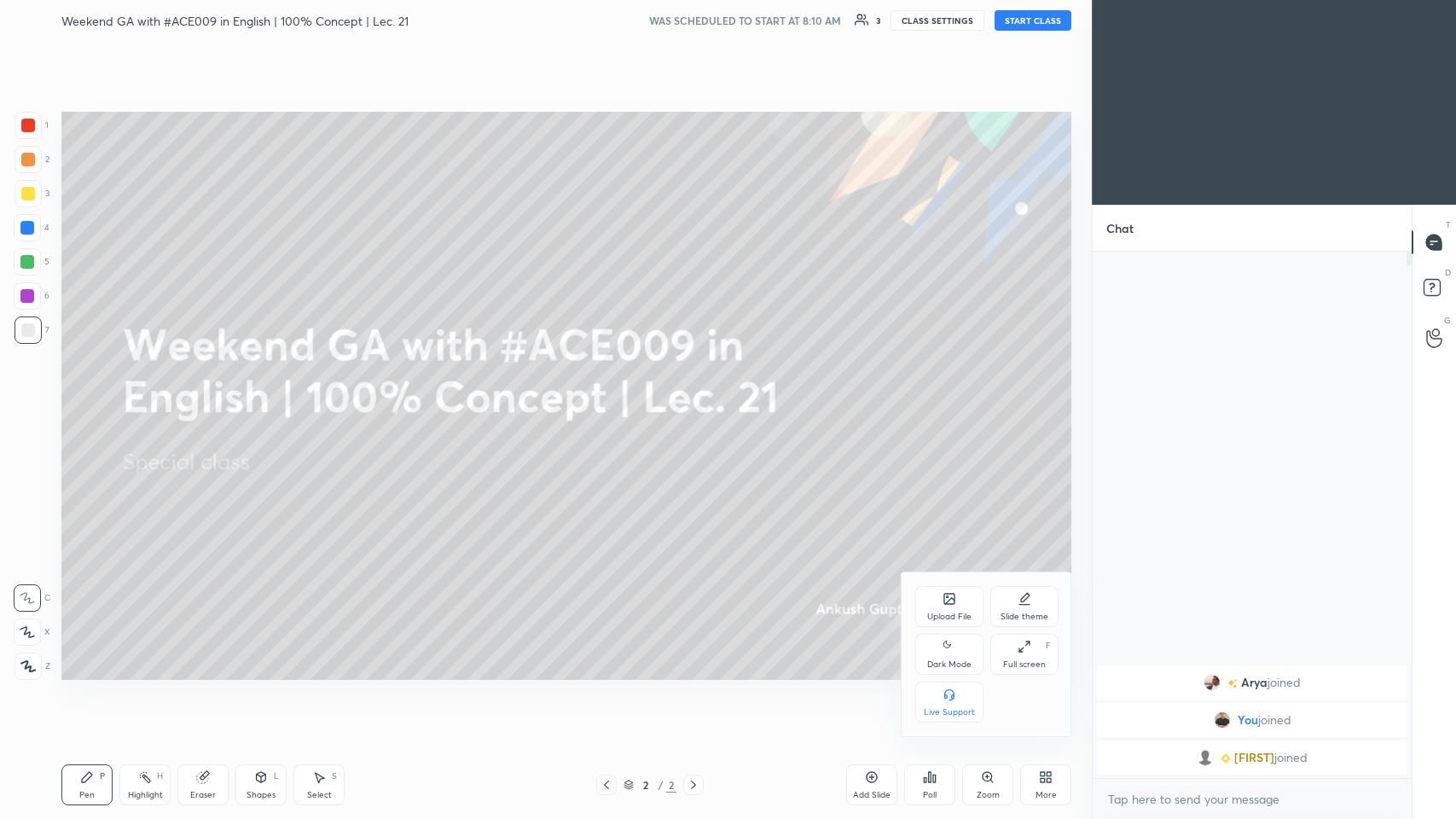 click on "Upload File" at bounding box center [949, 607] 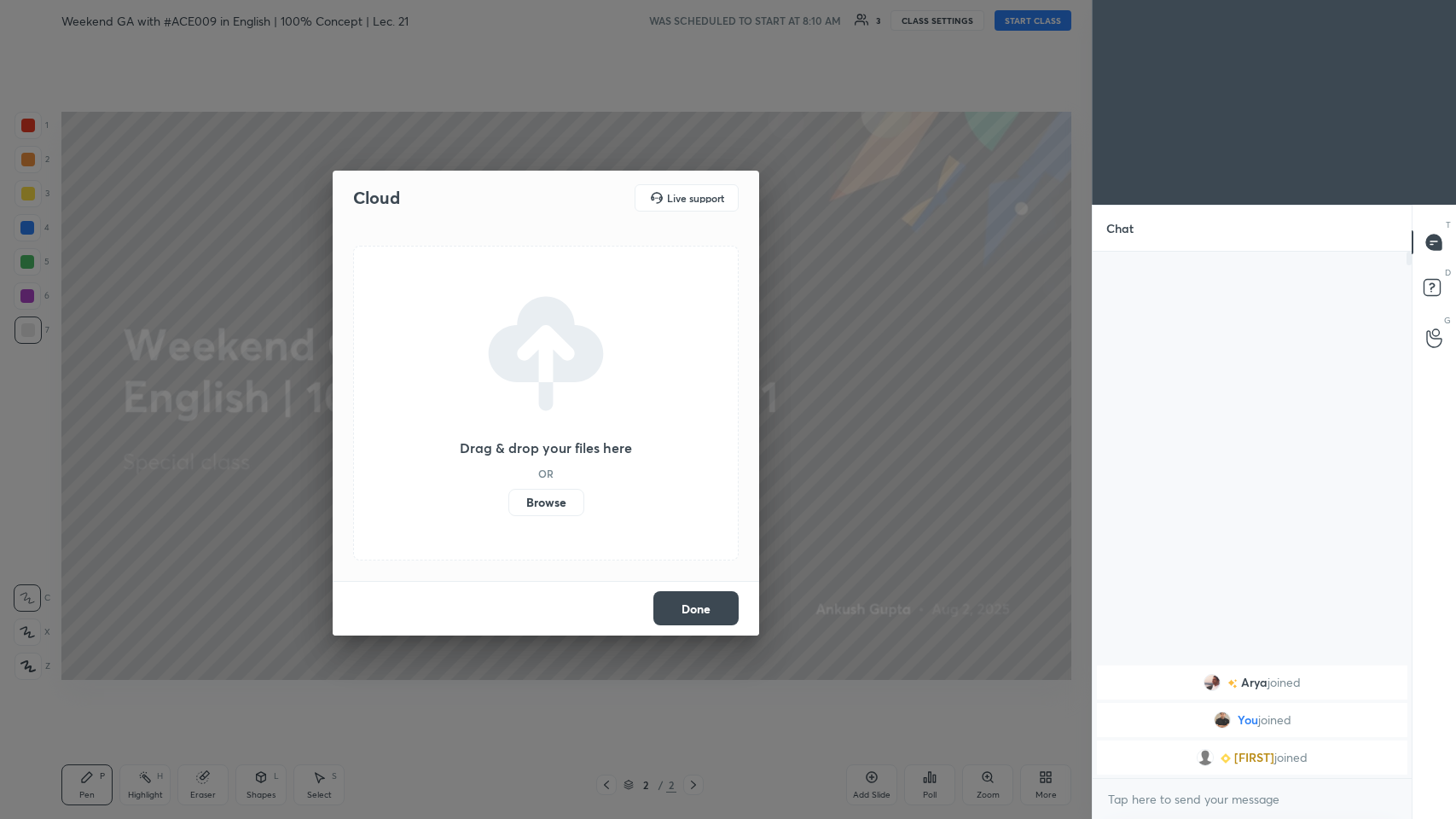 drag, startPoint x: 546, startPoint y: 510, endPoint x: 546, endPoint y: 394, distance: 116 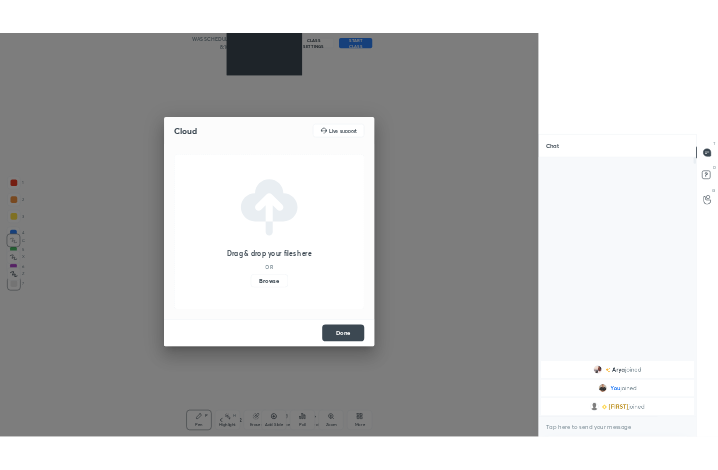 scroll, scrollTop: 342, scrollLeft: 500, axis: both 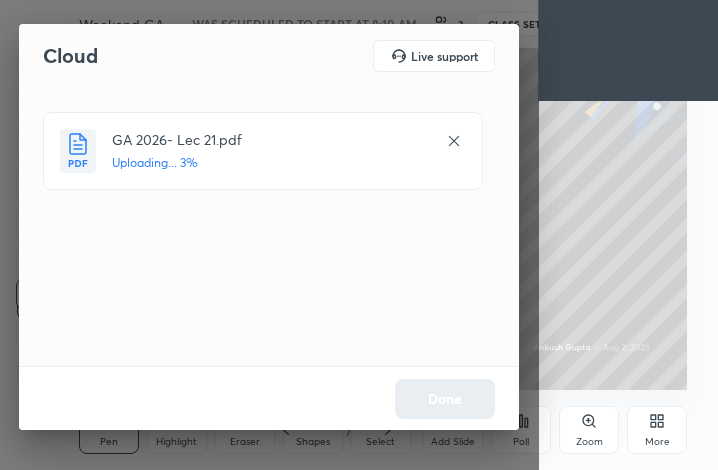 click 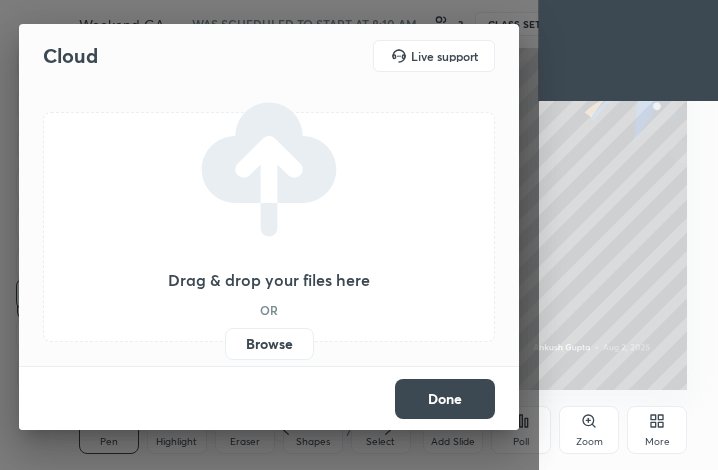 click on "Done" at bounding box center [445, 399] 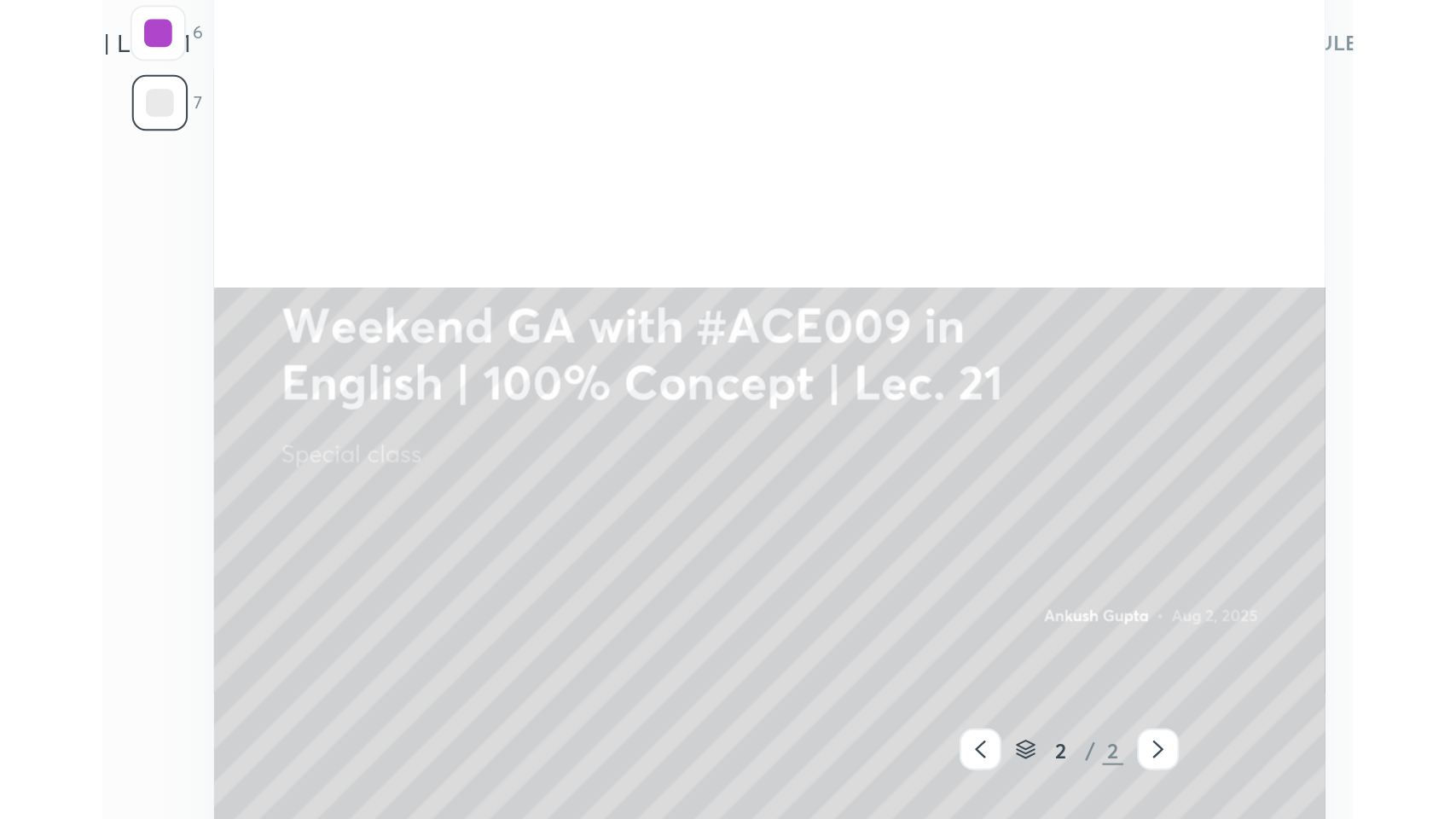scroll, scrollTop: 84603, scrollLeft: 84014, axis: both 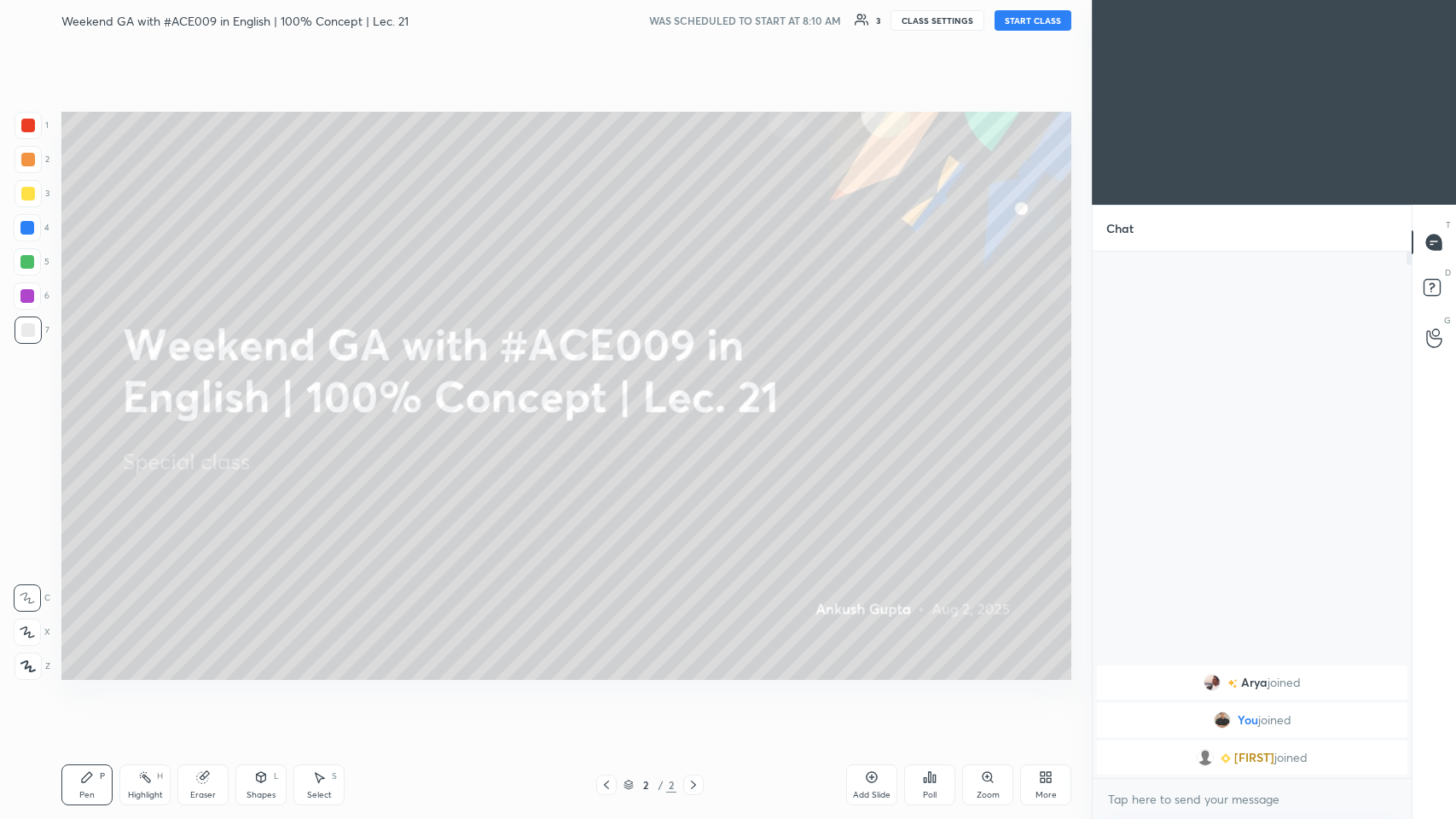 click on "START CLASS" at bounding box center [1033, 20] 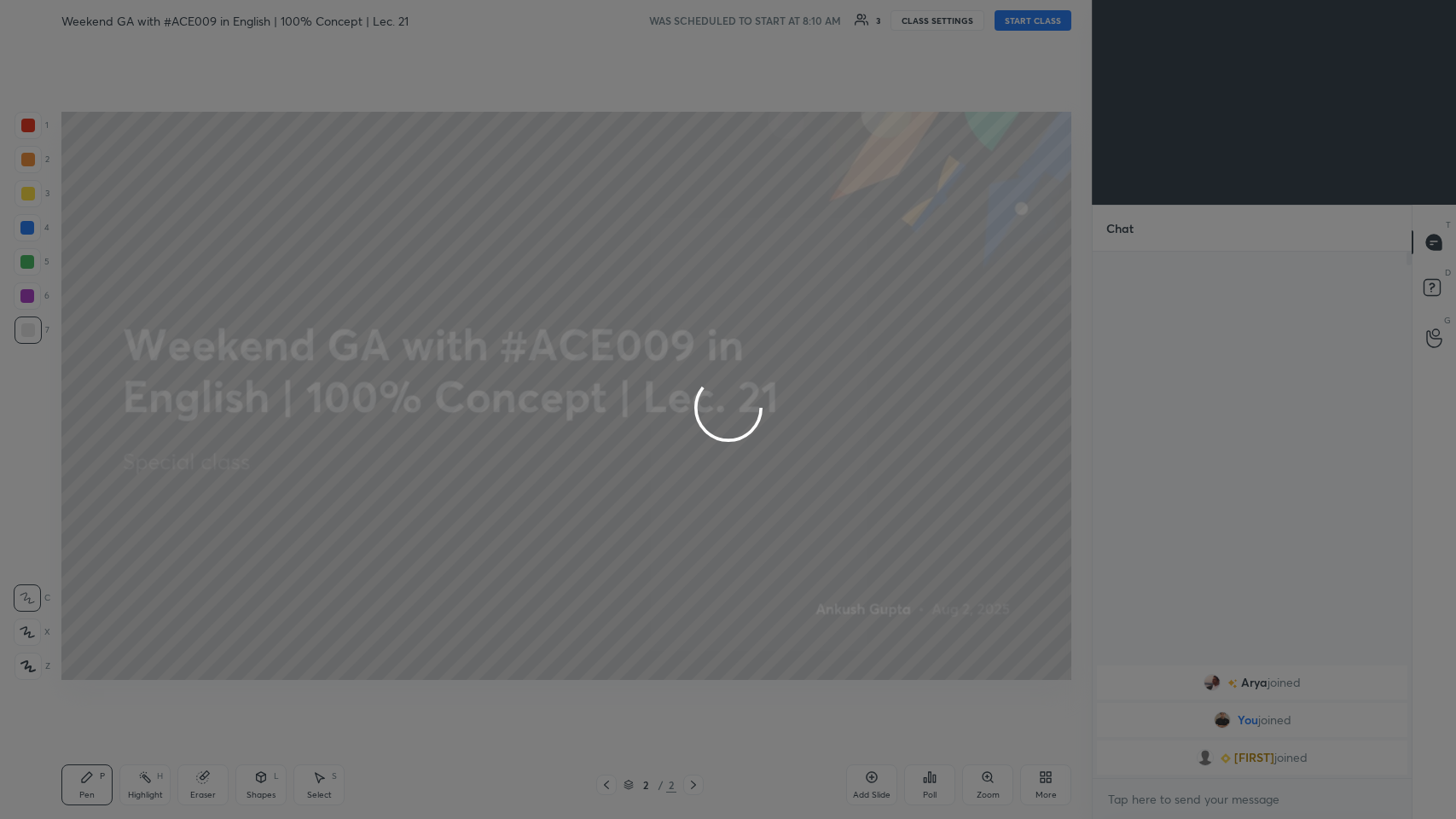 type on "x" 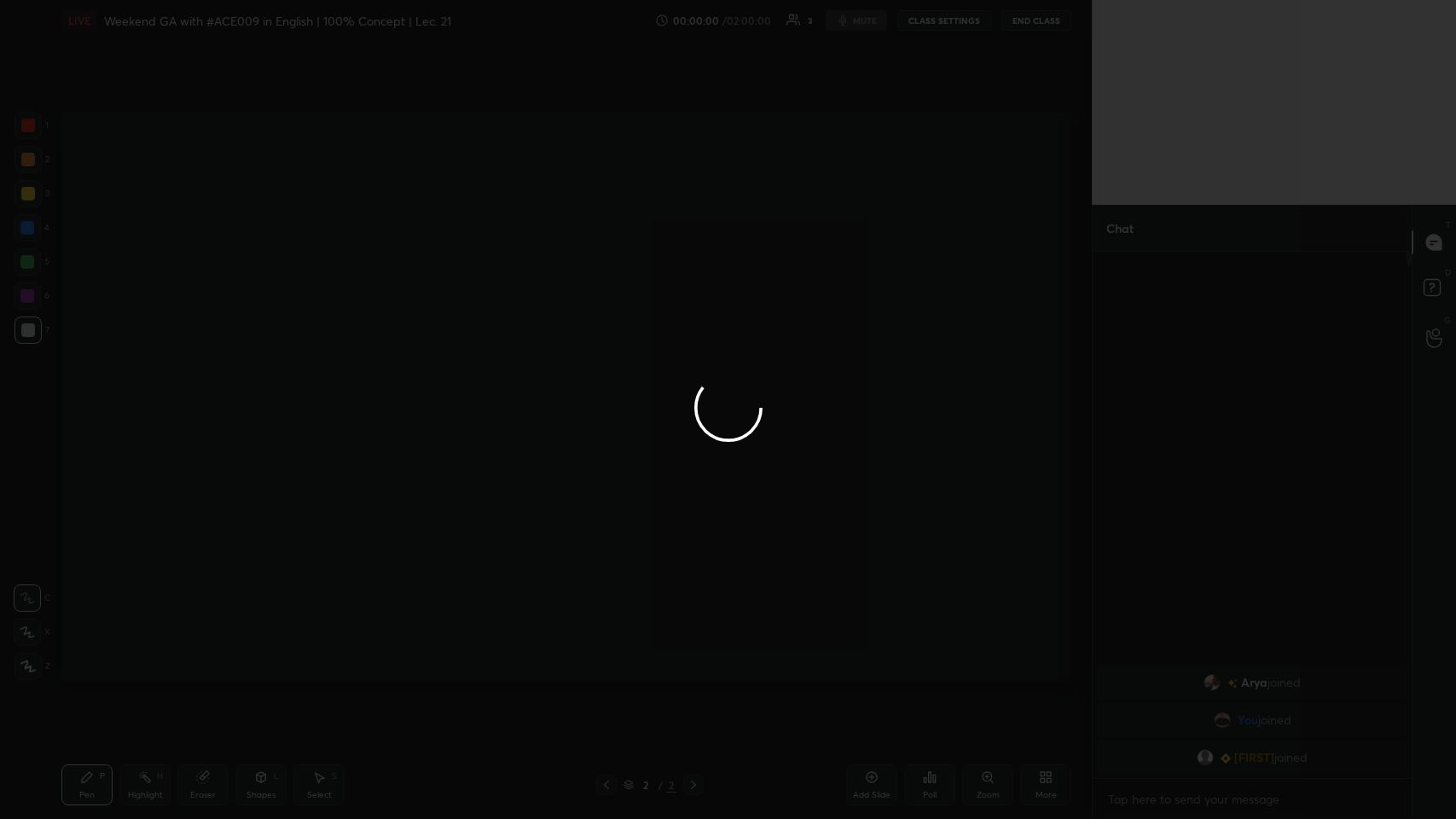 type 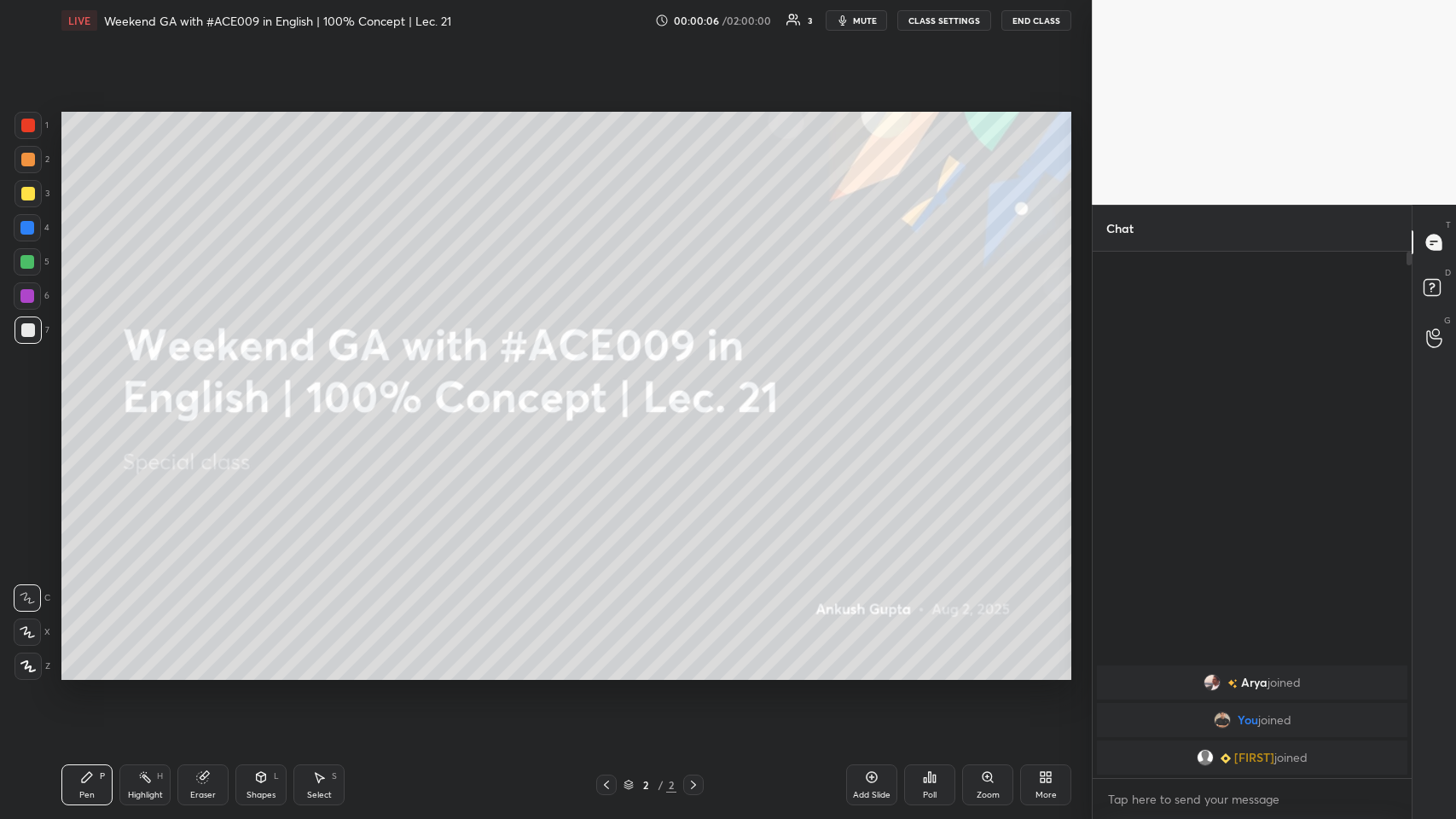 click 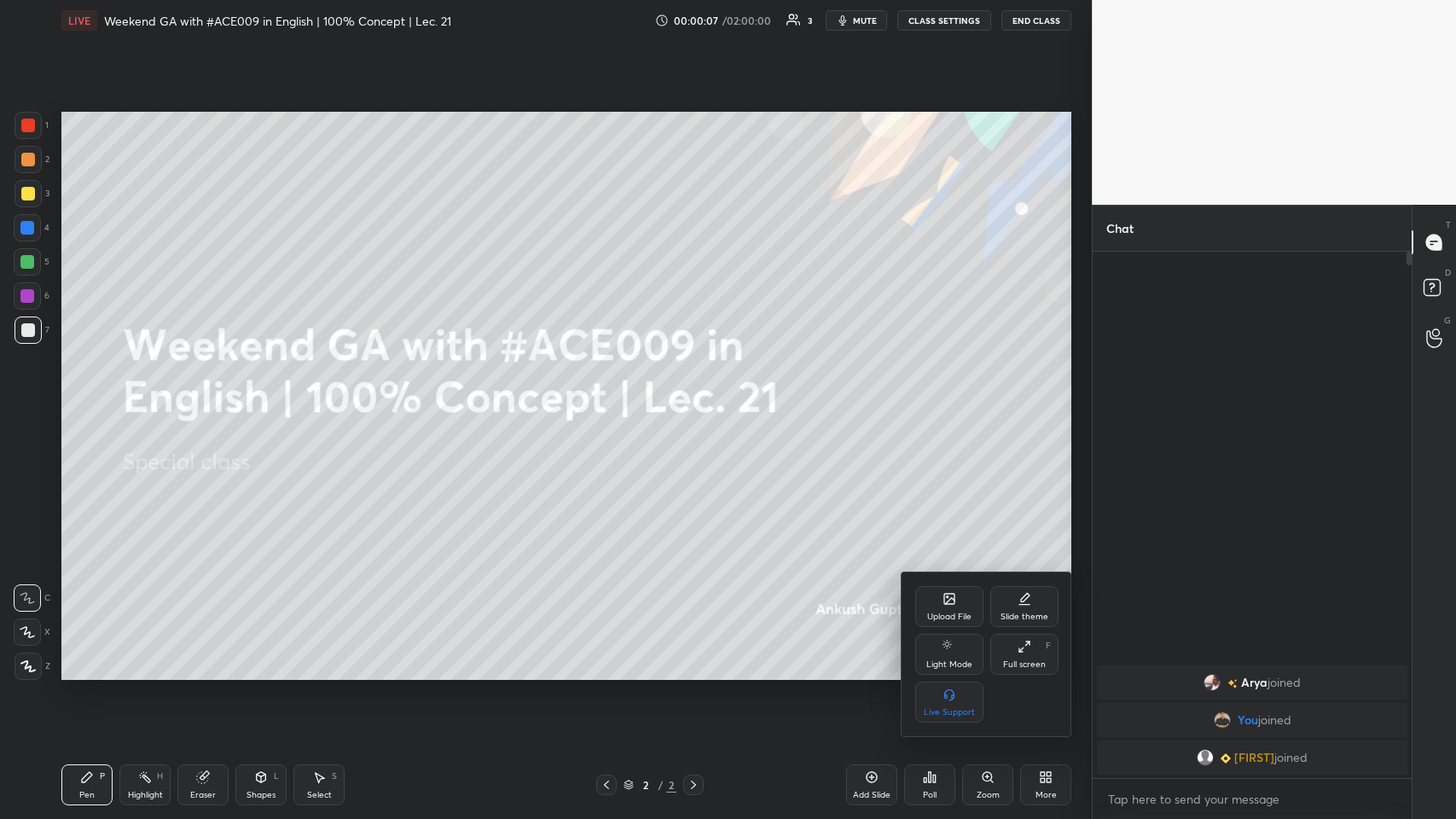 click on "Upload File" at bounding box center [949, 607] 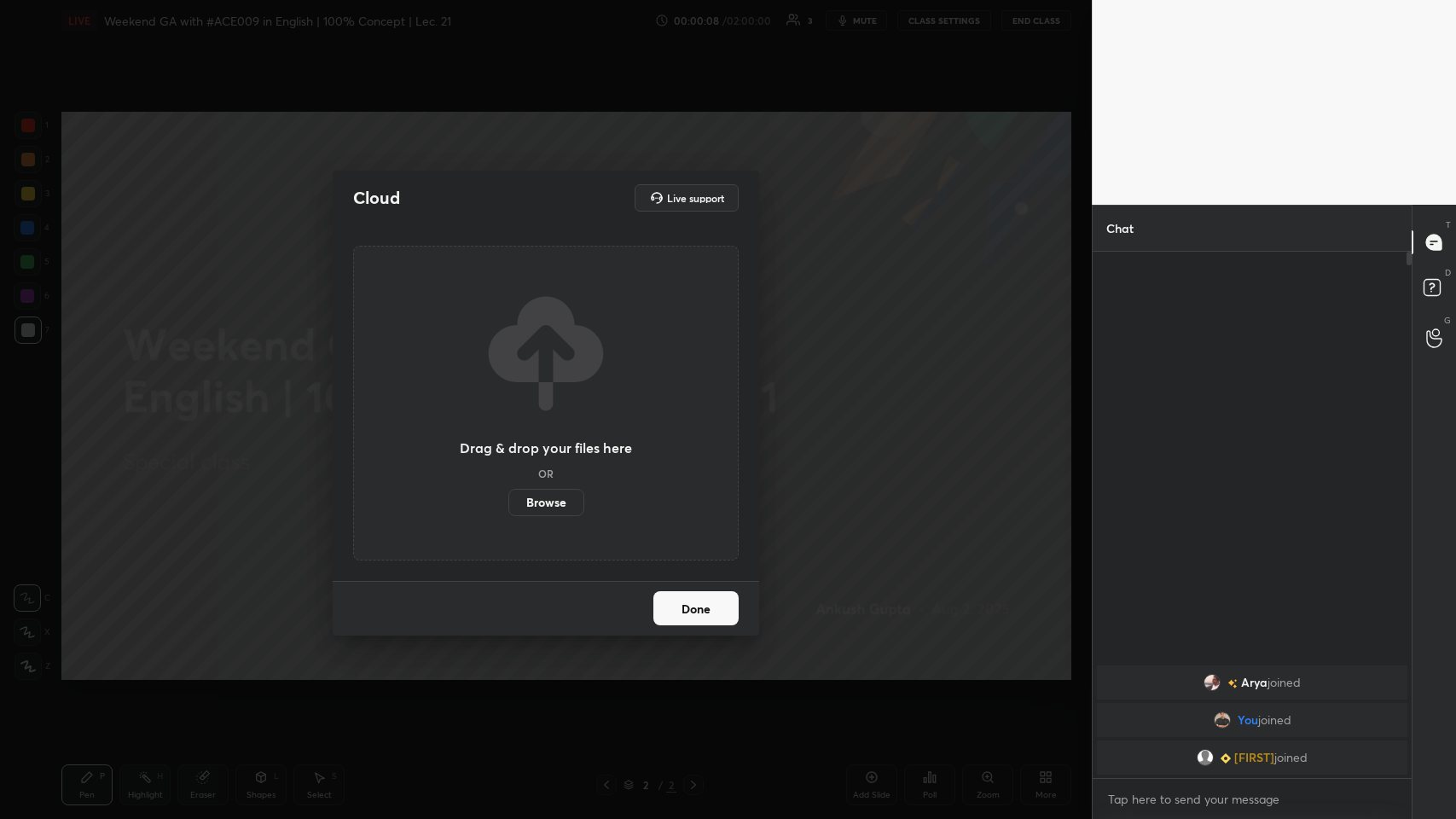 click on "Browse" at bounding box center (546, 502) 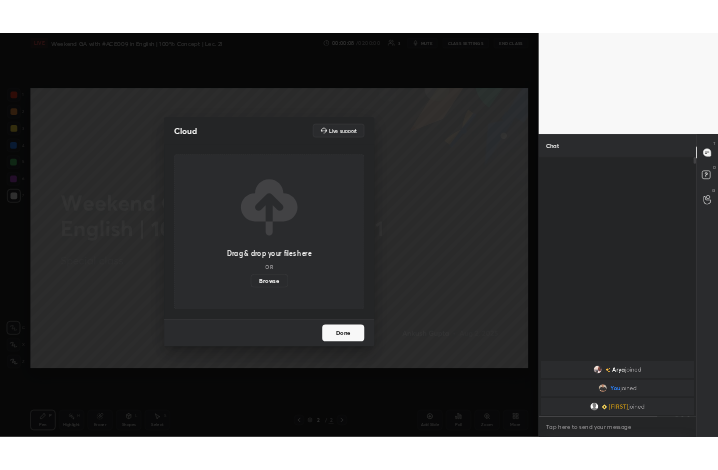scroll, scrollTop: 342, scrollLeft: 458, axis: both 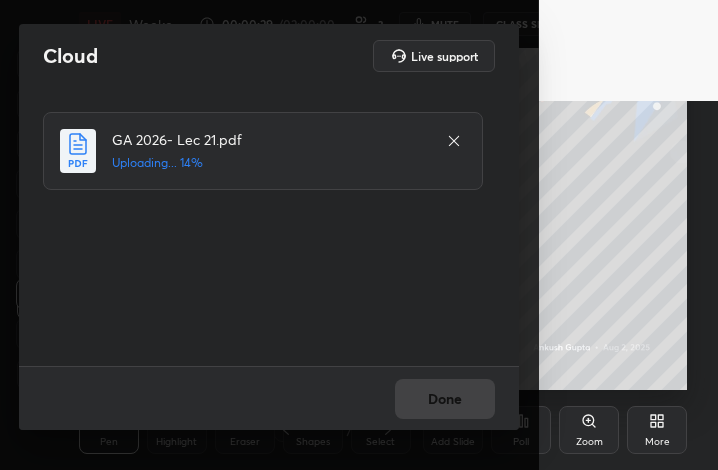 click on "GA 2026- Lec 21.pdf Uploading... 14%" at bounding box center [271, 227] 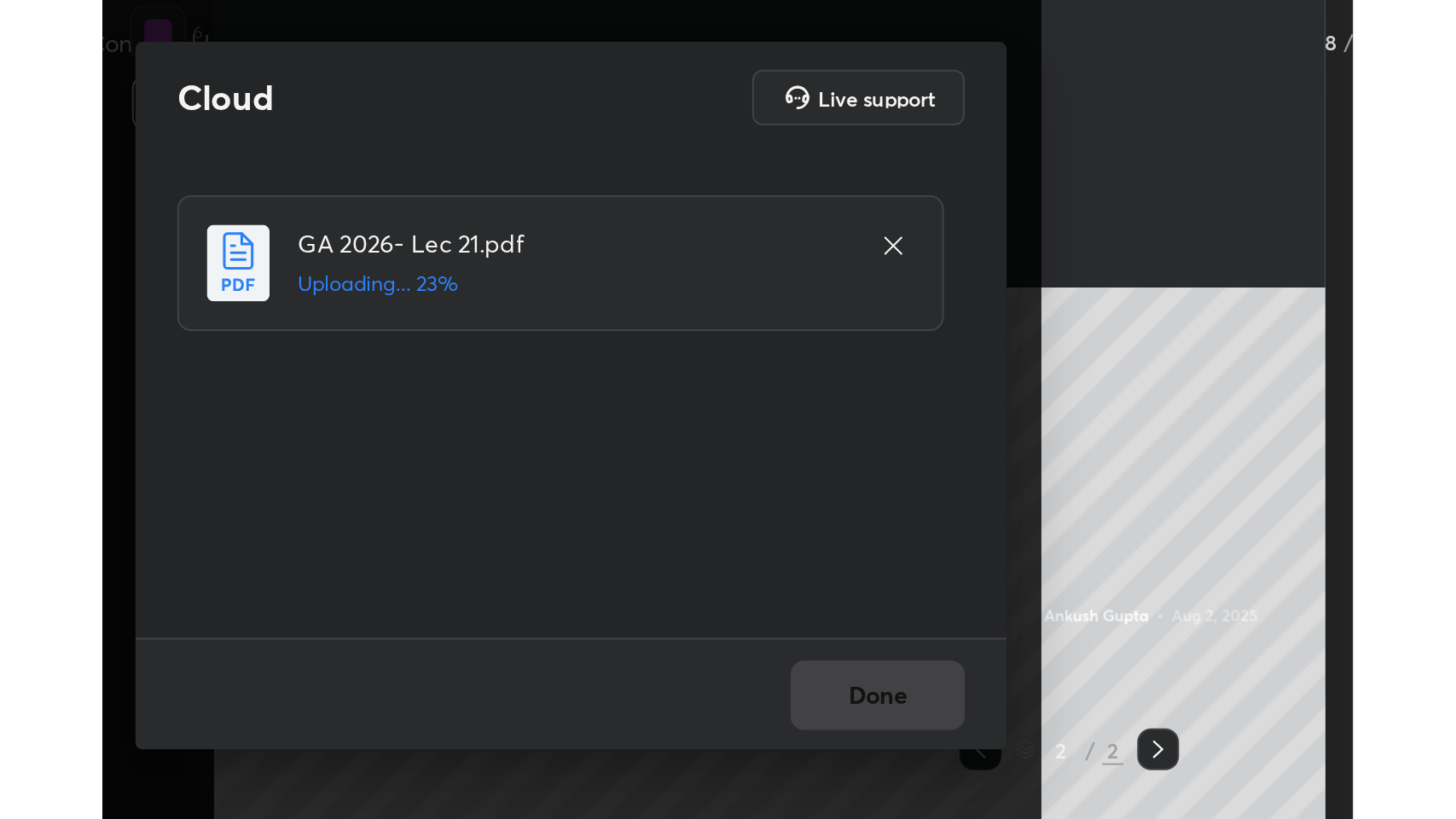 scroll, scrollTop: 84603, scrollLeft: 83936, axis: both 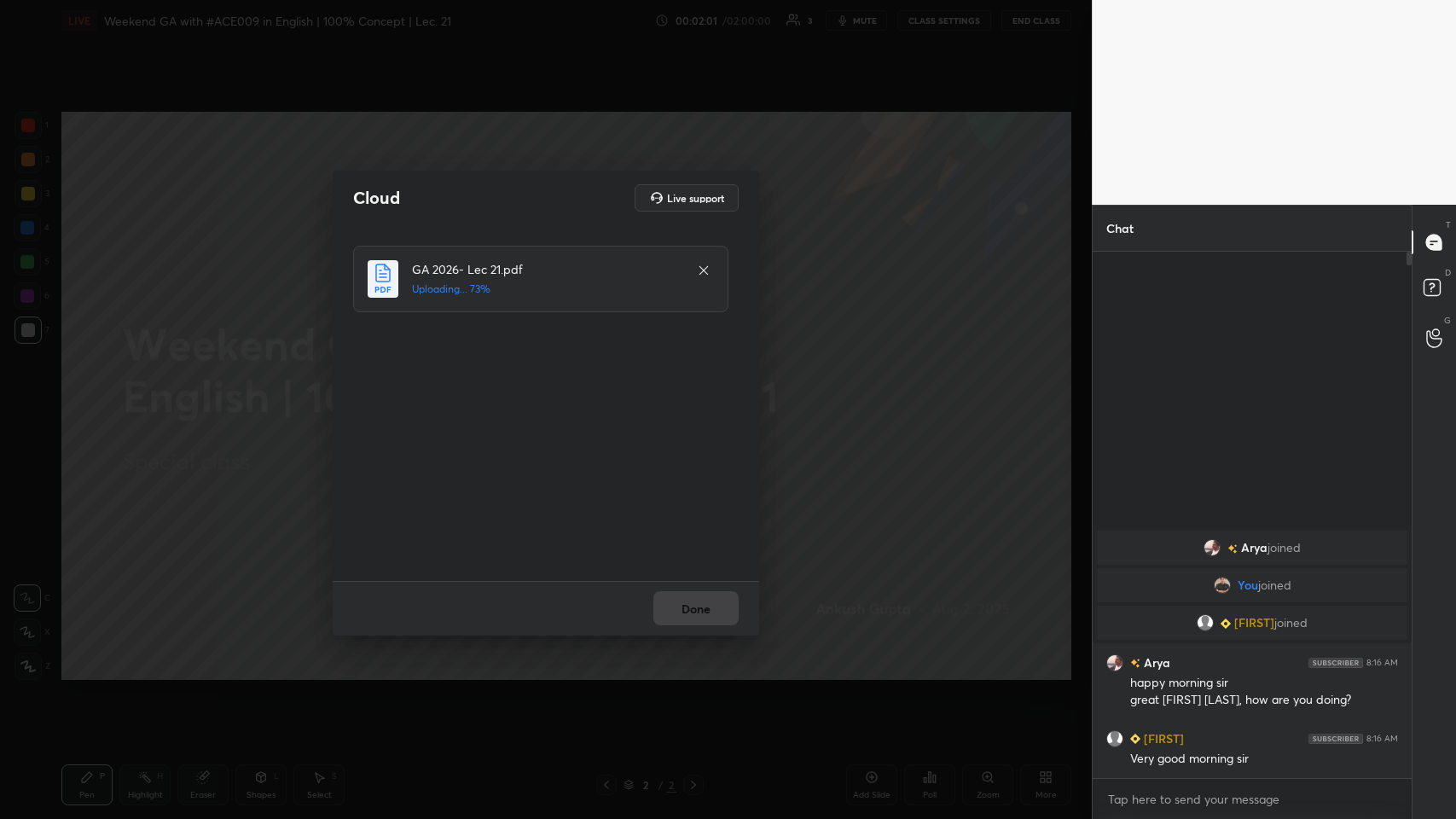 click 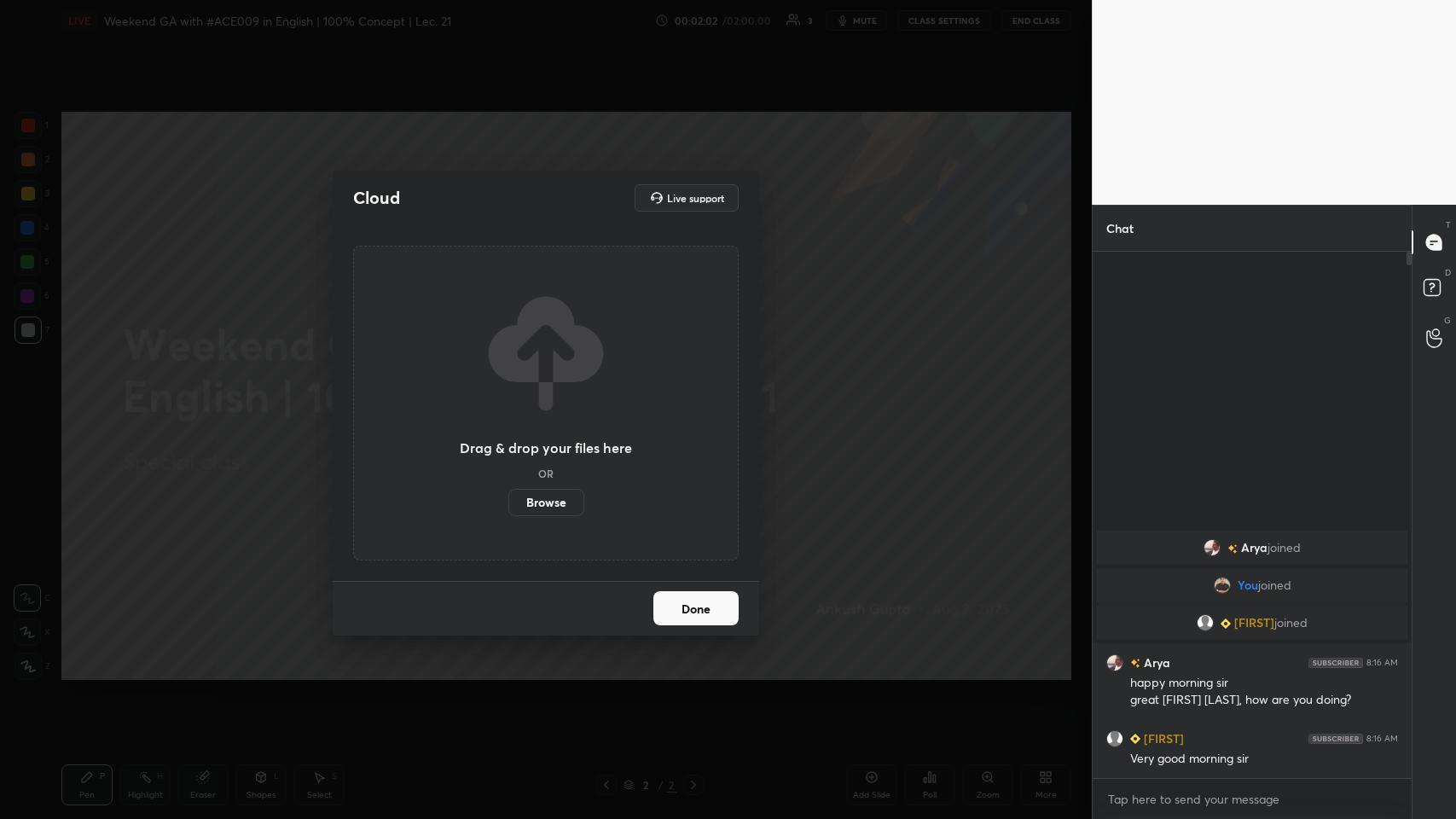 click on "Browse" at bounding box center [546, 502] 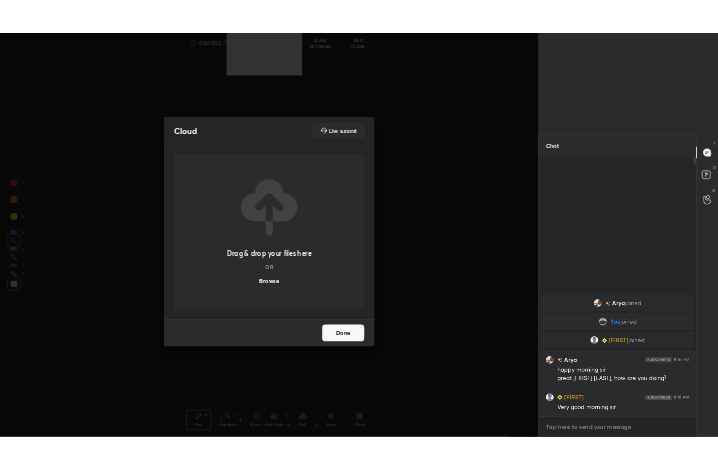 scroll, scrollTop: 342, scrollLeft: 467, axis: both 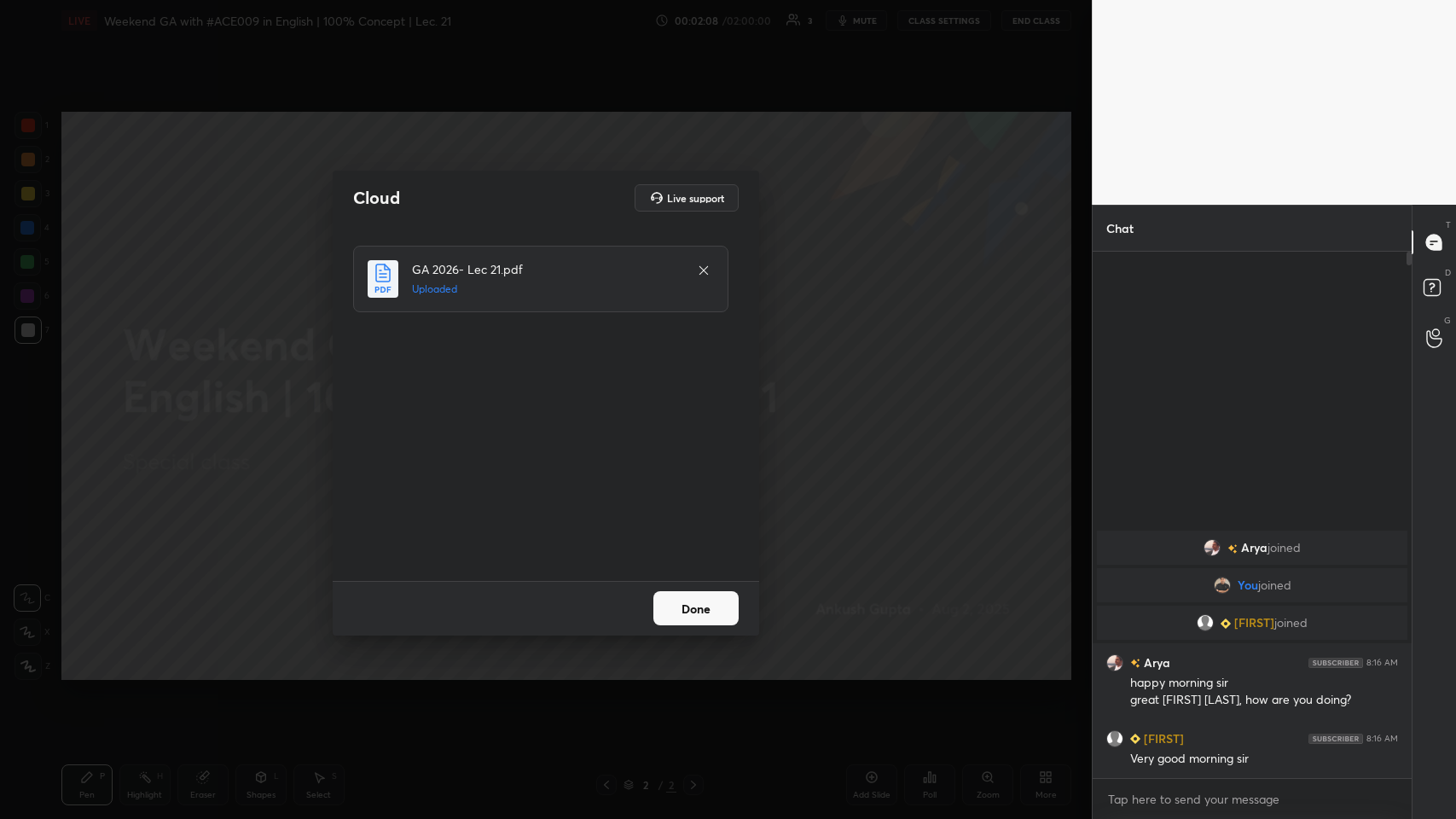 click on "Done" at bounding box center (696, 608) 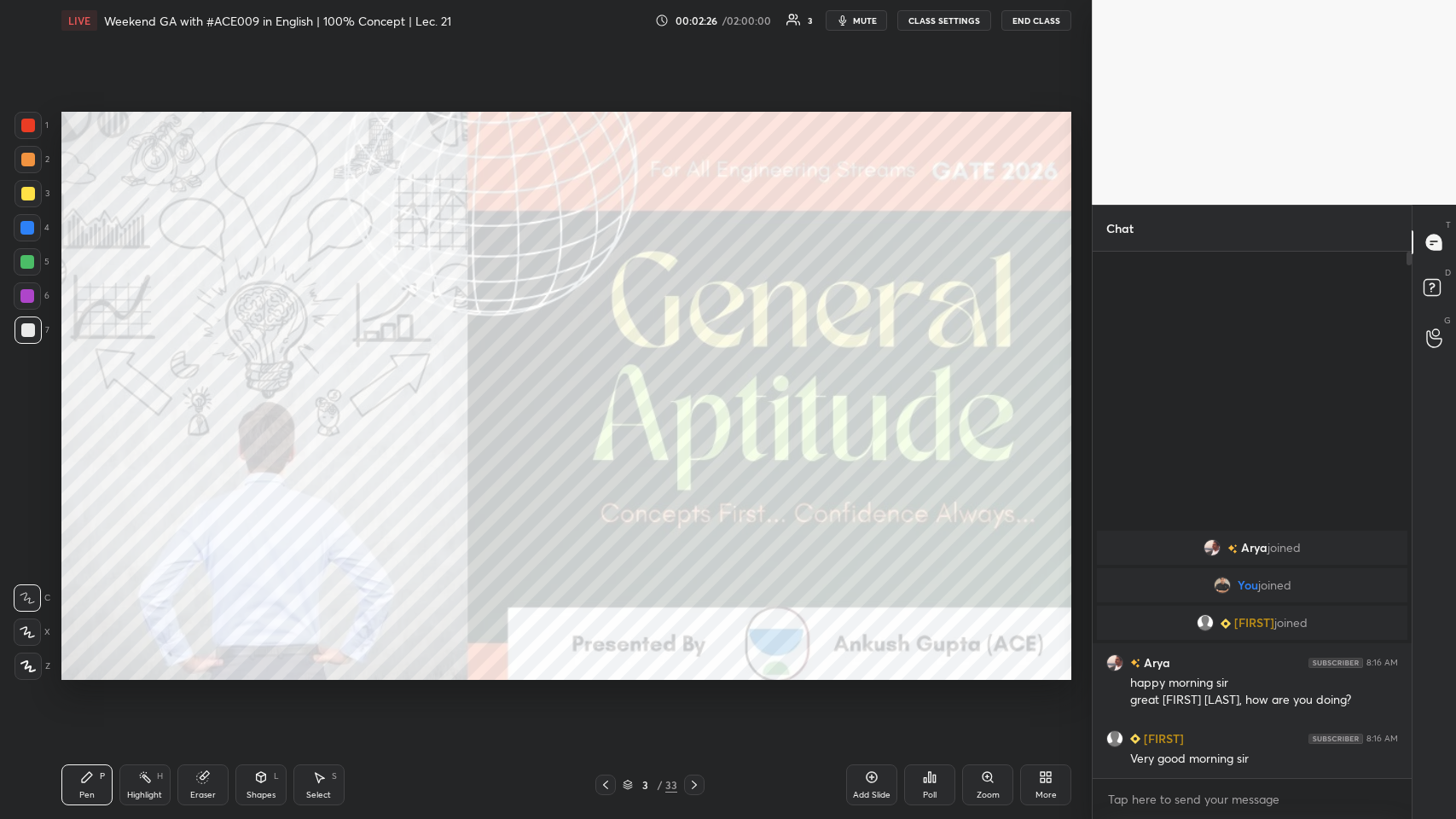 click at bounding box center [28, 666] 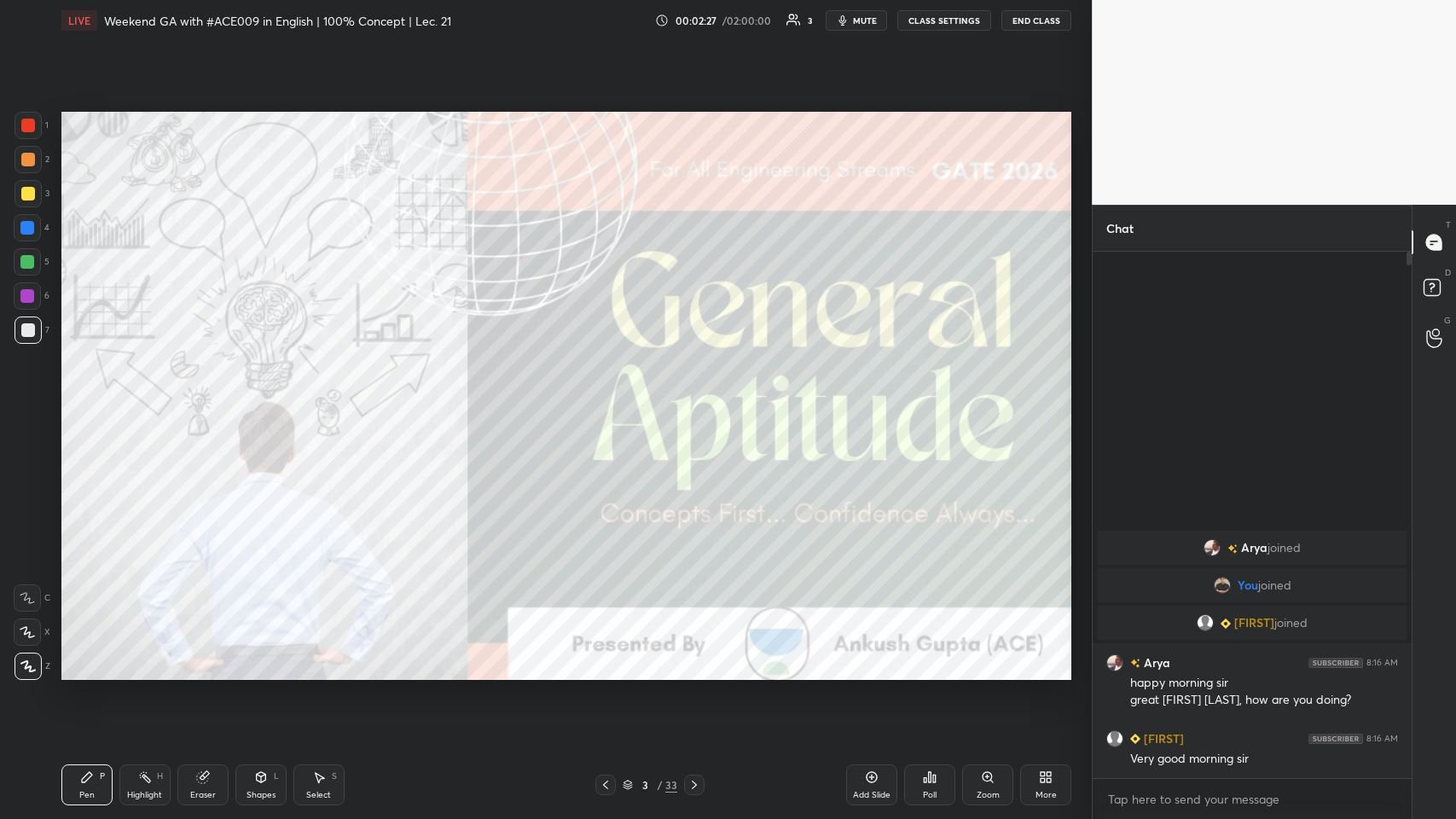 click at bounding box center [28, 194] 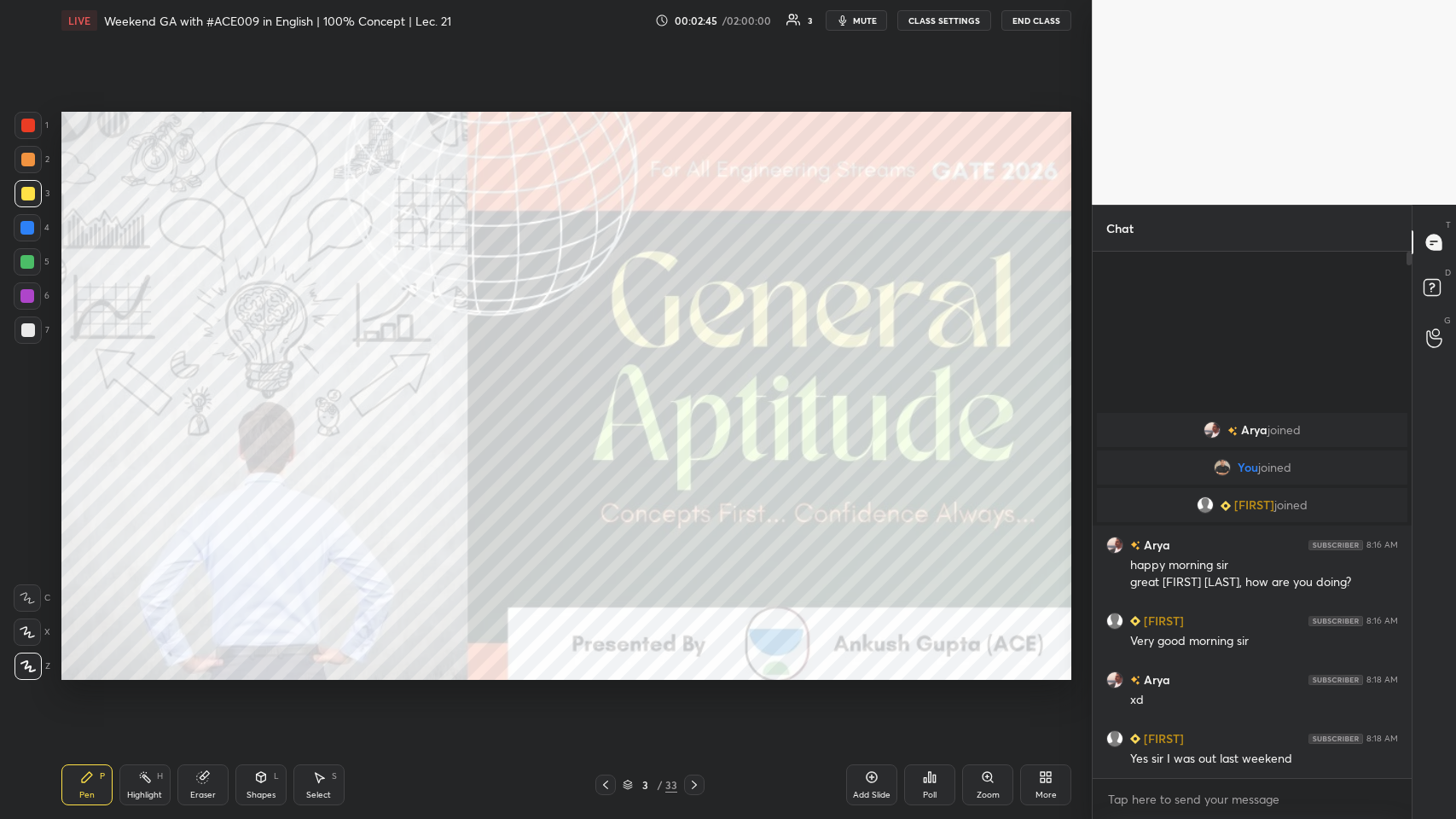 click 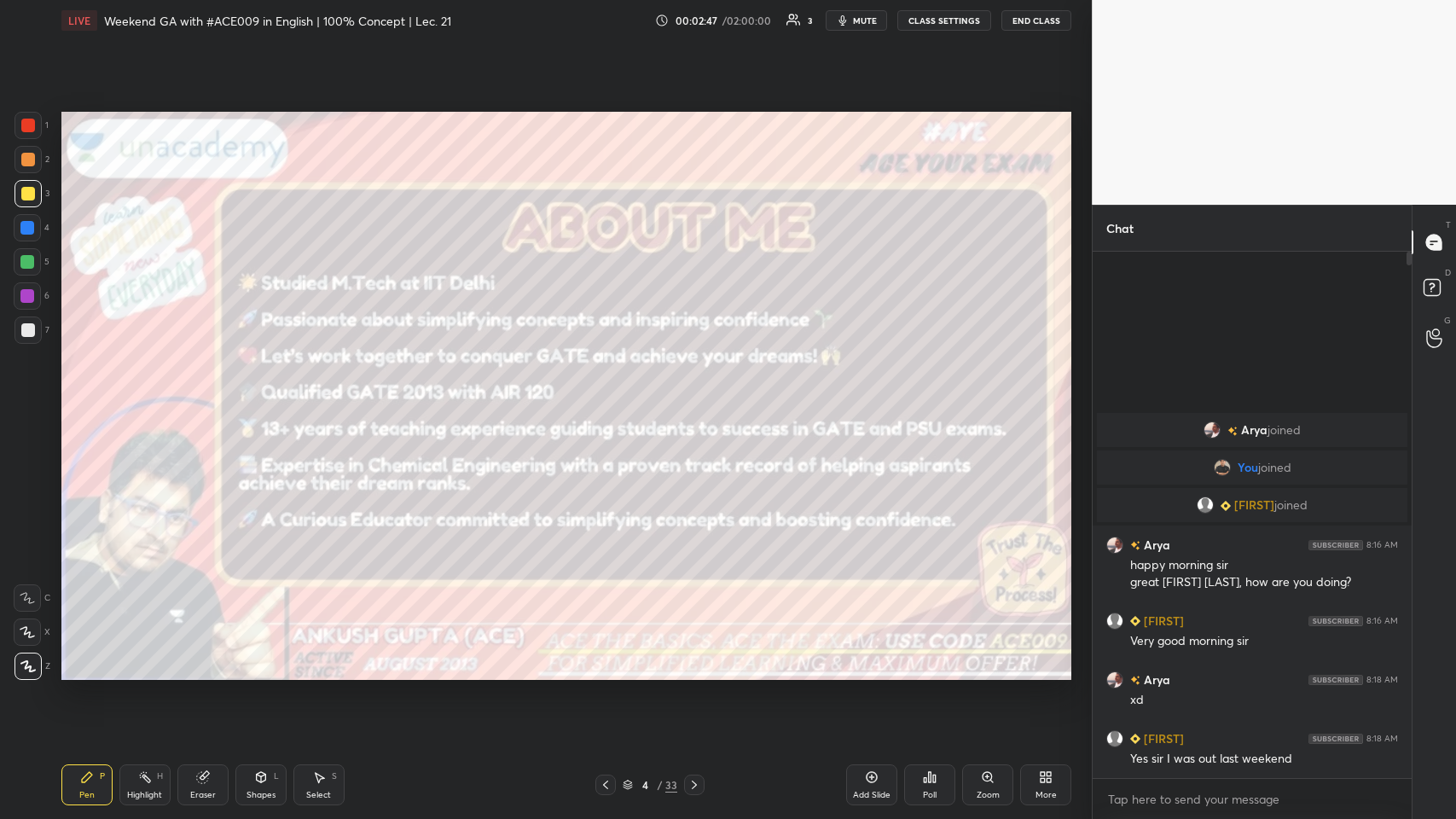 click 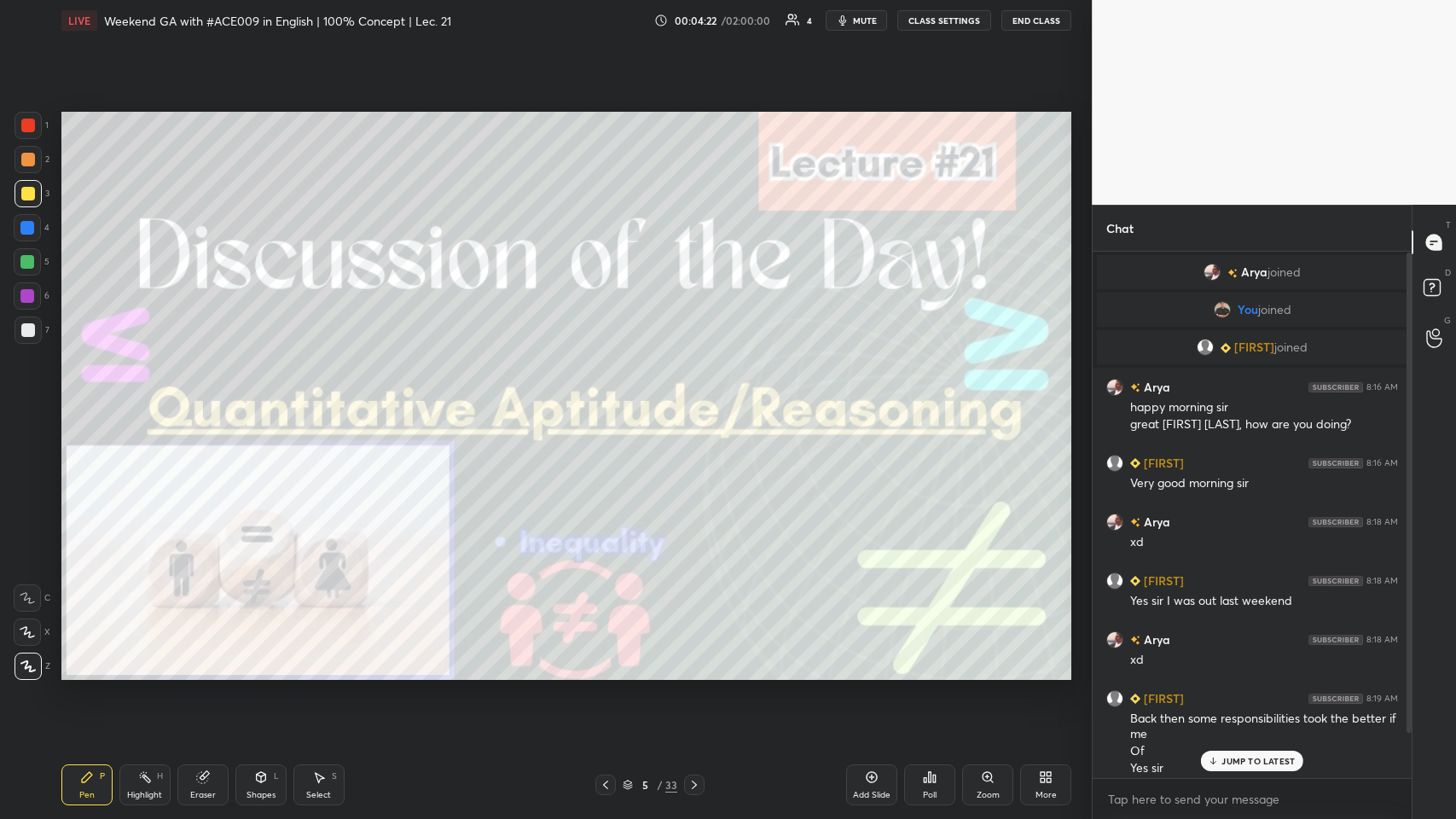 scroll, scrollTop: 0, scrollLeft: 0, axis: both 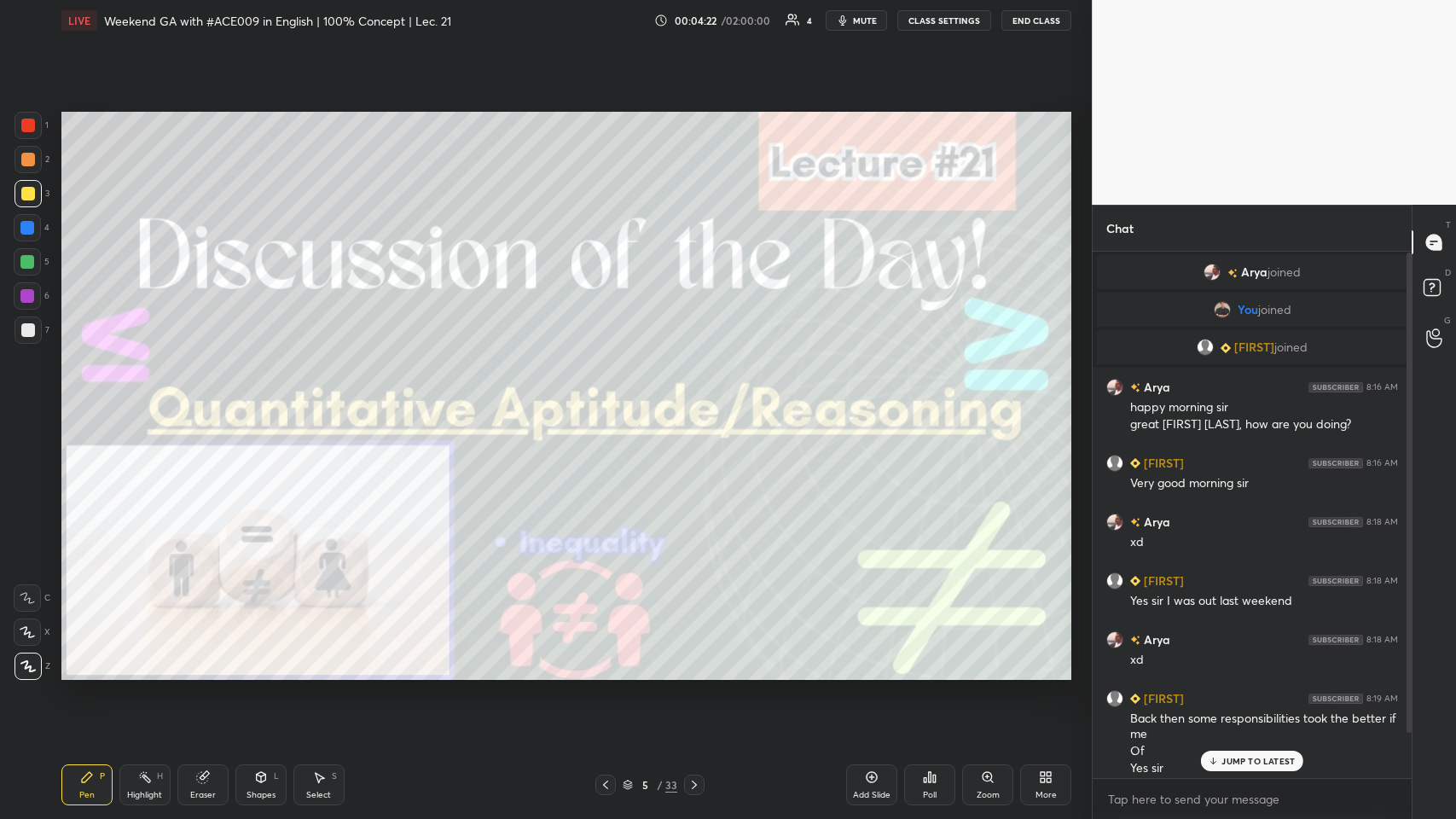 click on "JUMP TO LATEST" at bounding box center [1258, 761] 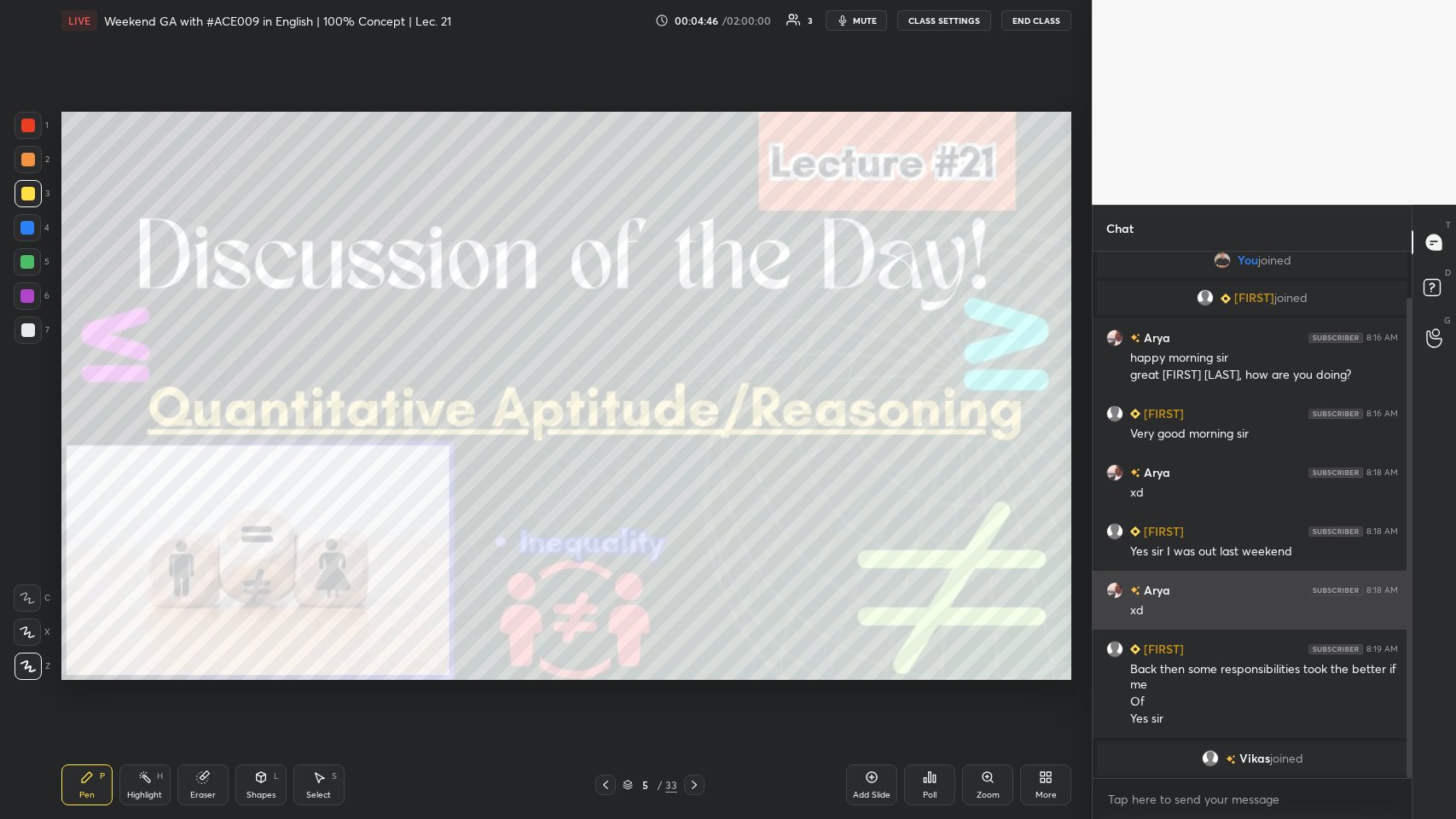 scroll, scrollTop: 124, scrollLeft: 0, axis: vertical 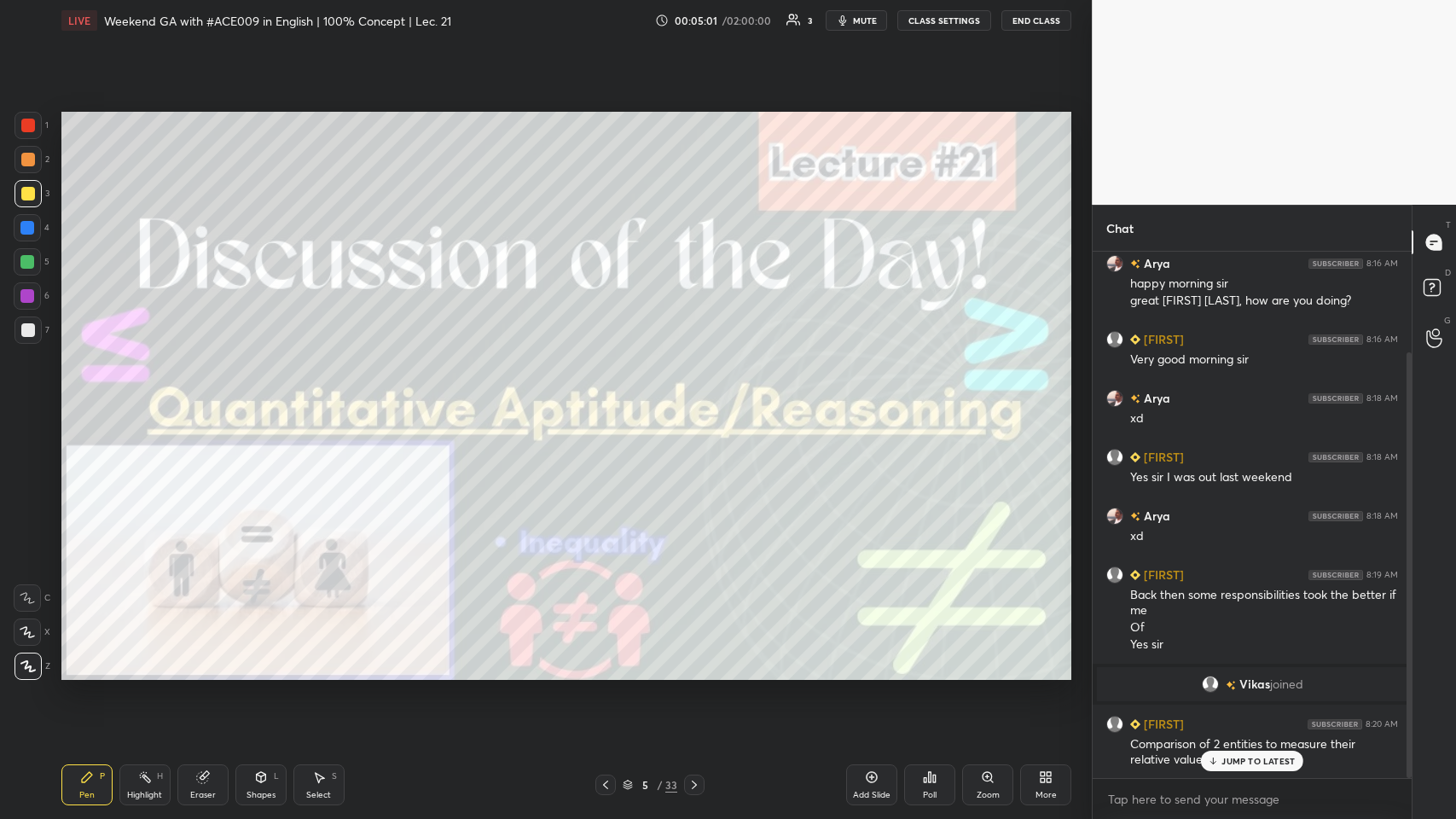 click on "JUMP TO LATEST" at bounding box center (1252, 761) 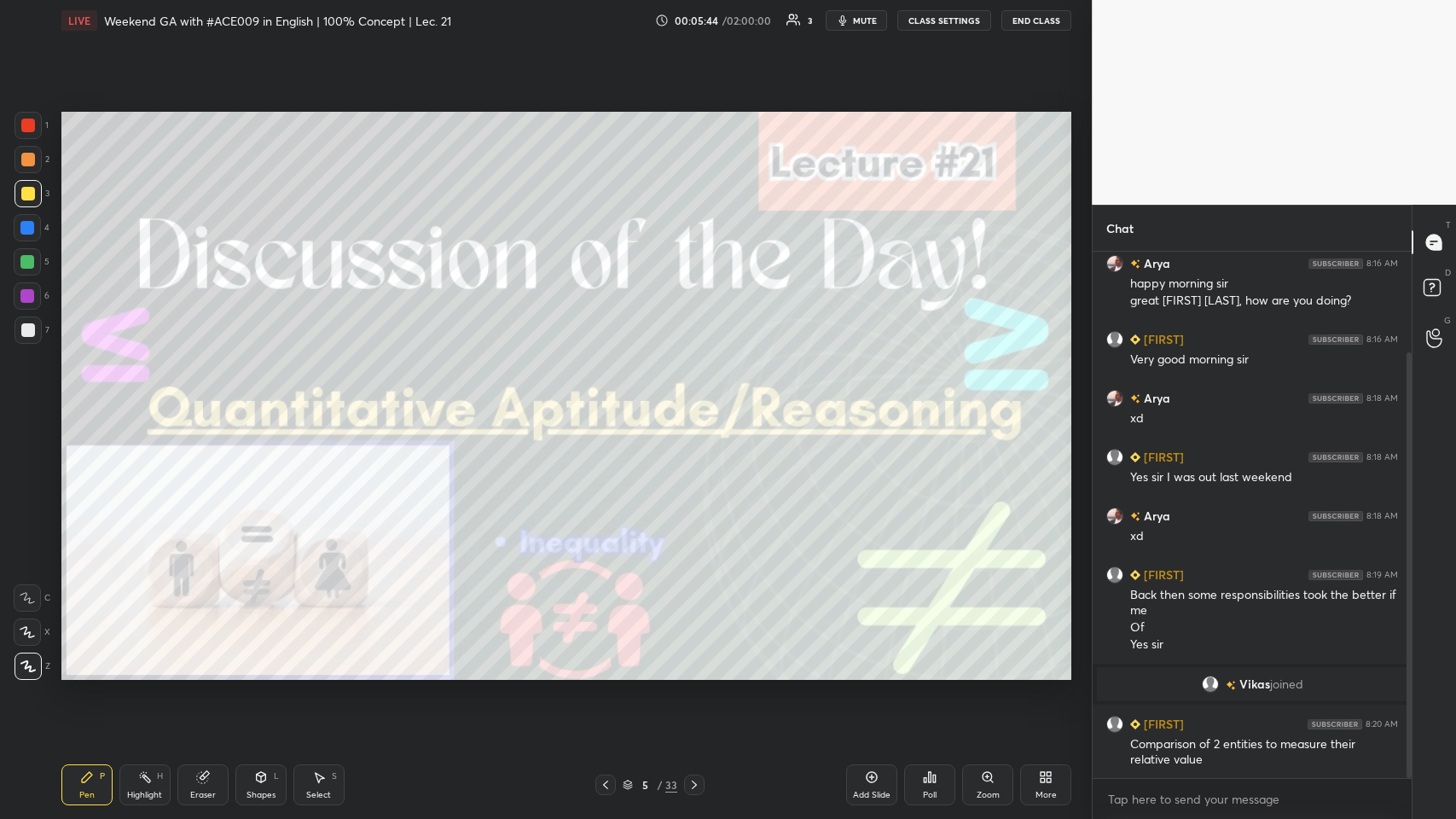 click on "Pen P Highlight H Eraser Shapes L Select S 5 / 33 Add Slide Poll Zoom More" at bounding box center [566, 785] 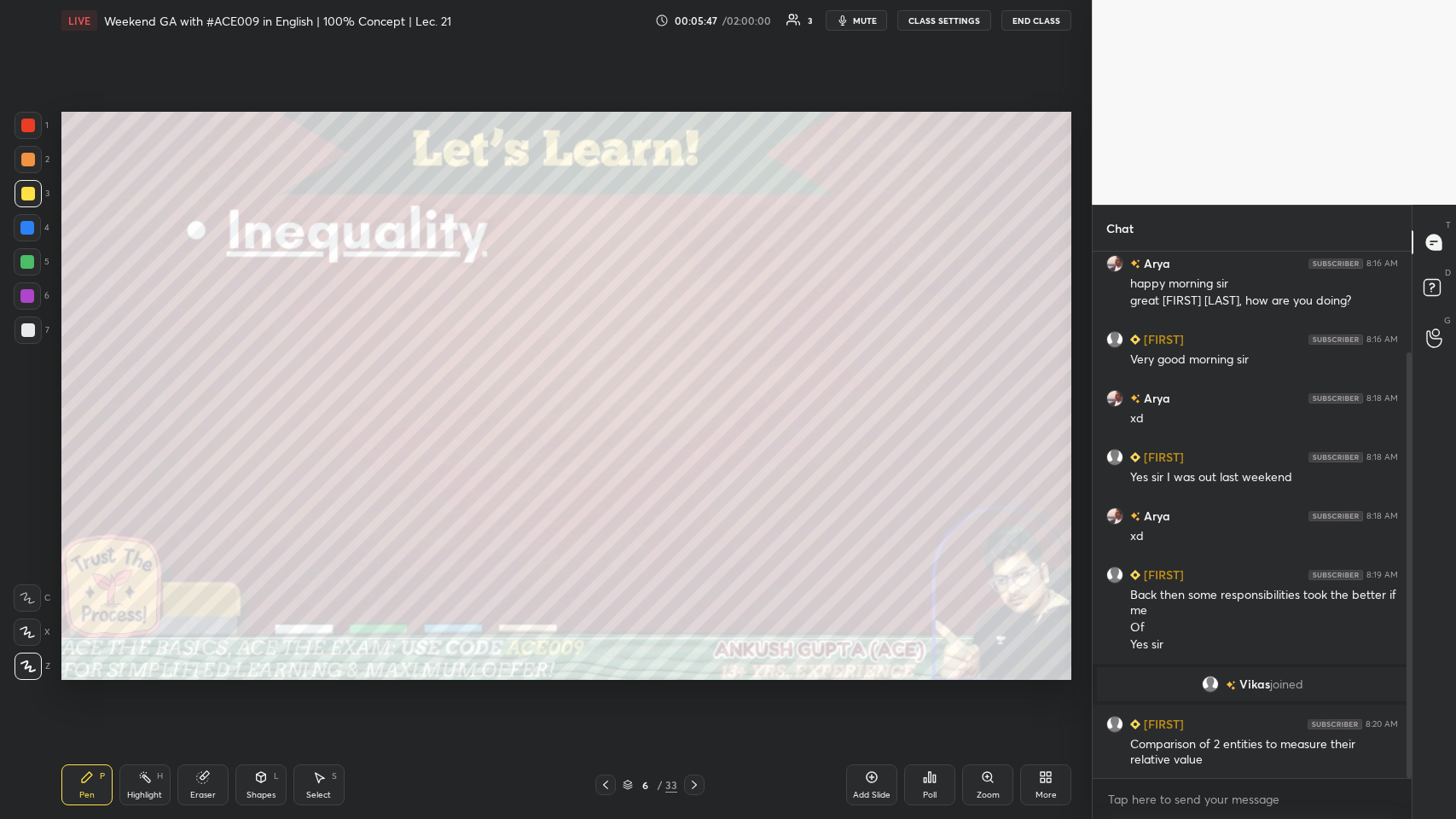 click at bounding box center (27, 228) 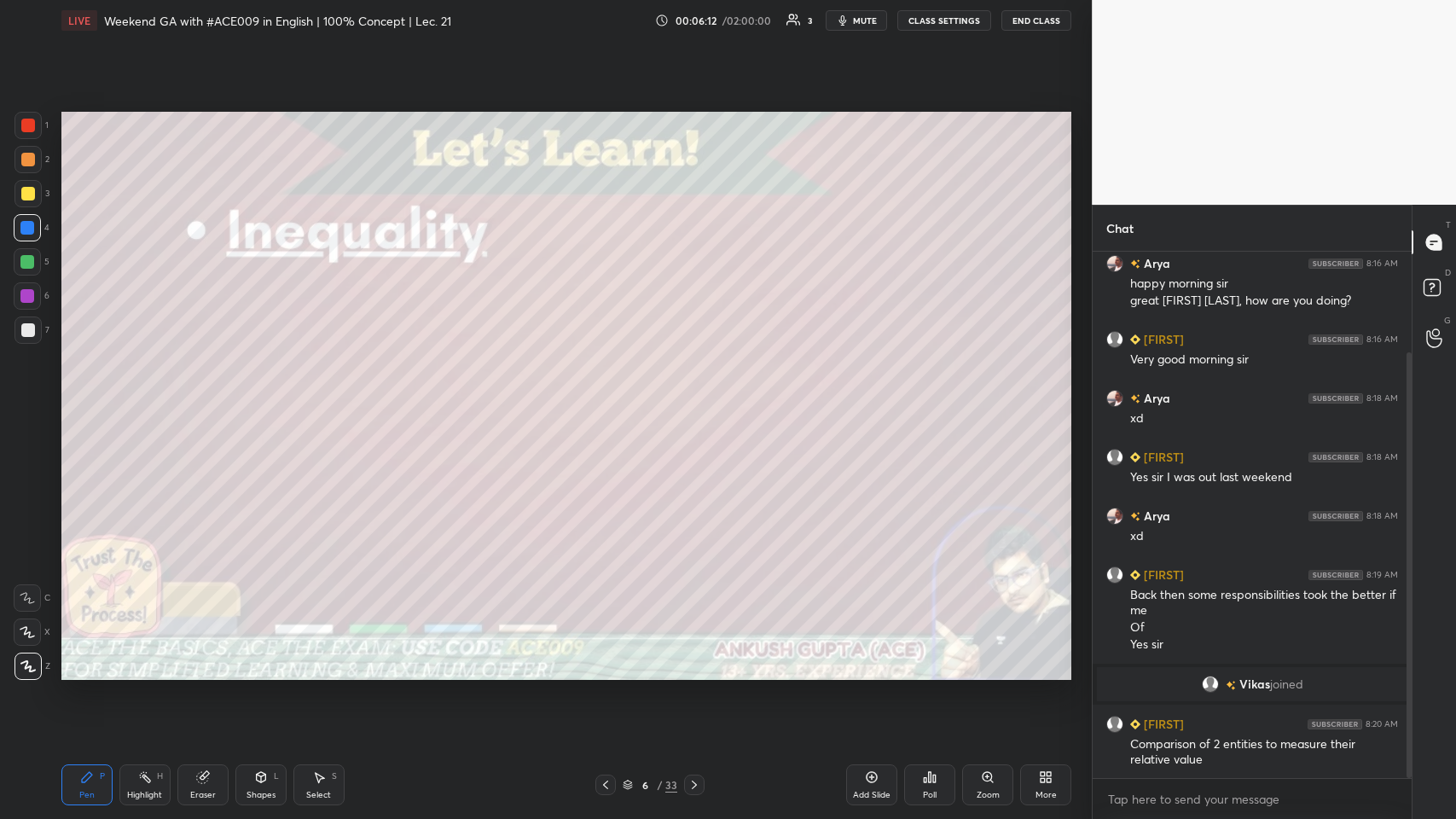 click on "1 2 3 4 5 6 7 C X Z C X Z E E Erase all   H H" at bounding box center [27, 396] 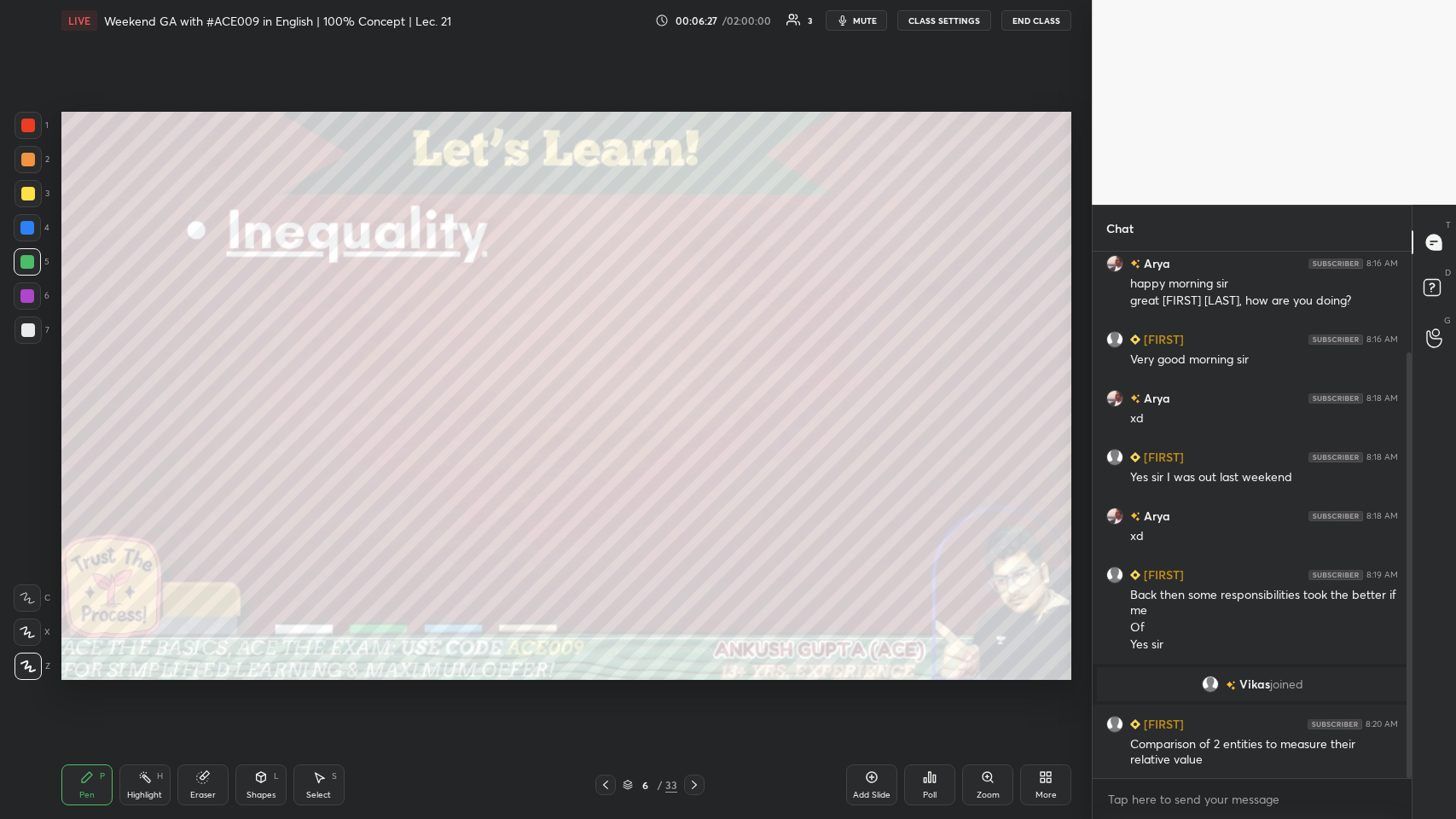 click at bounding box center [28, 160] 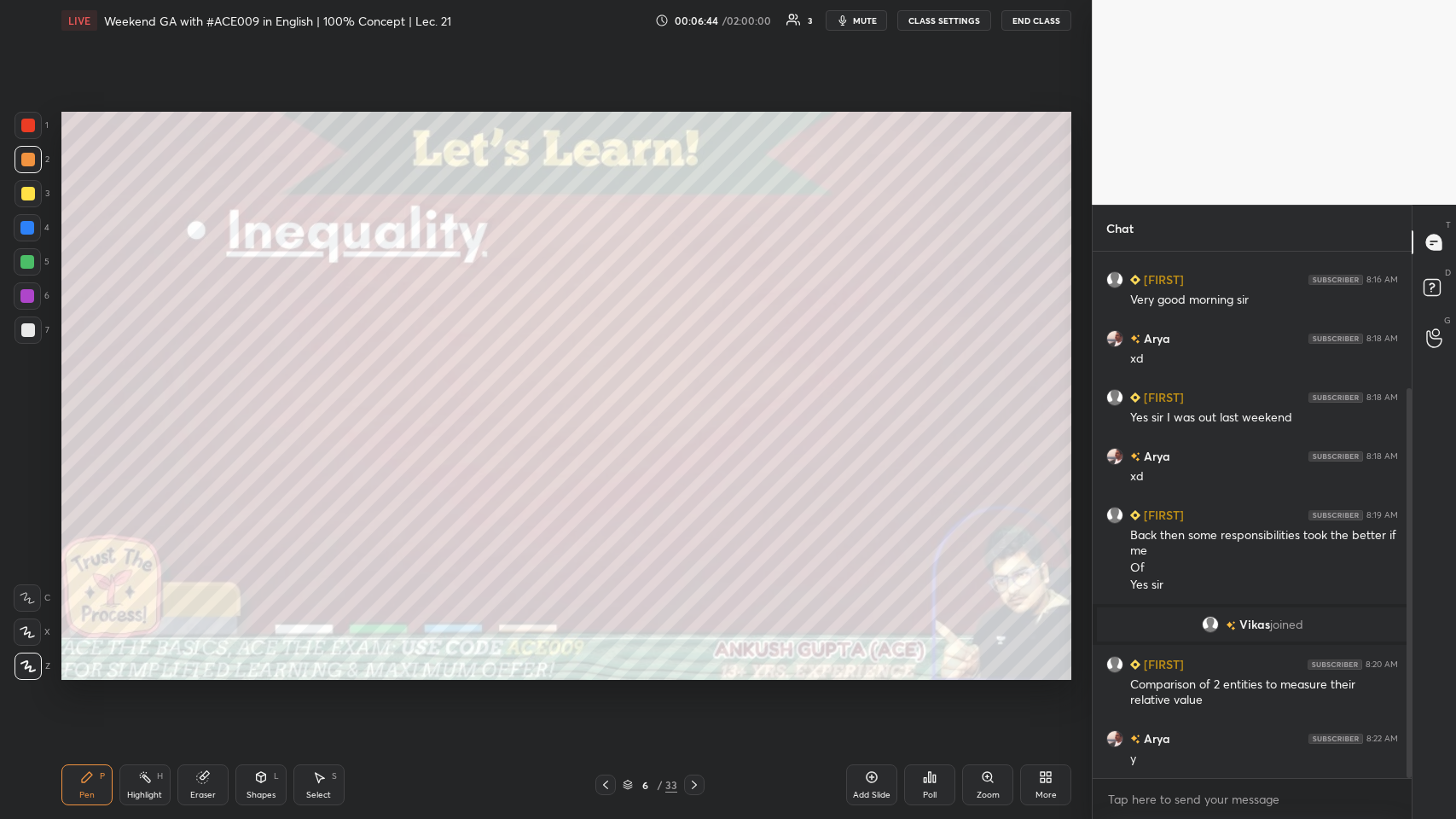 scroll, scrollTop: 242, scrollLeft: 0, axis: vertical 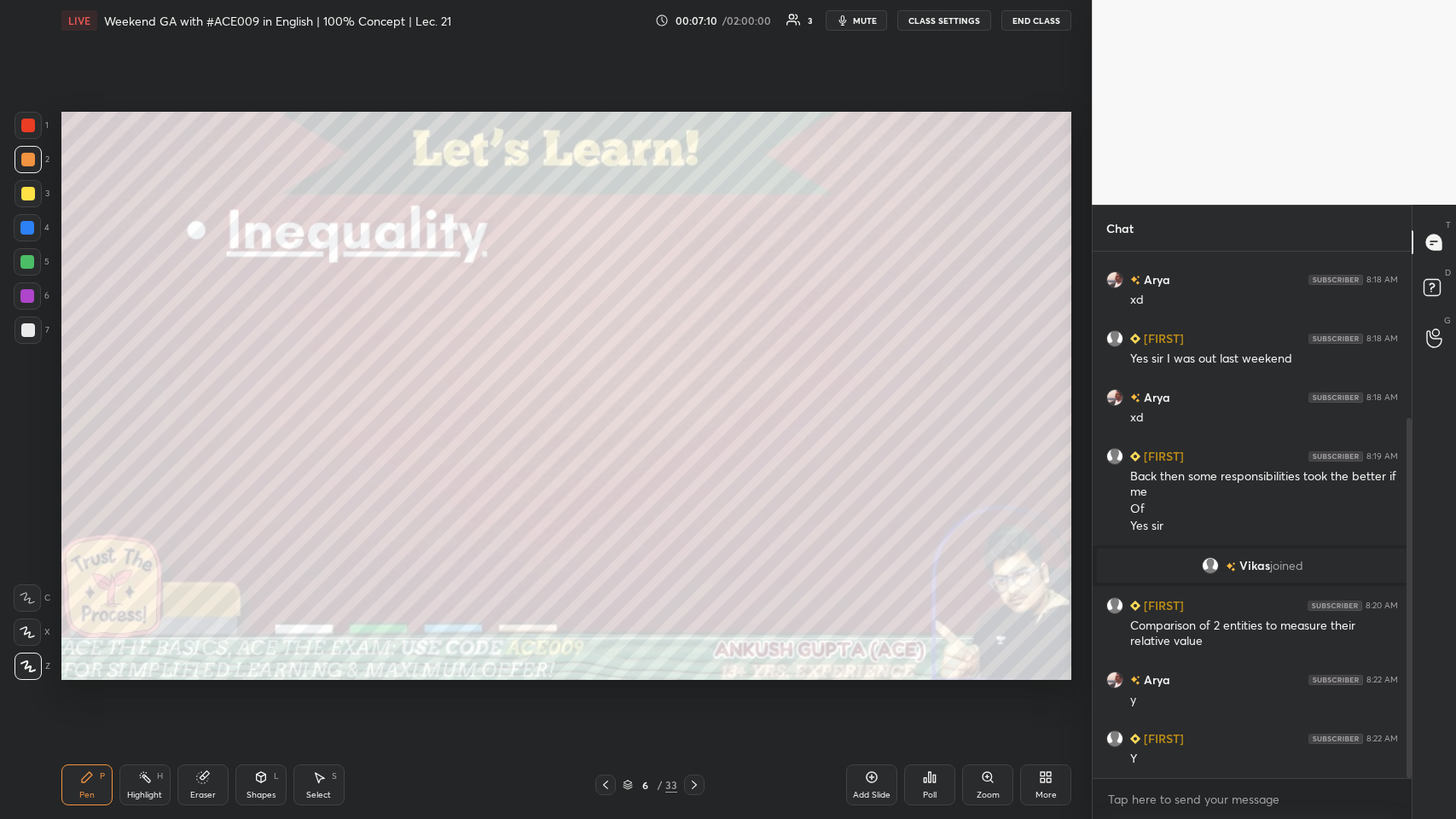 click 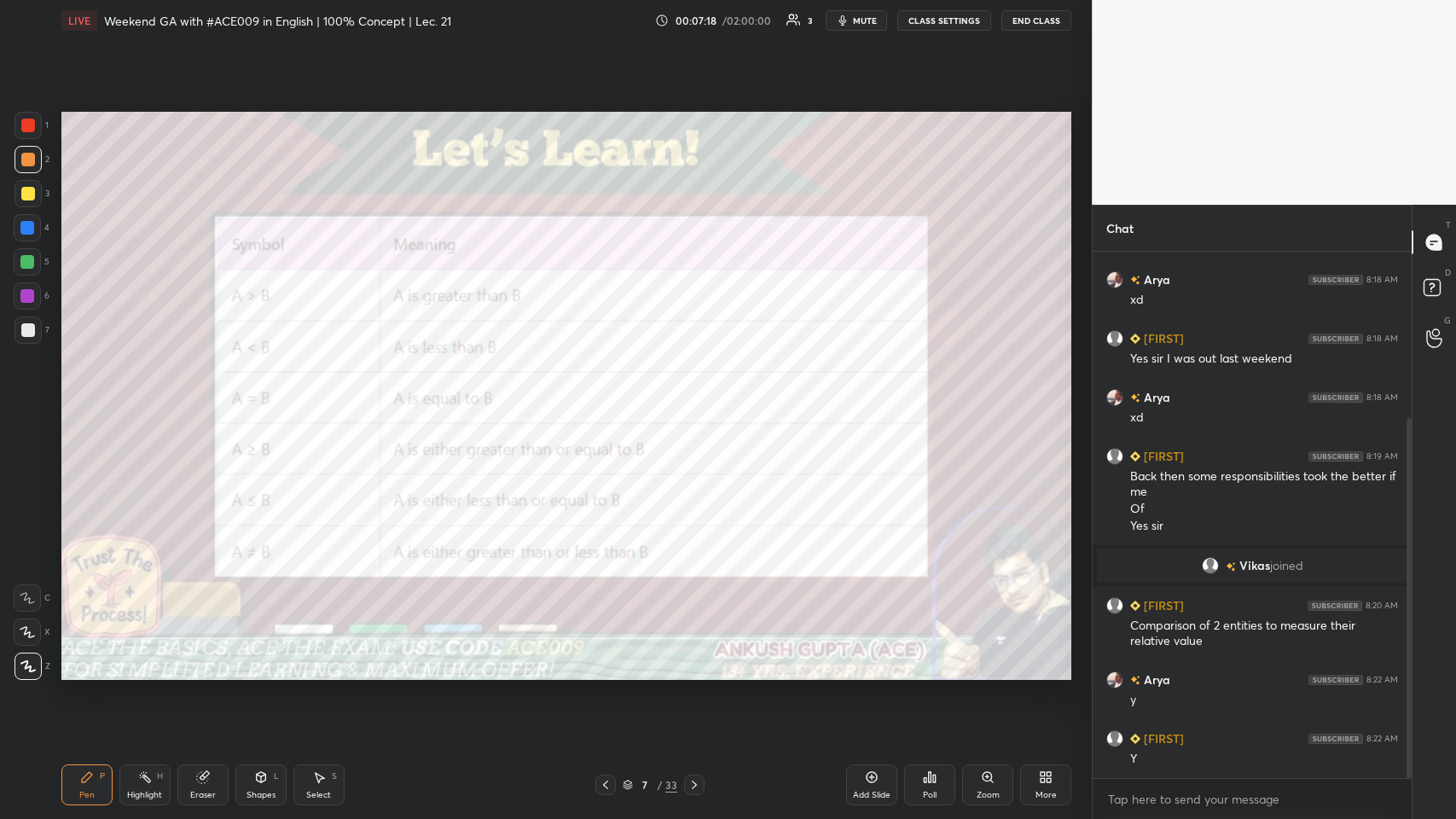 click on "Highlight H" at bounding box center [145, 785] 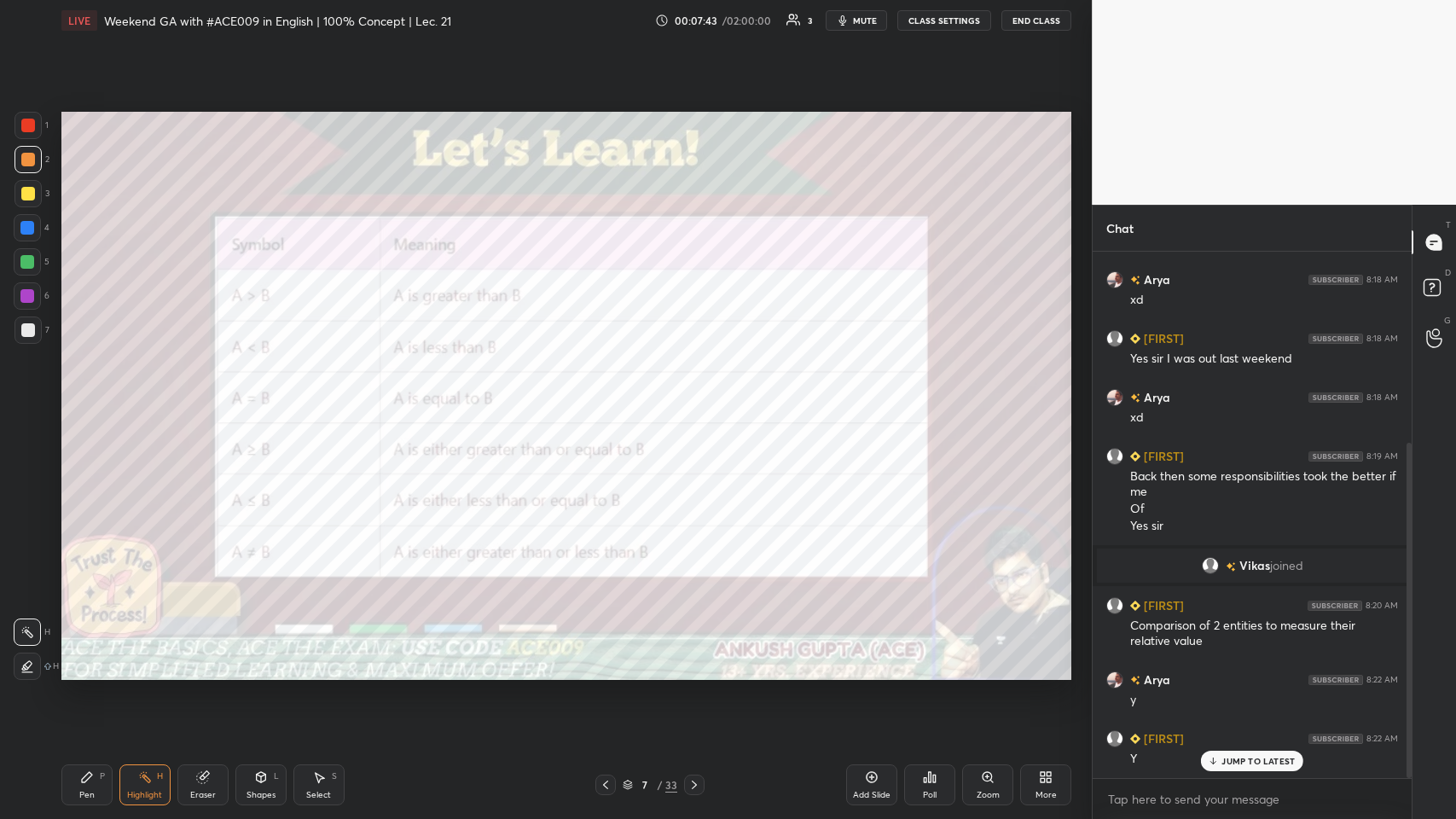 scroll, scrollTop: 300, scrollLeft: 0, axis: vertical 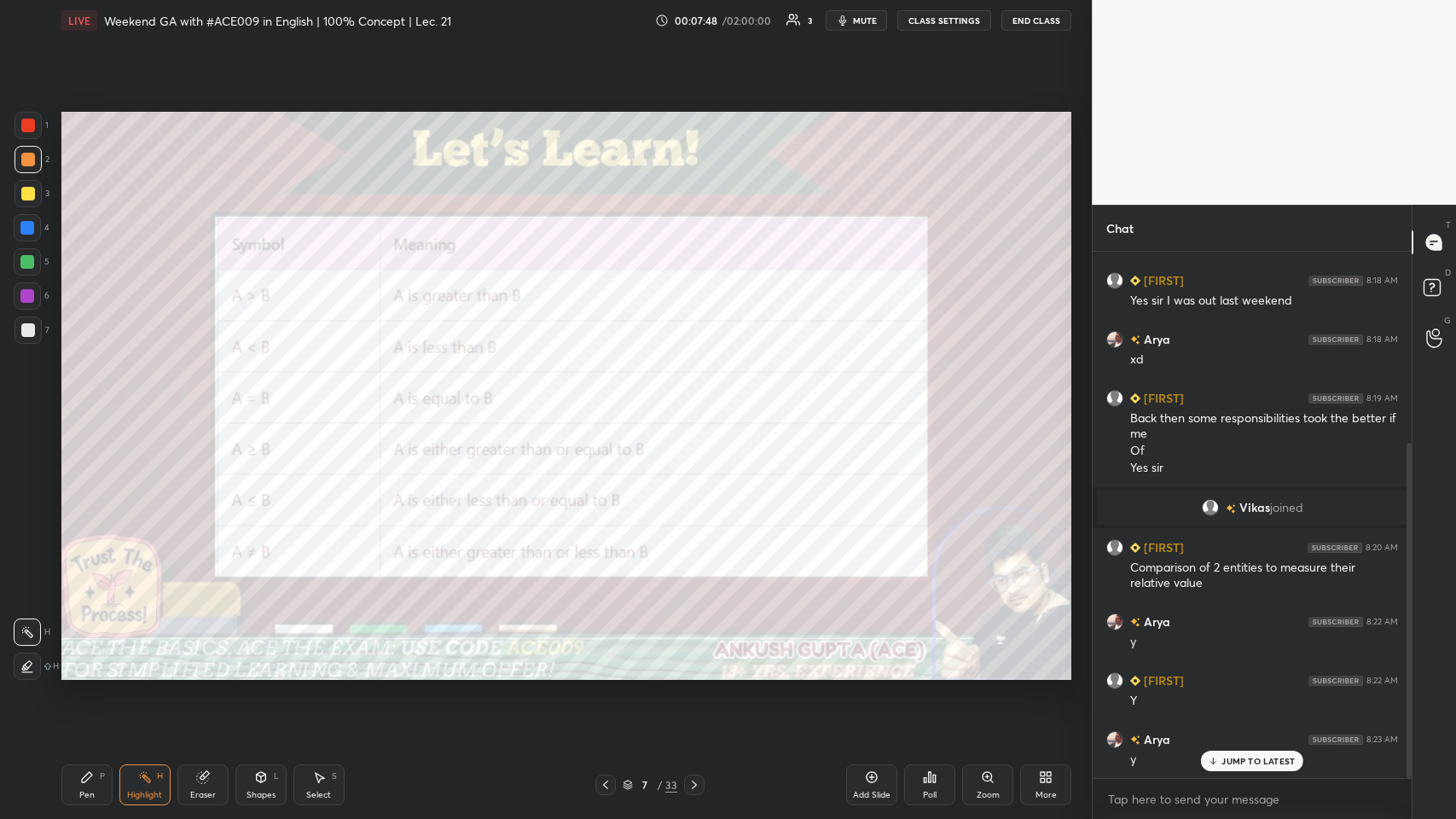 click 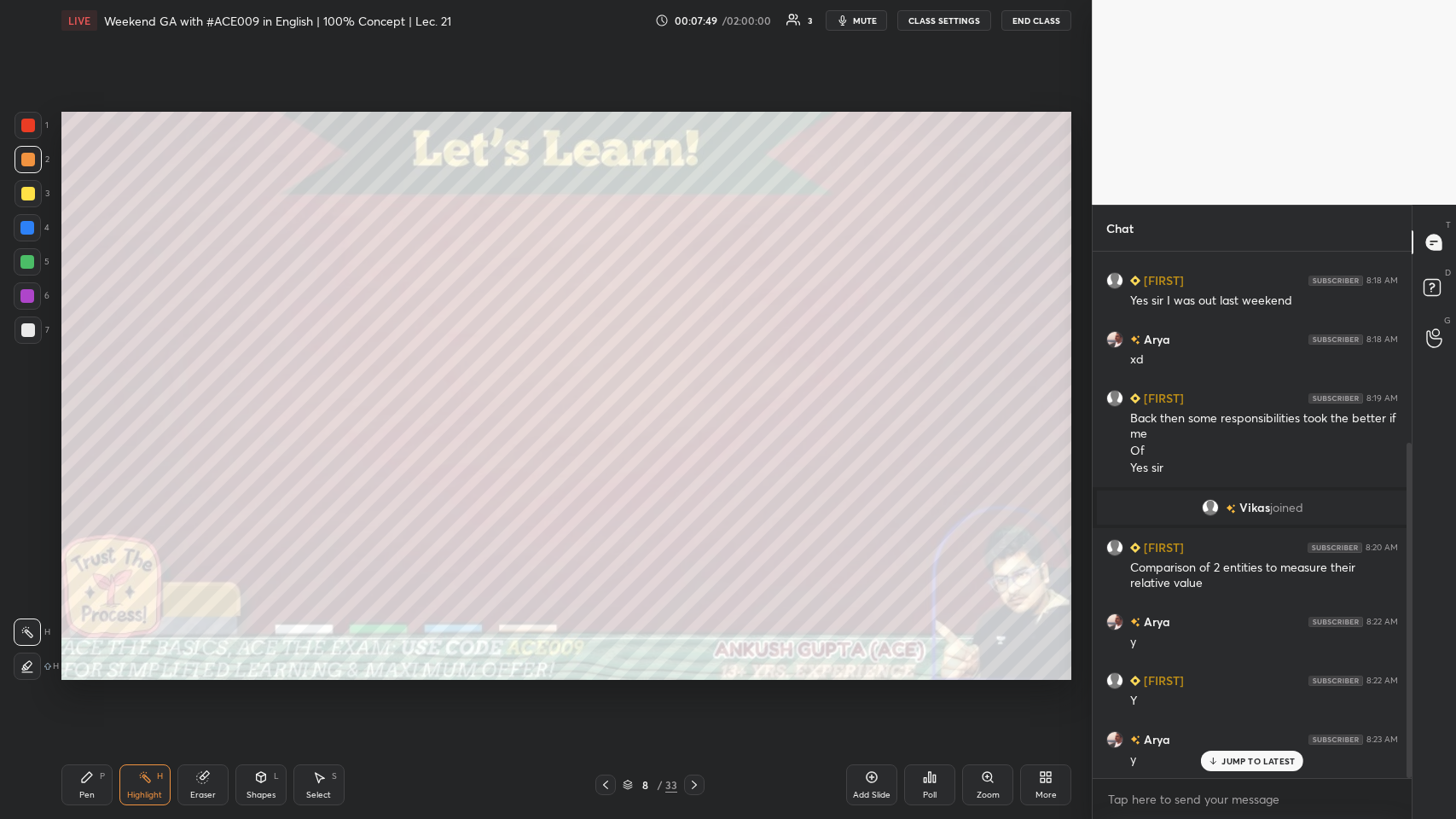 click 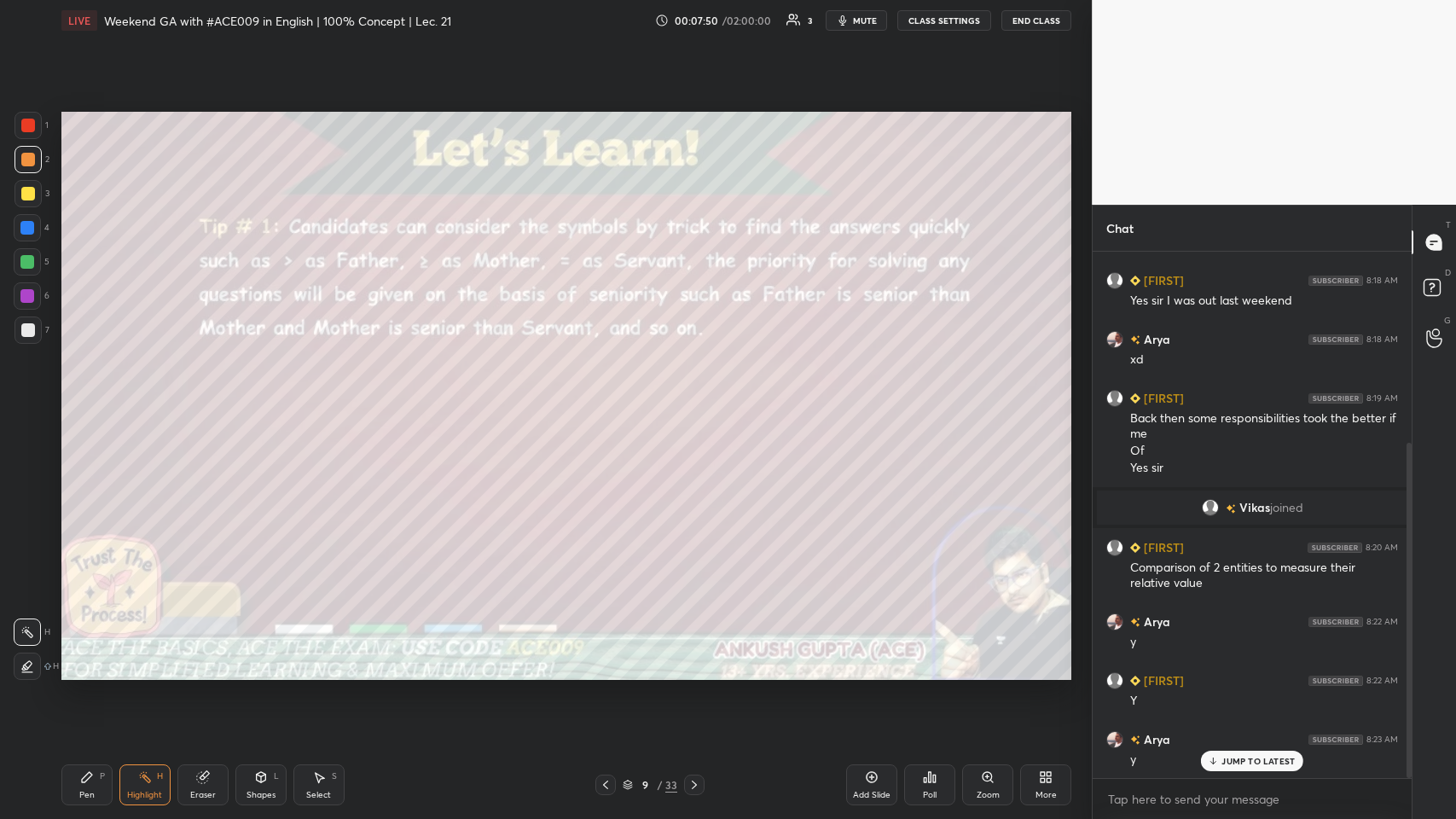 click at bounding box center (606, 785) 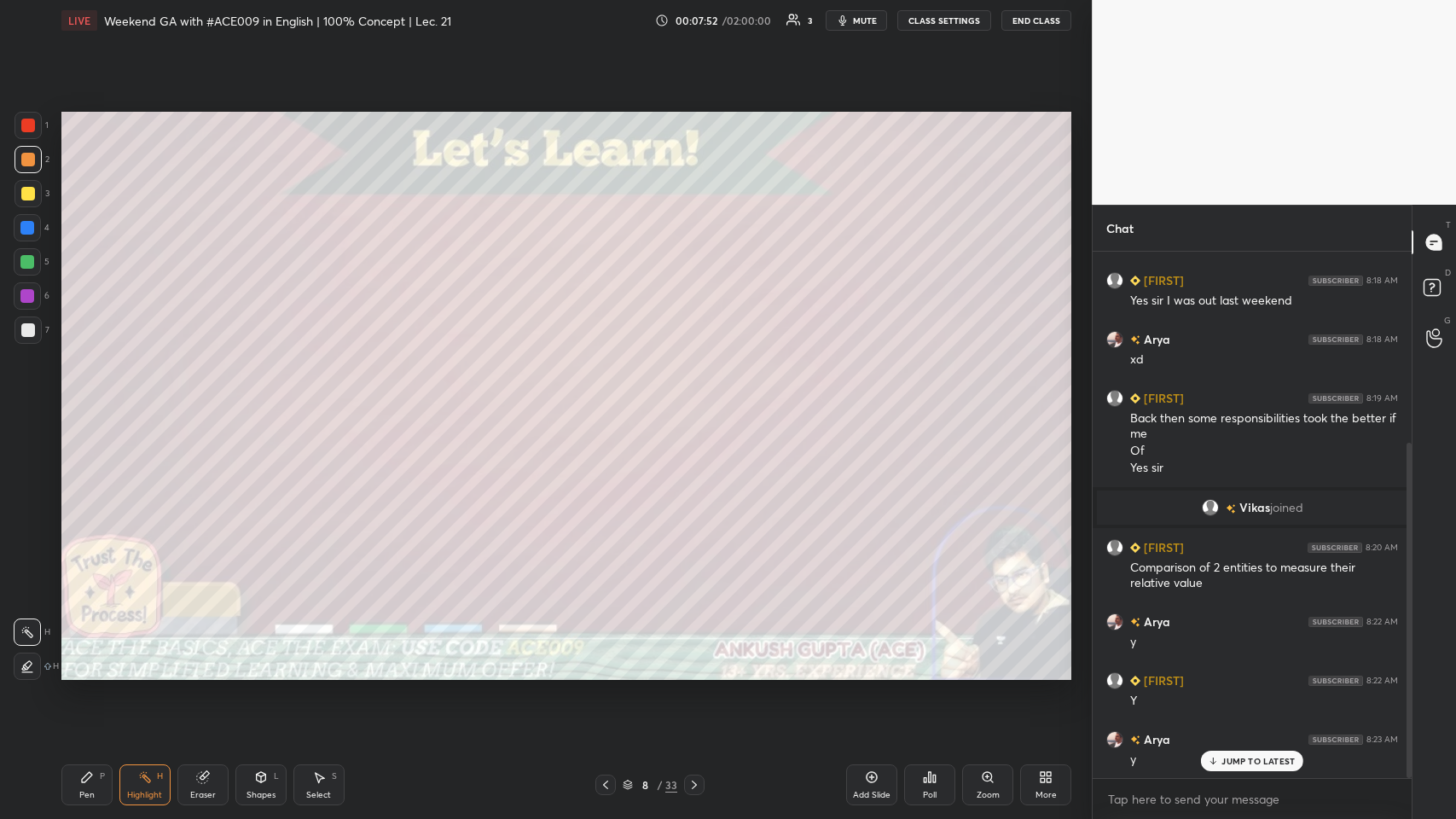 click at bounding box center [28, 330] 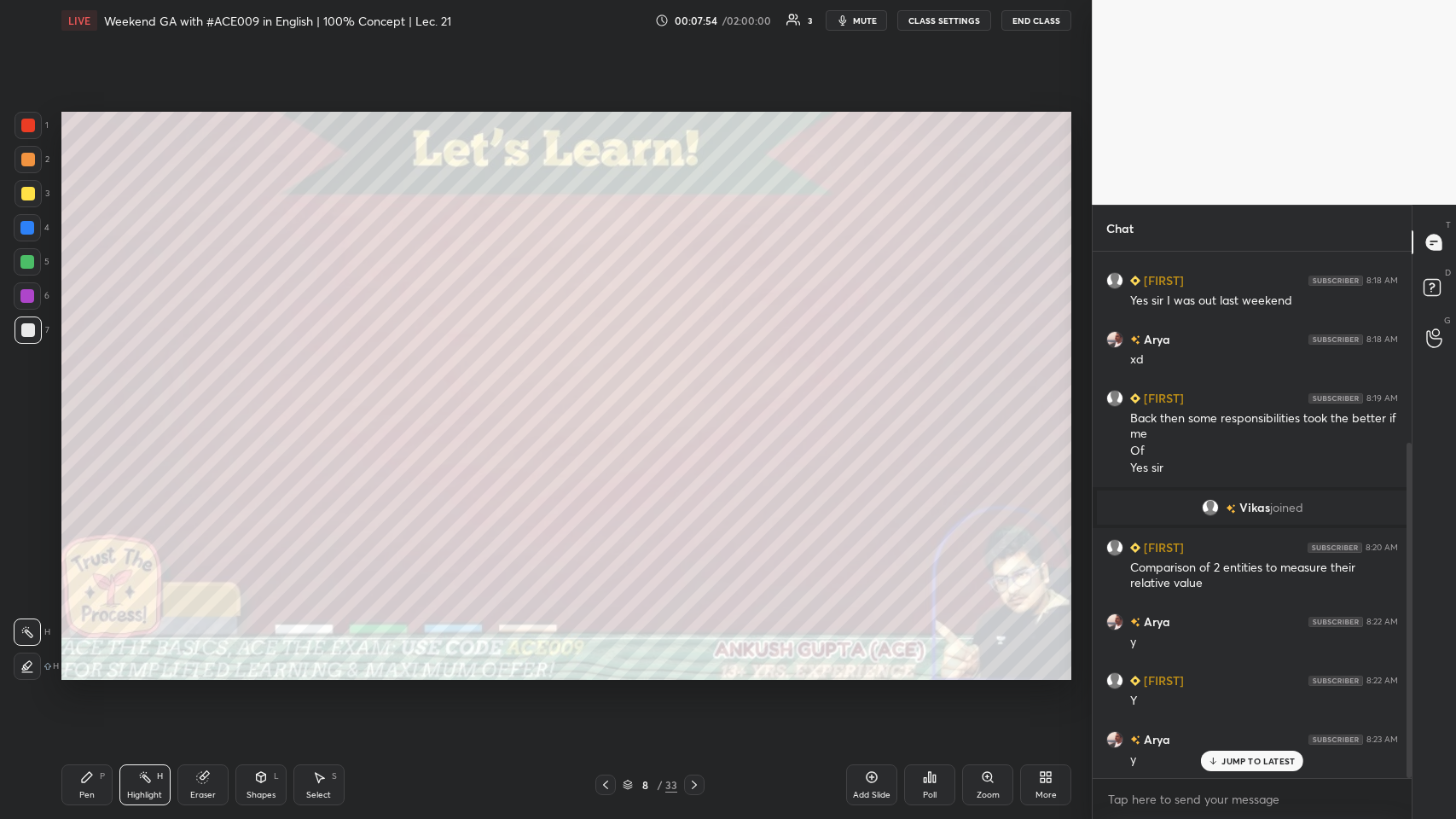 click on "Pen P" at bounding box center [87, 785] 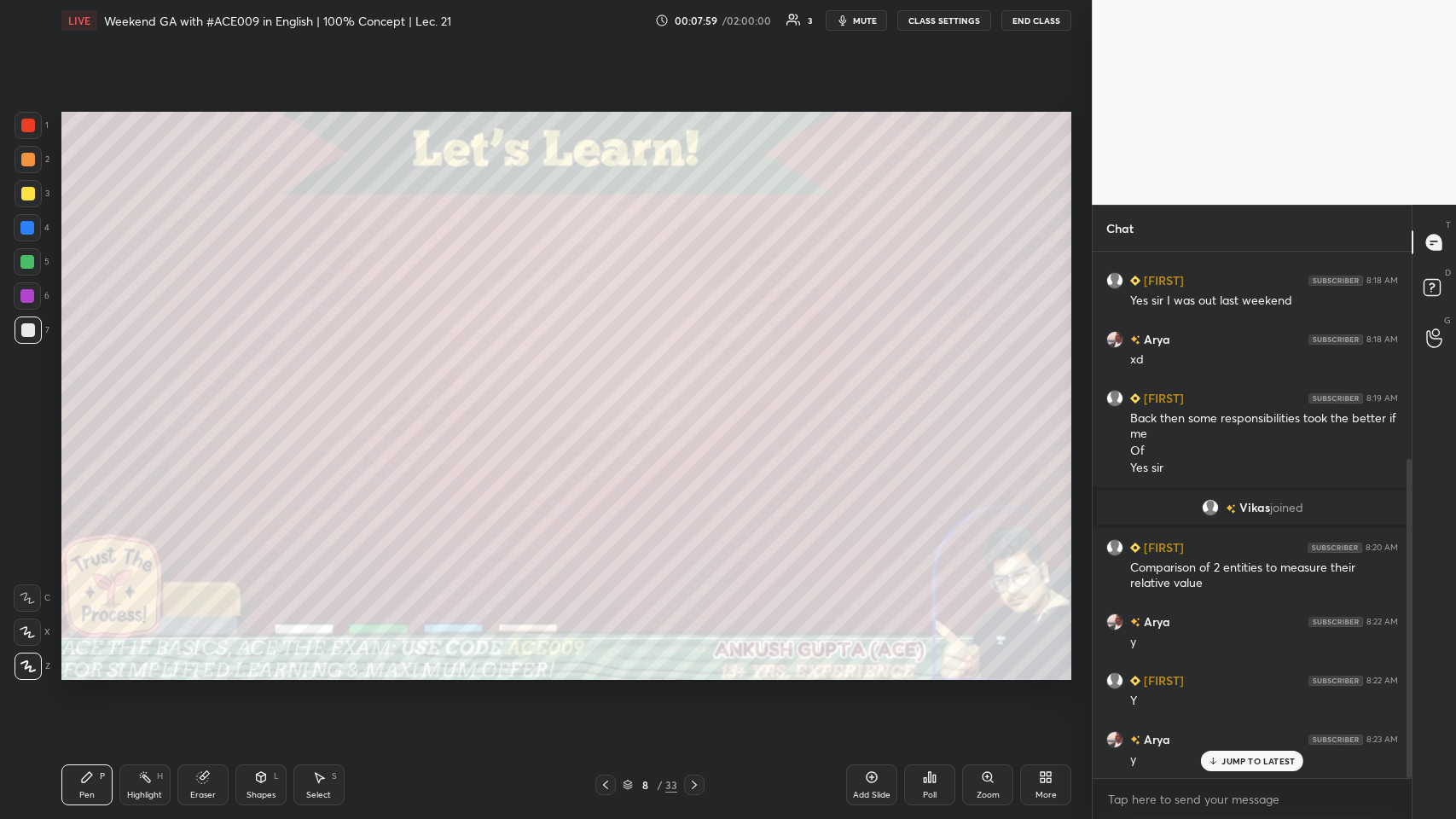 scroll, scrollTop: 341, scrollLeft: 0, axis: vertical 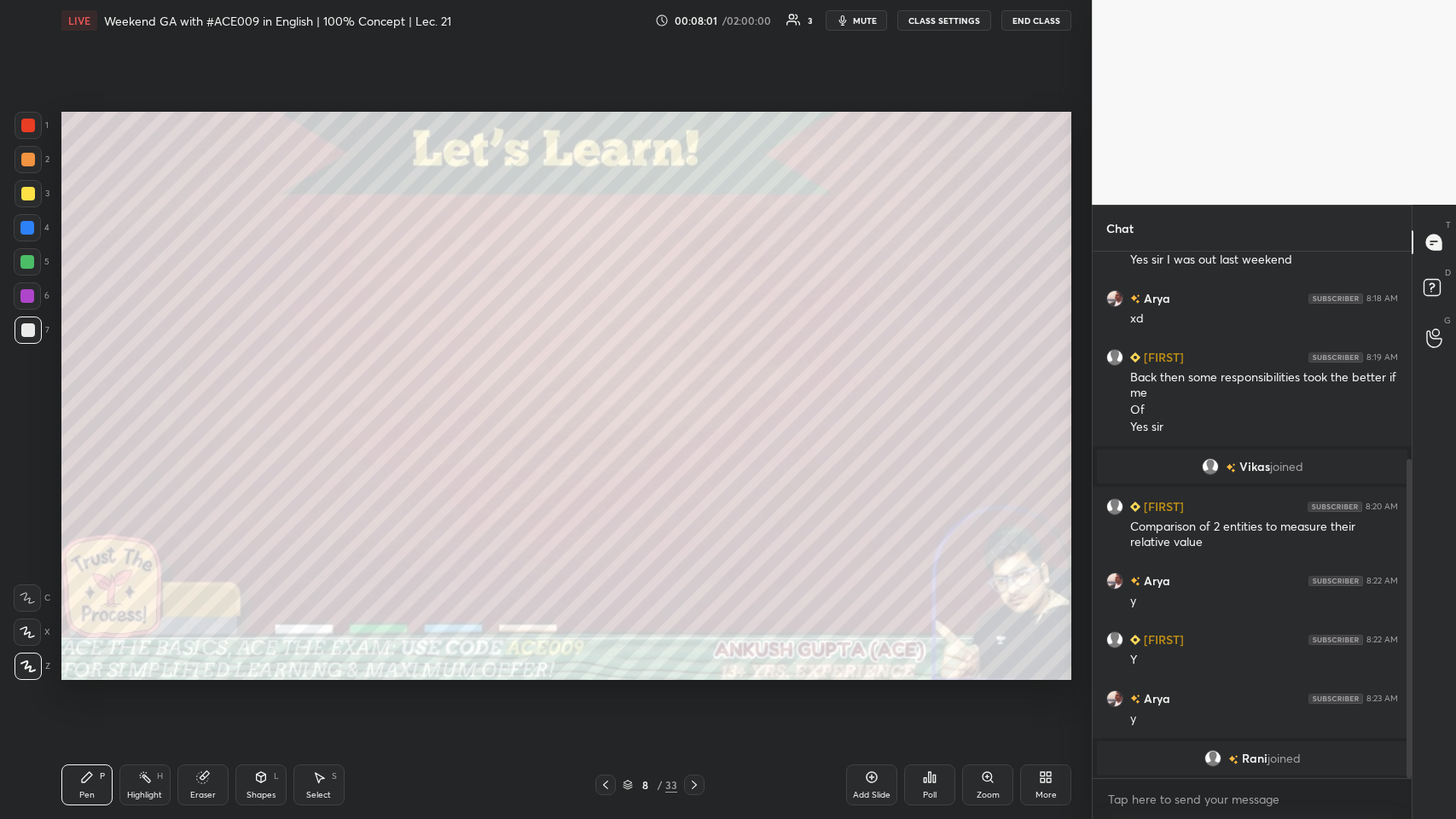 click at bounding box center (27, 228) 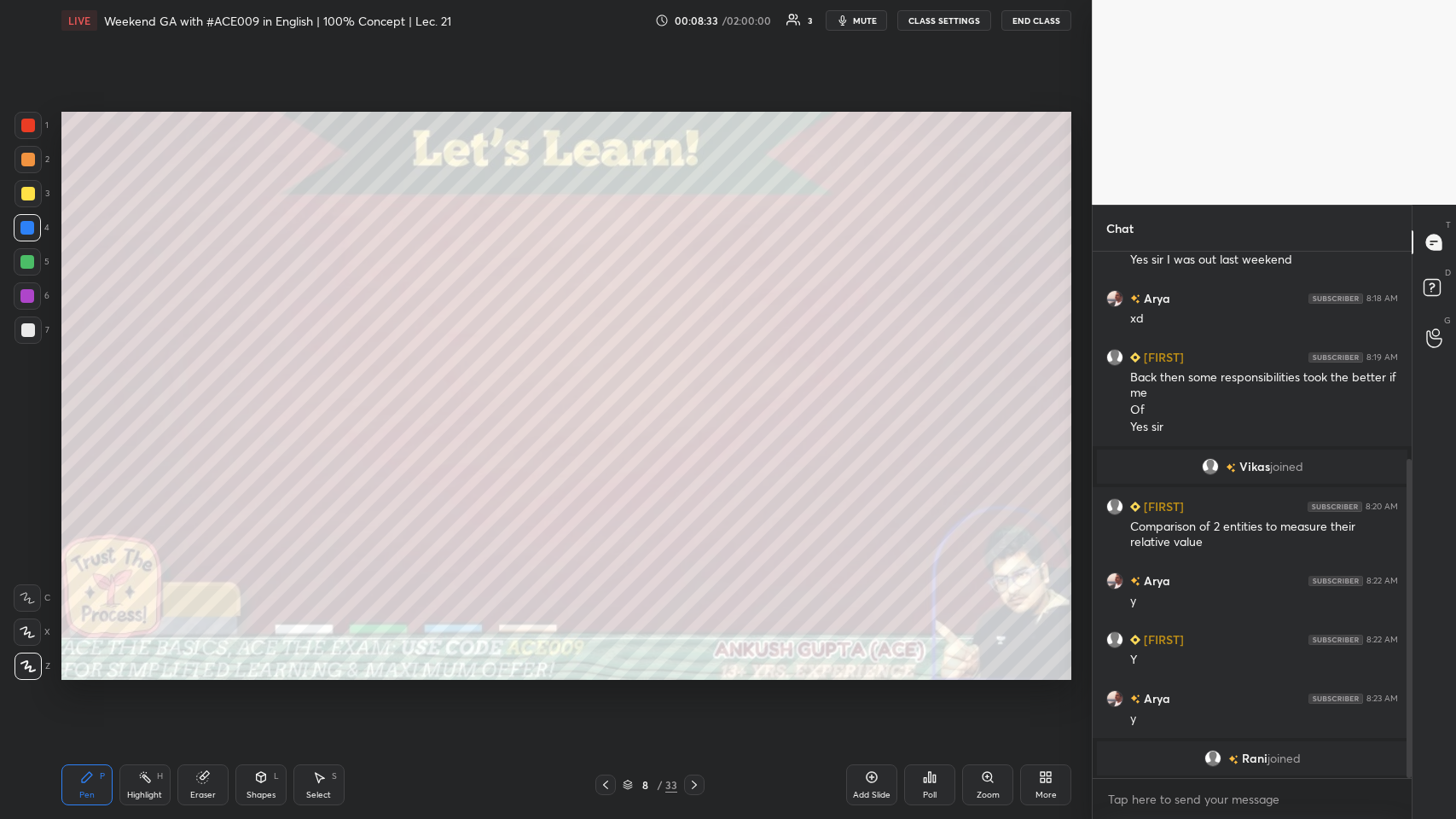 click at bounding box center (28, 160) 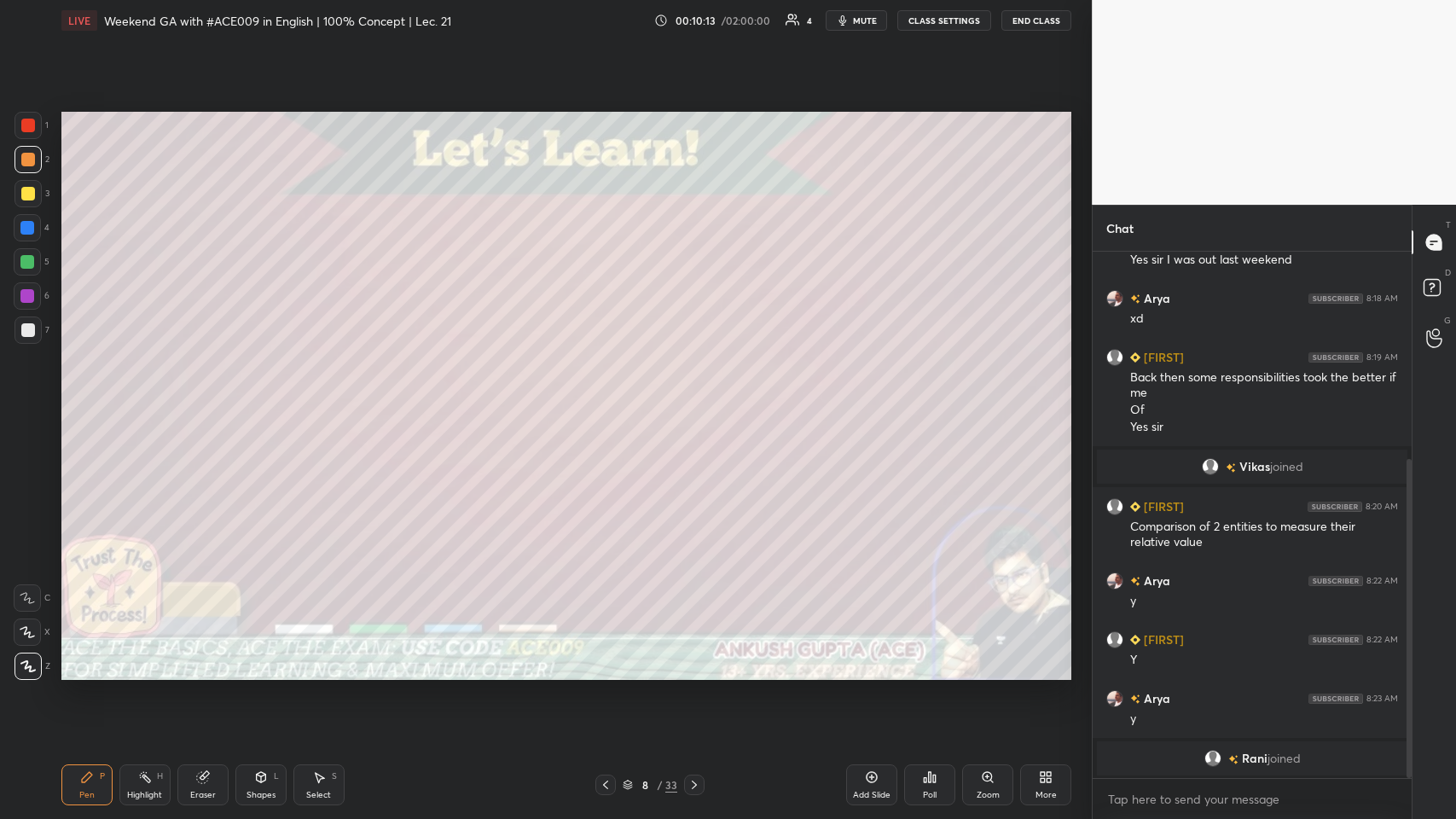 click at bounding box center (694, 785) 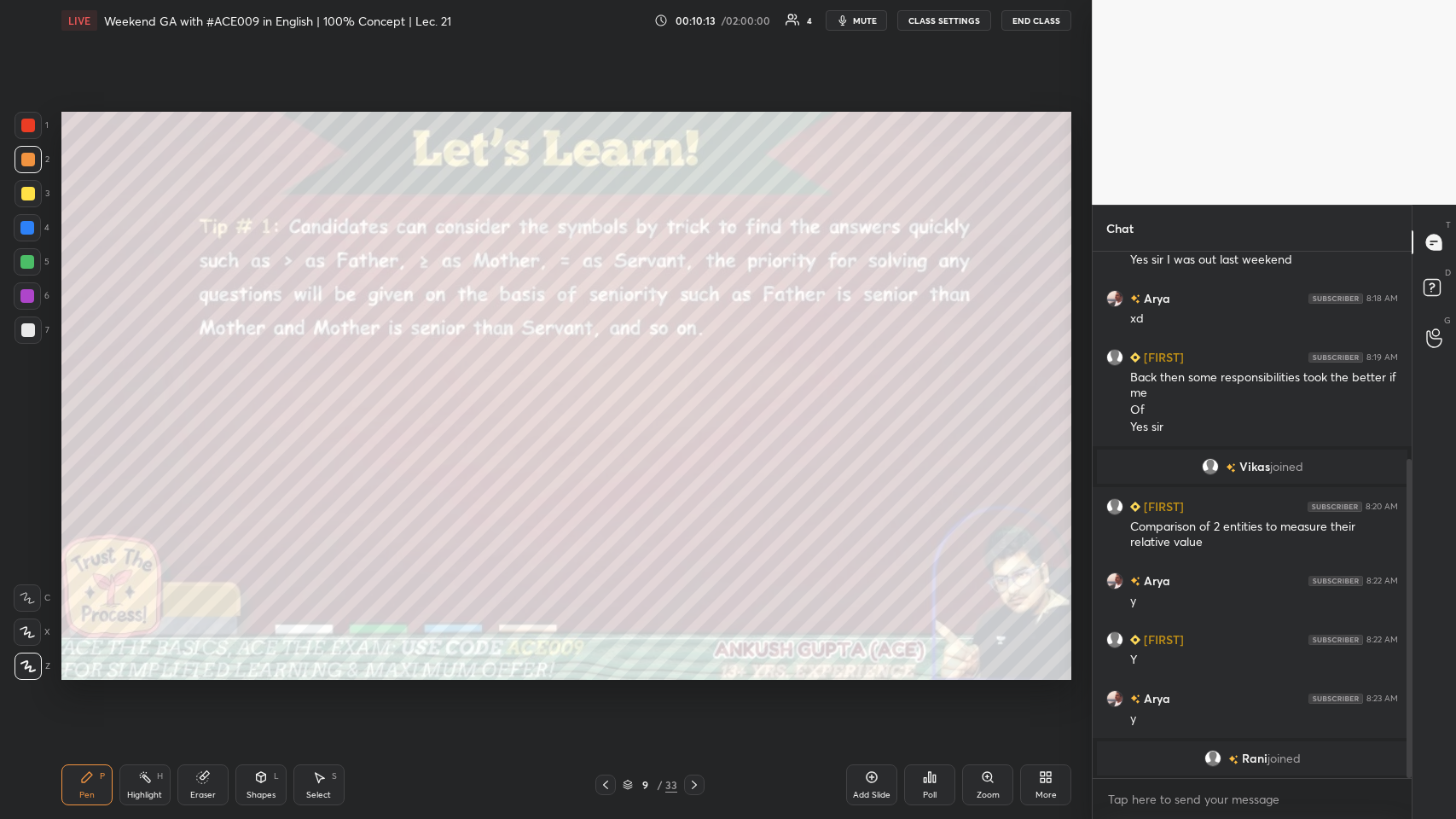 click at bounding box center [694, 785] 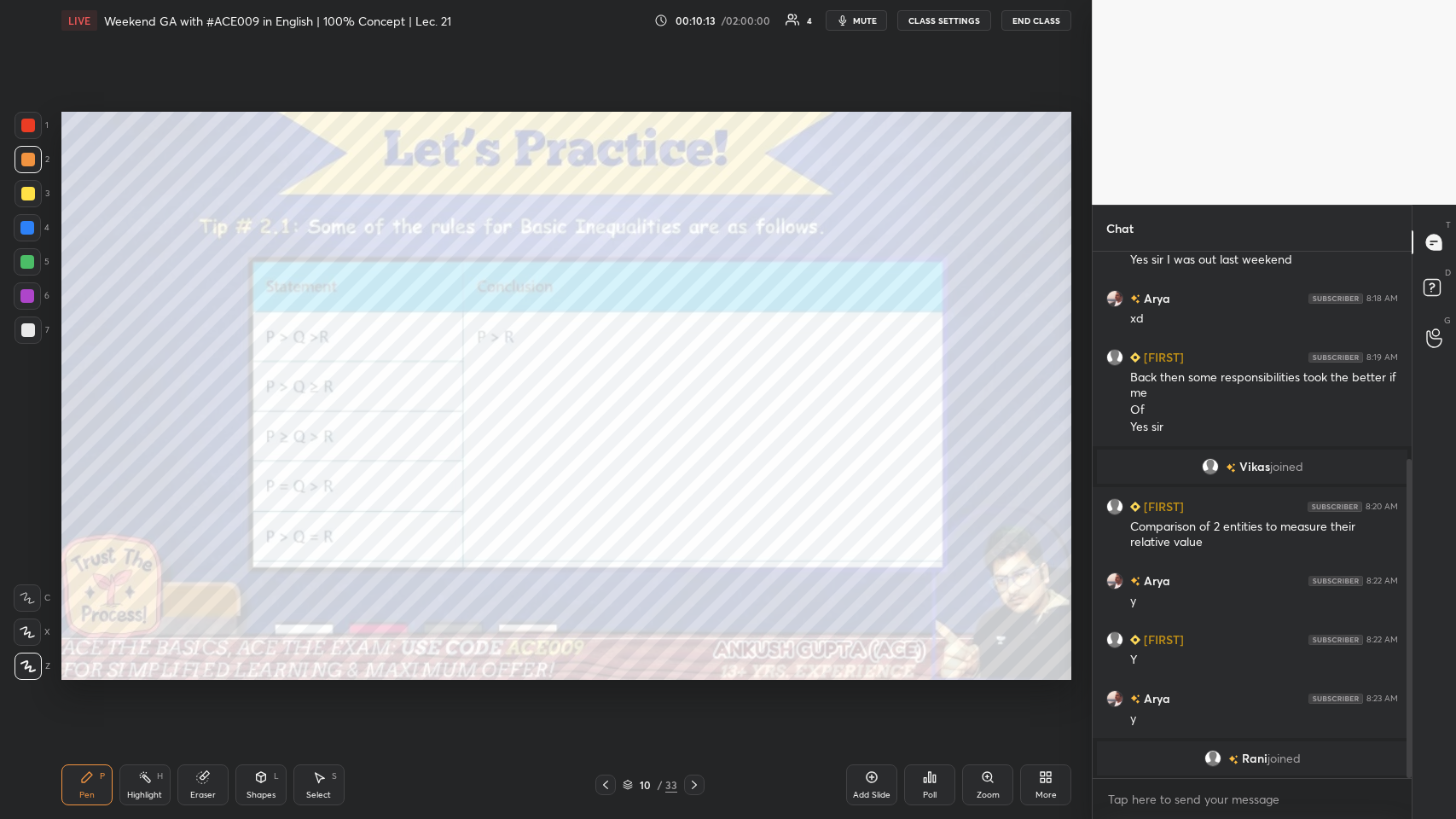 click at bounding box center (694, 785) 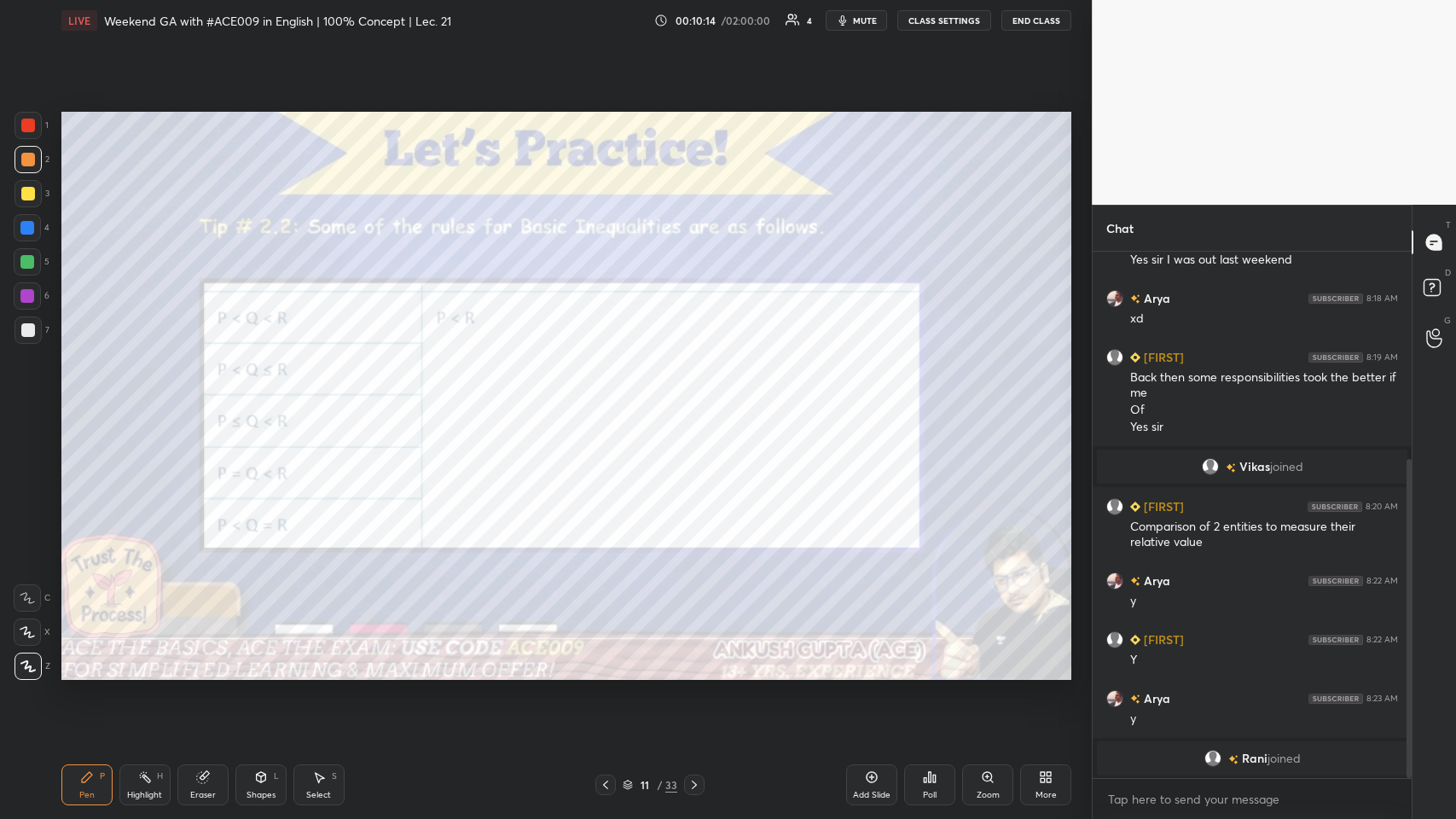 click at bounding box center (694, 785) 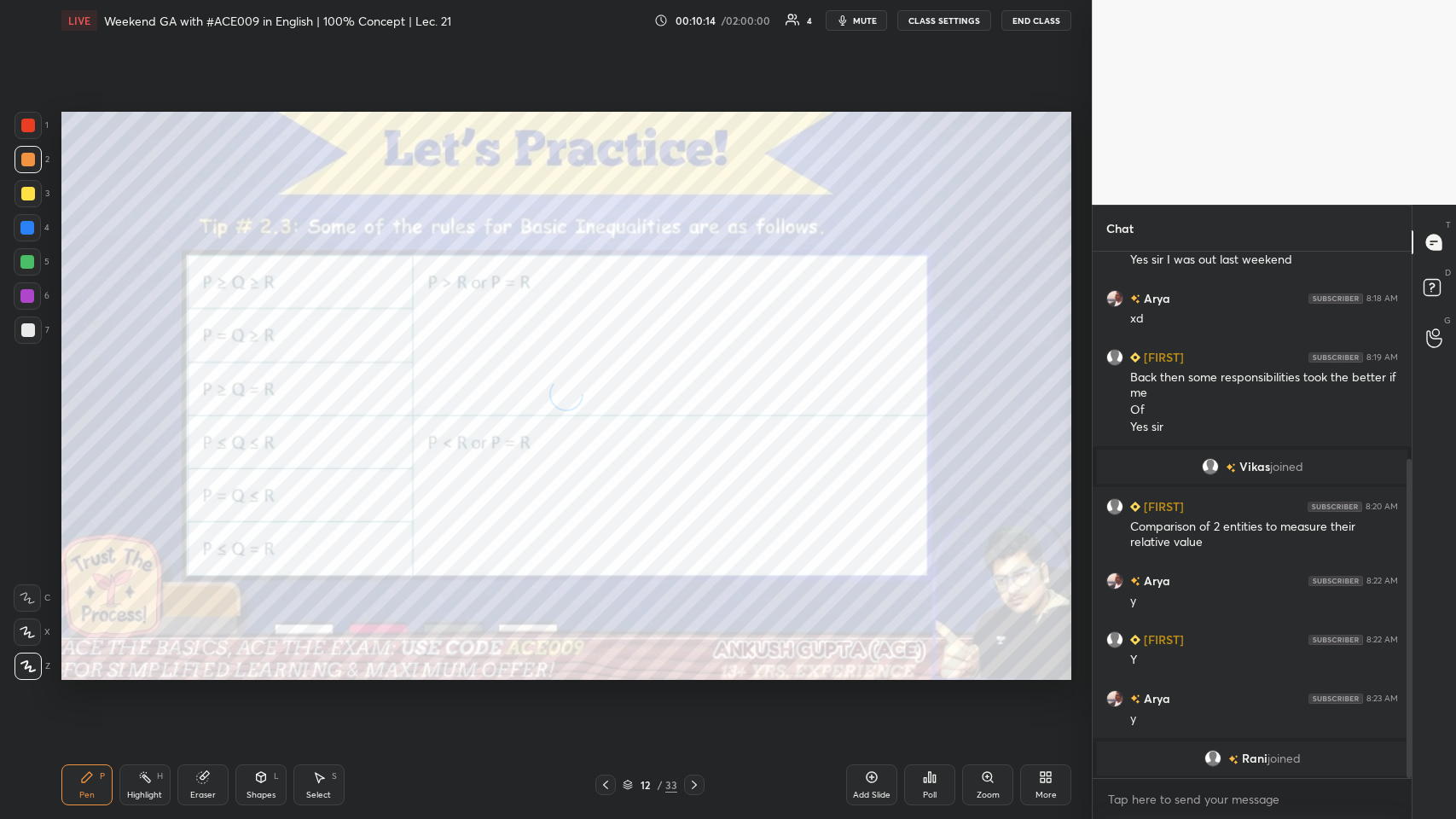 click at bounding box center [694, 785] 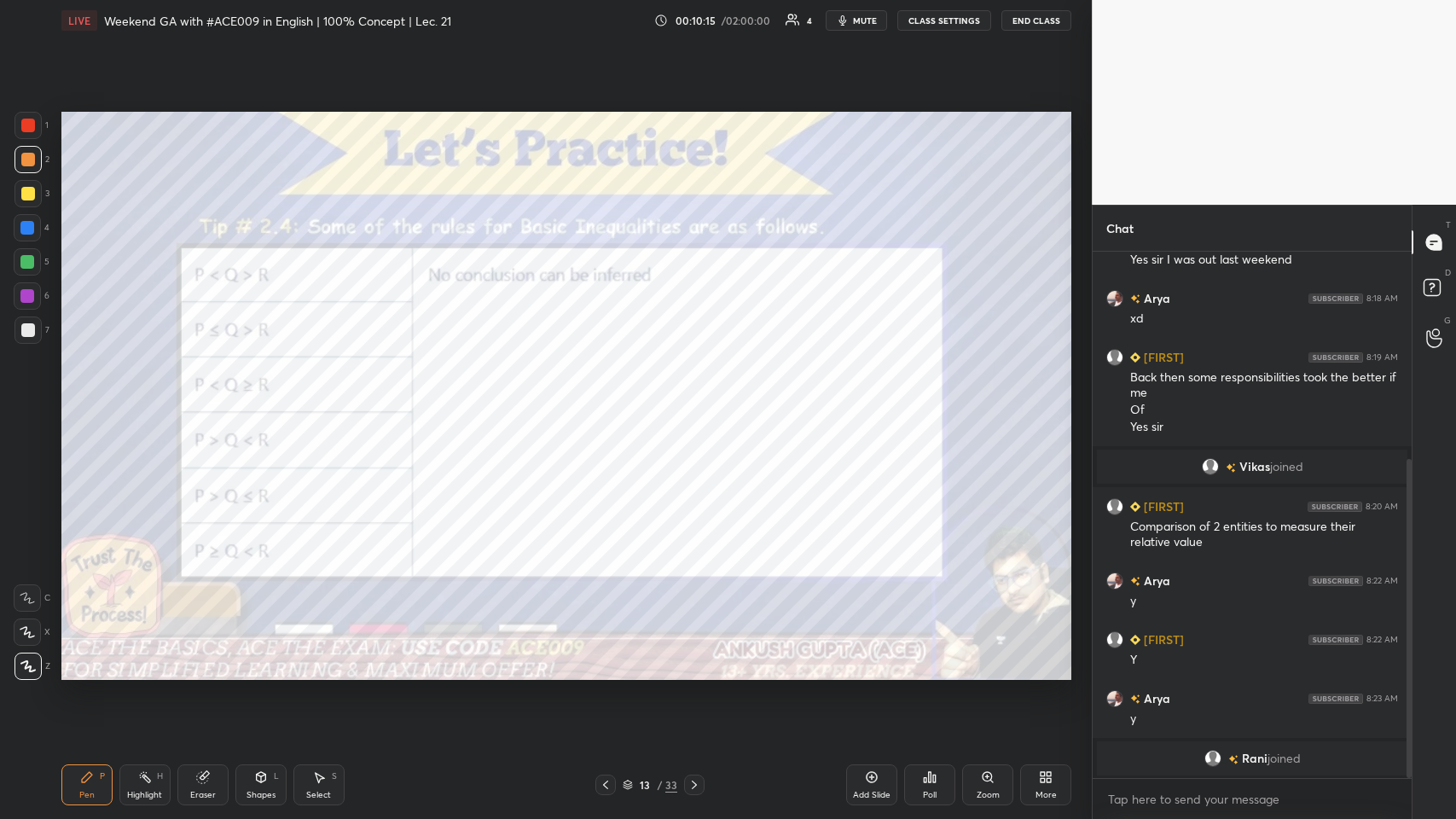 click at bounding box center [694, 785] 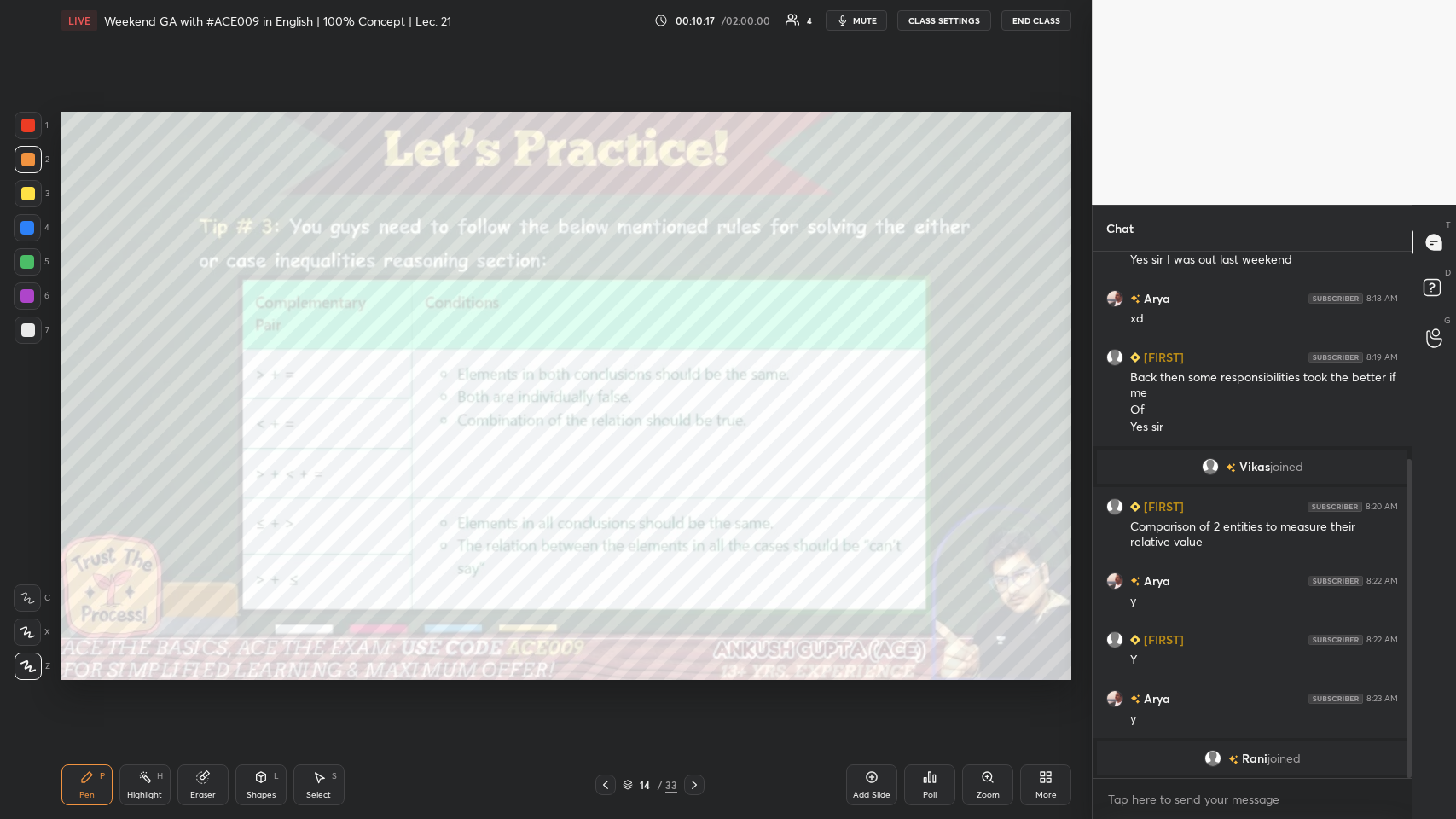 click at bounding box center [694, 785] 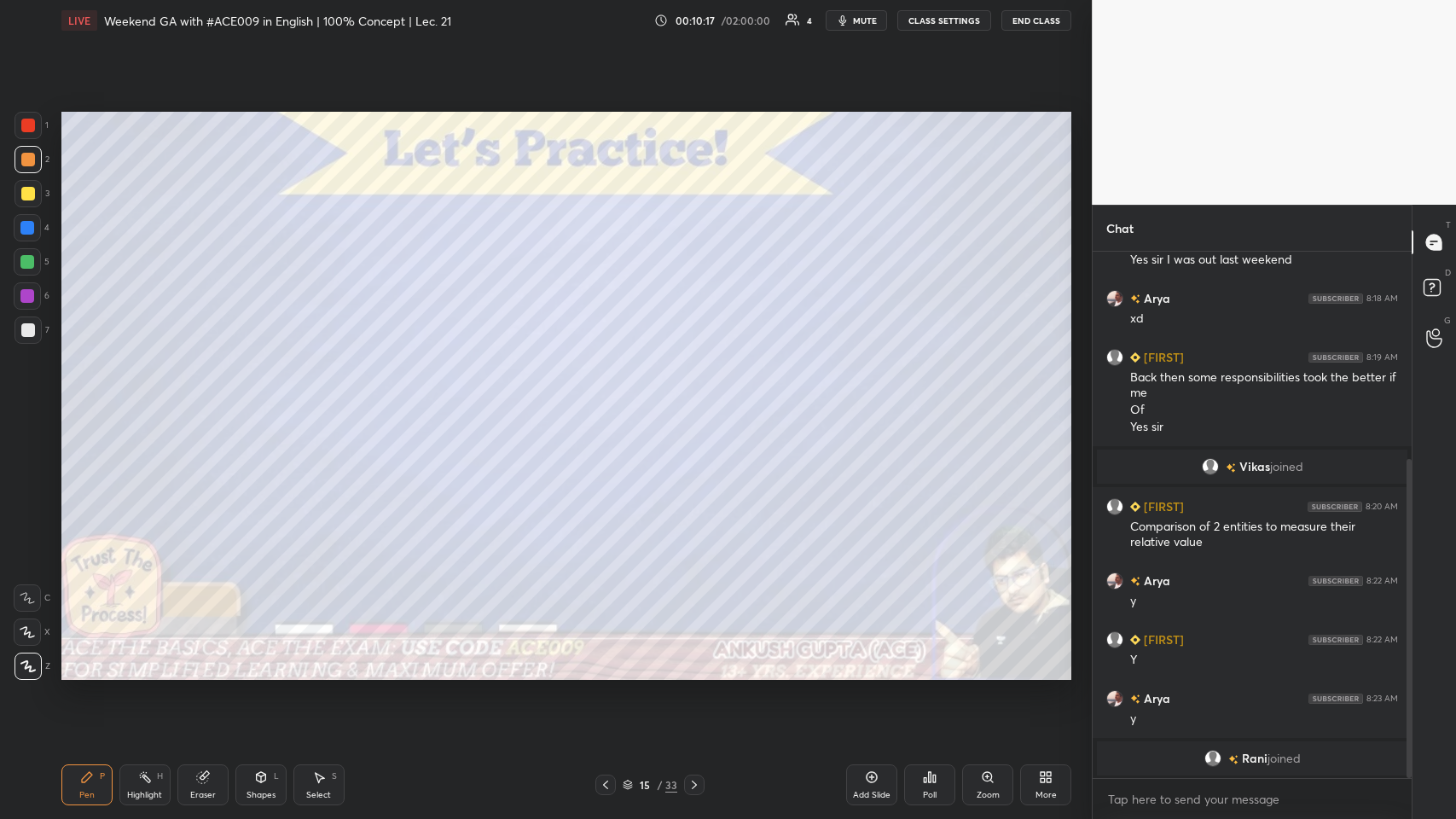 click at bounding box center (694, 785) 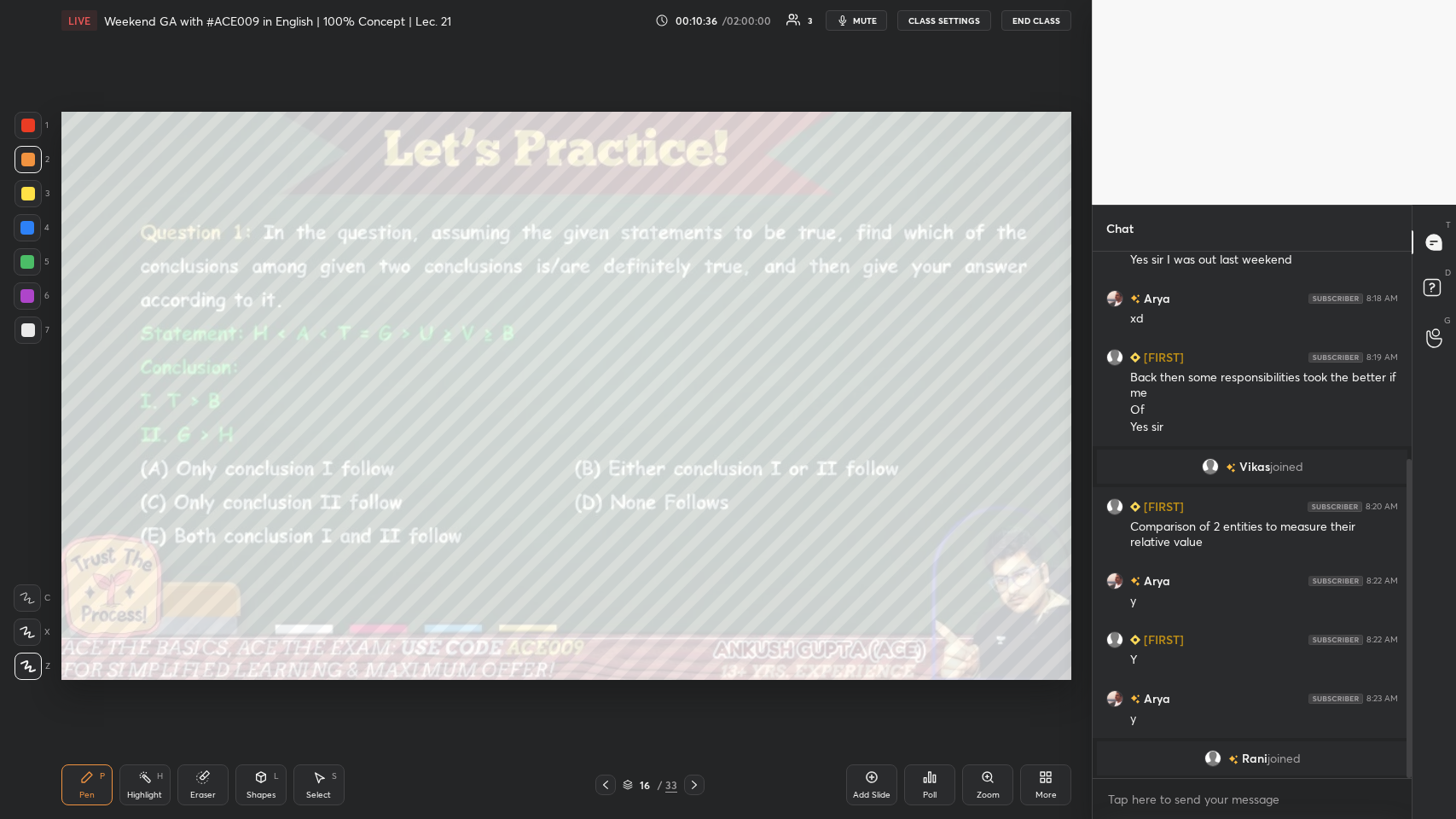 click on "mute" at bounding box center [856, 20] 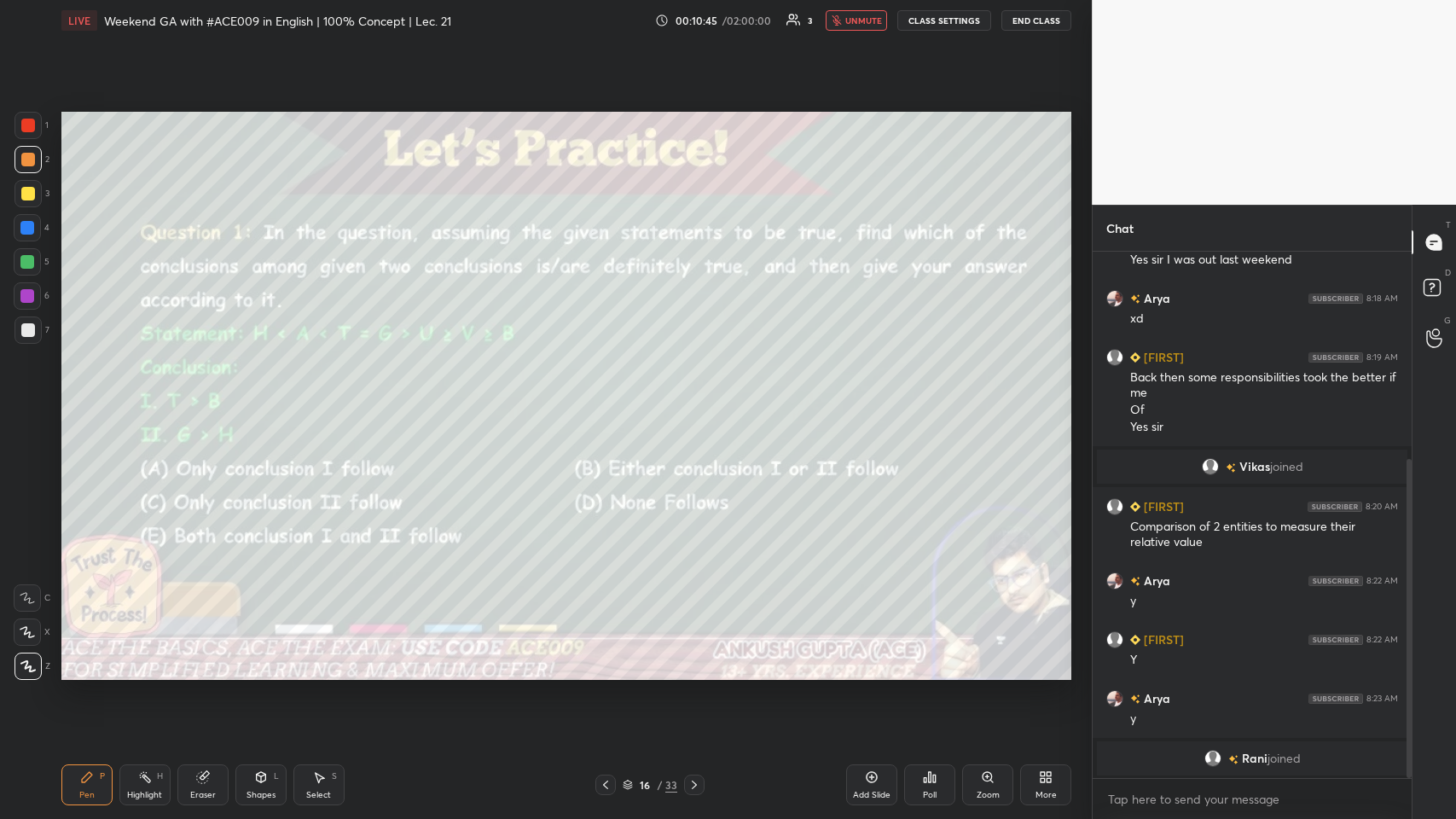 click on "unmute" at bounding box center [863, 20] 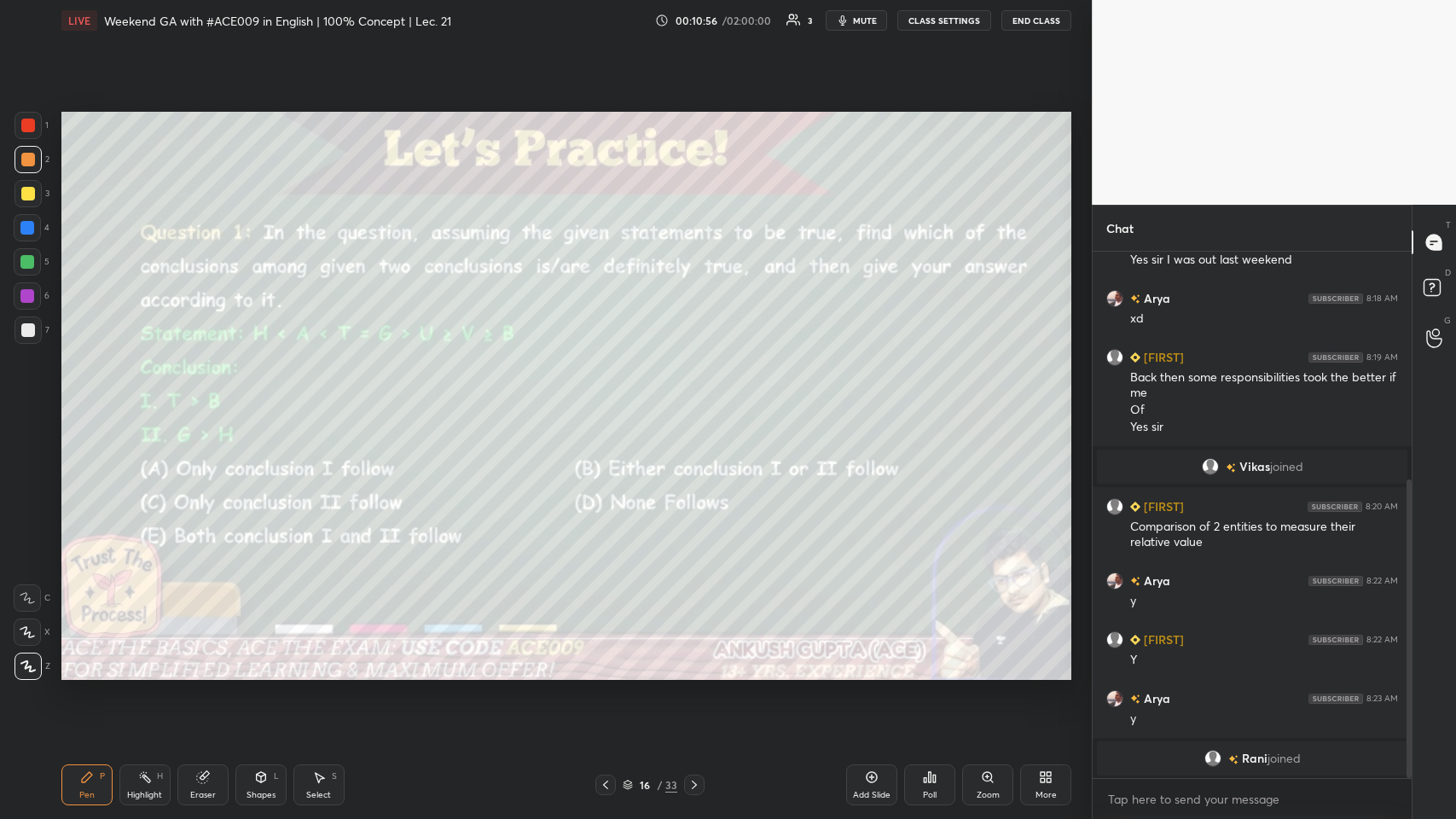 scroll, scrollTop: 401, scrollLeft: 0, axis: vertical 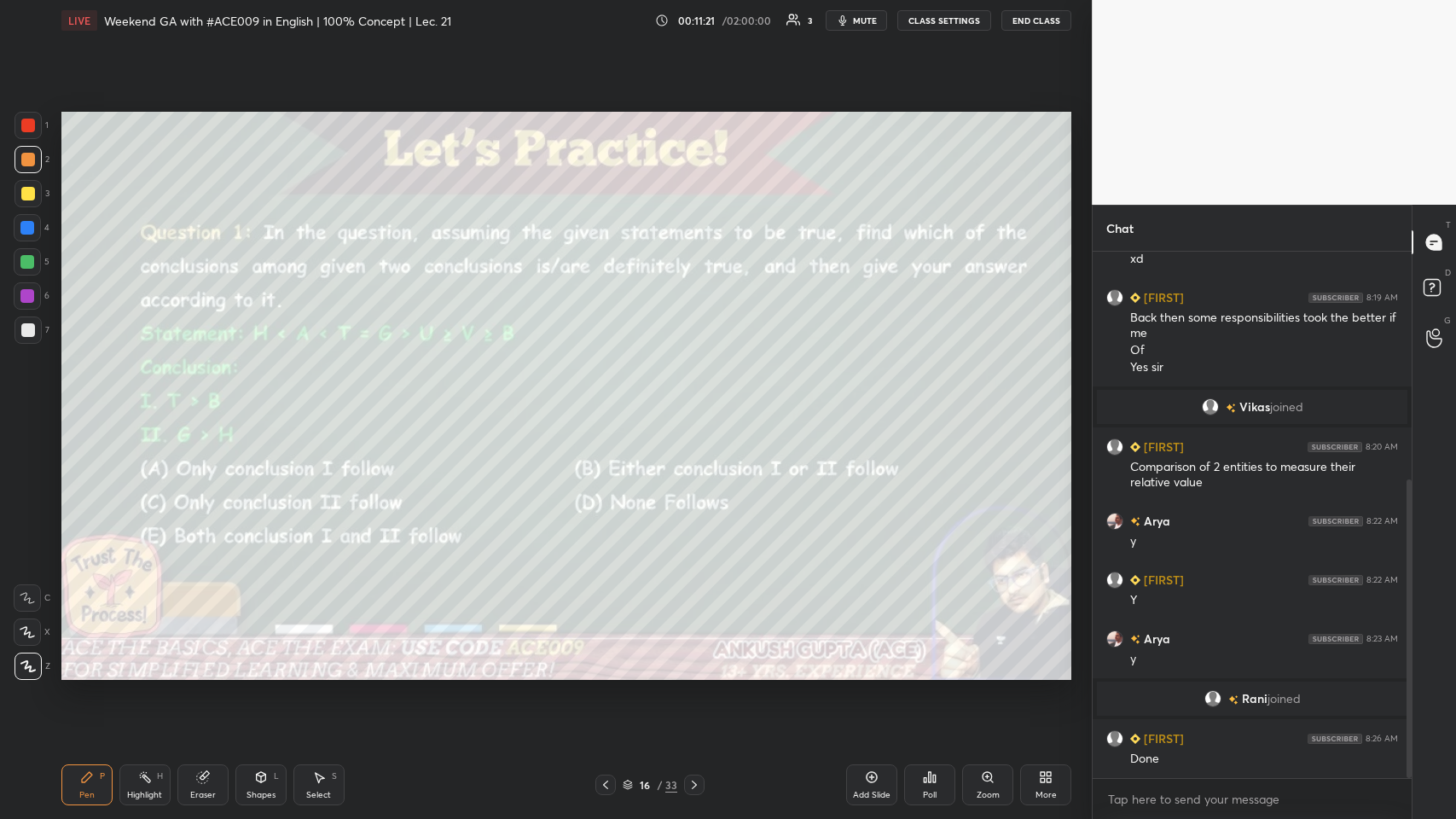 click 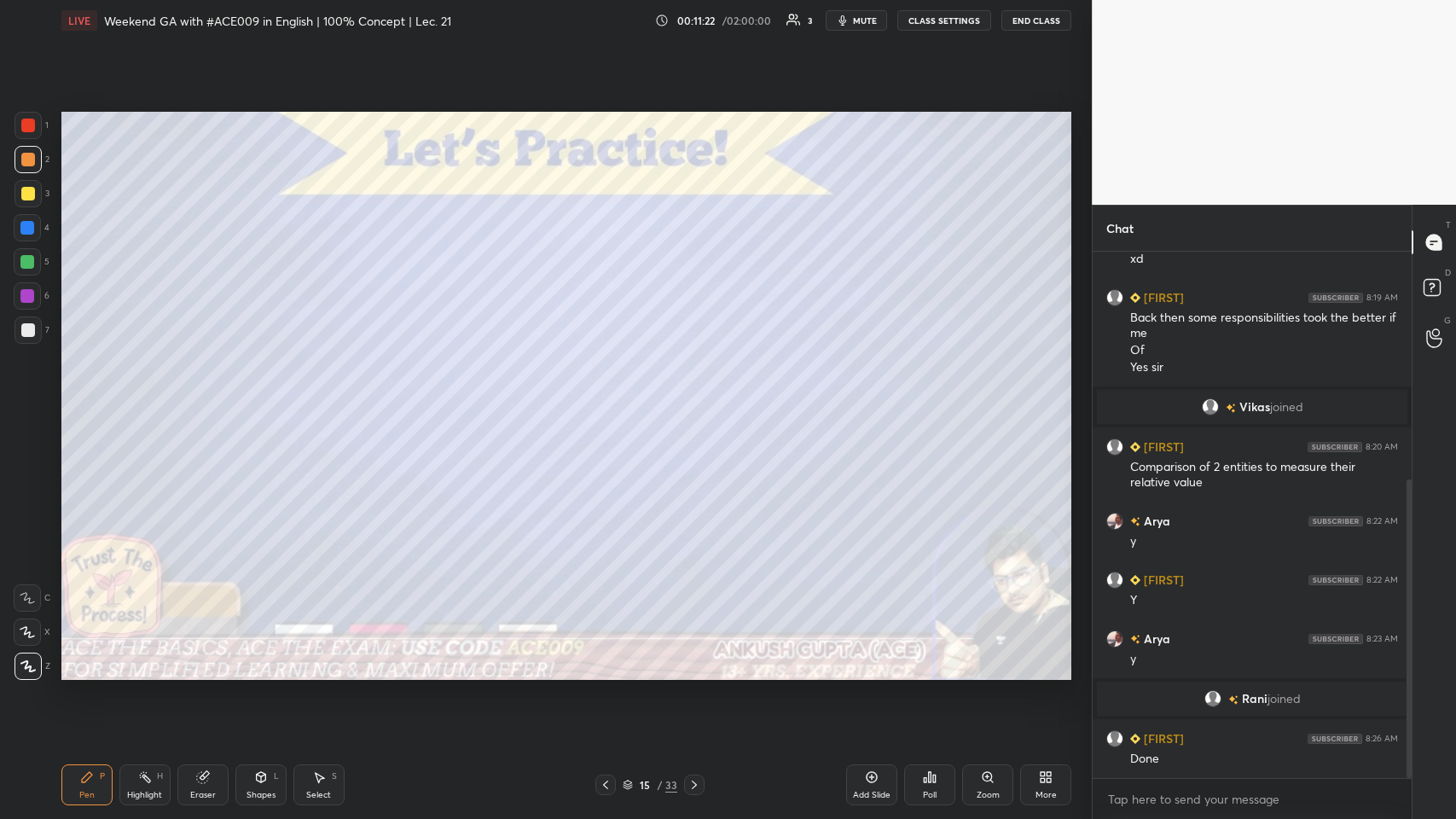 click 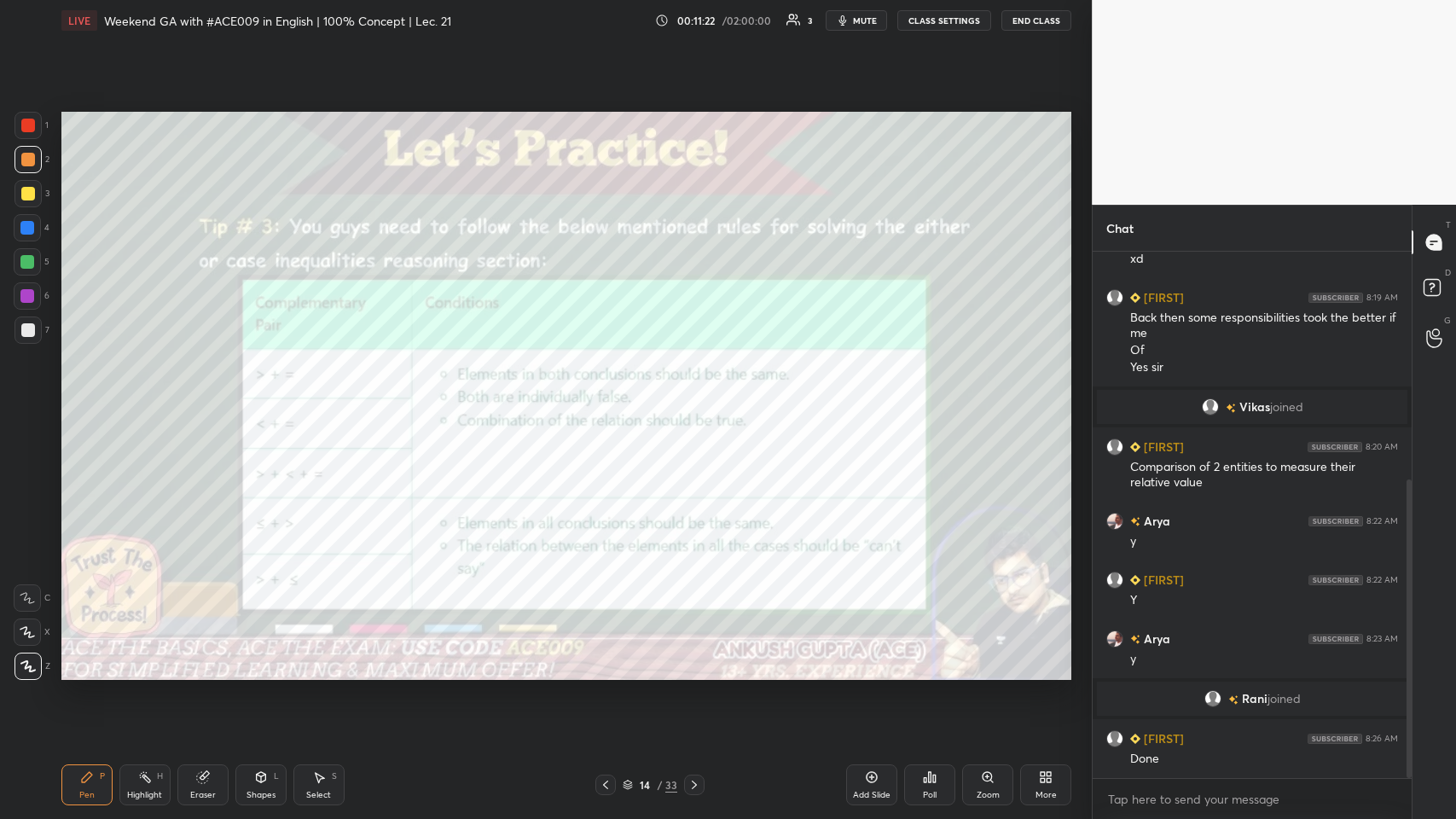 click 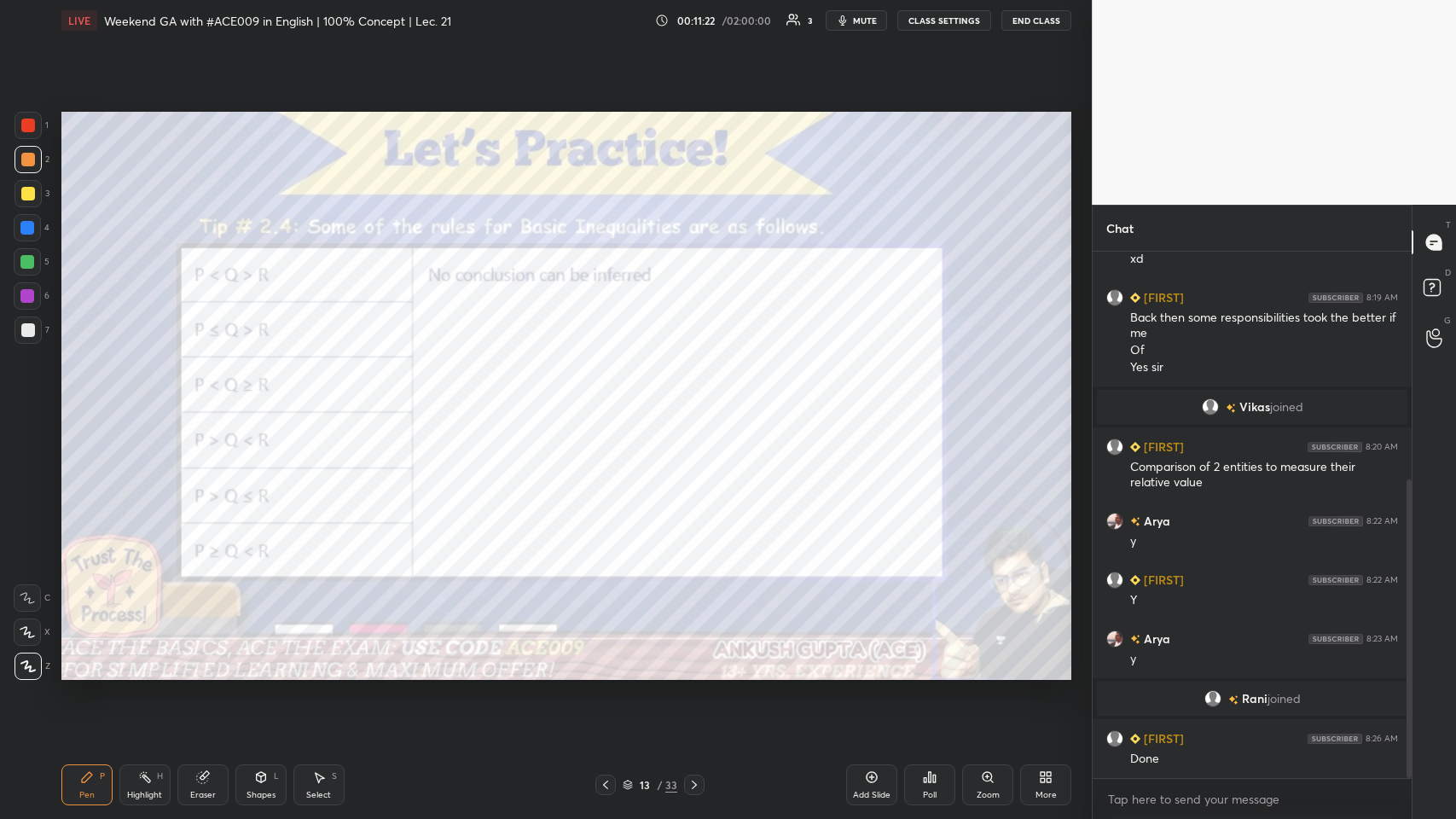 click 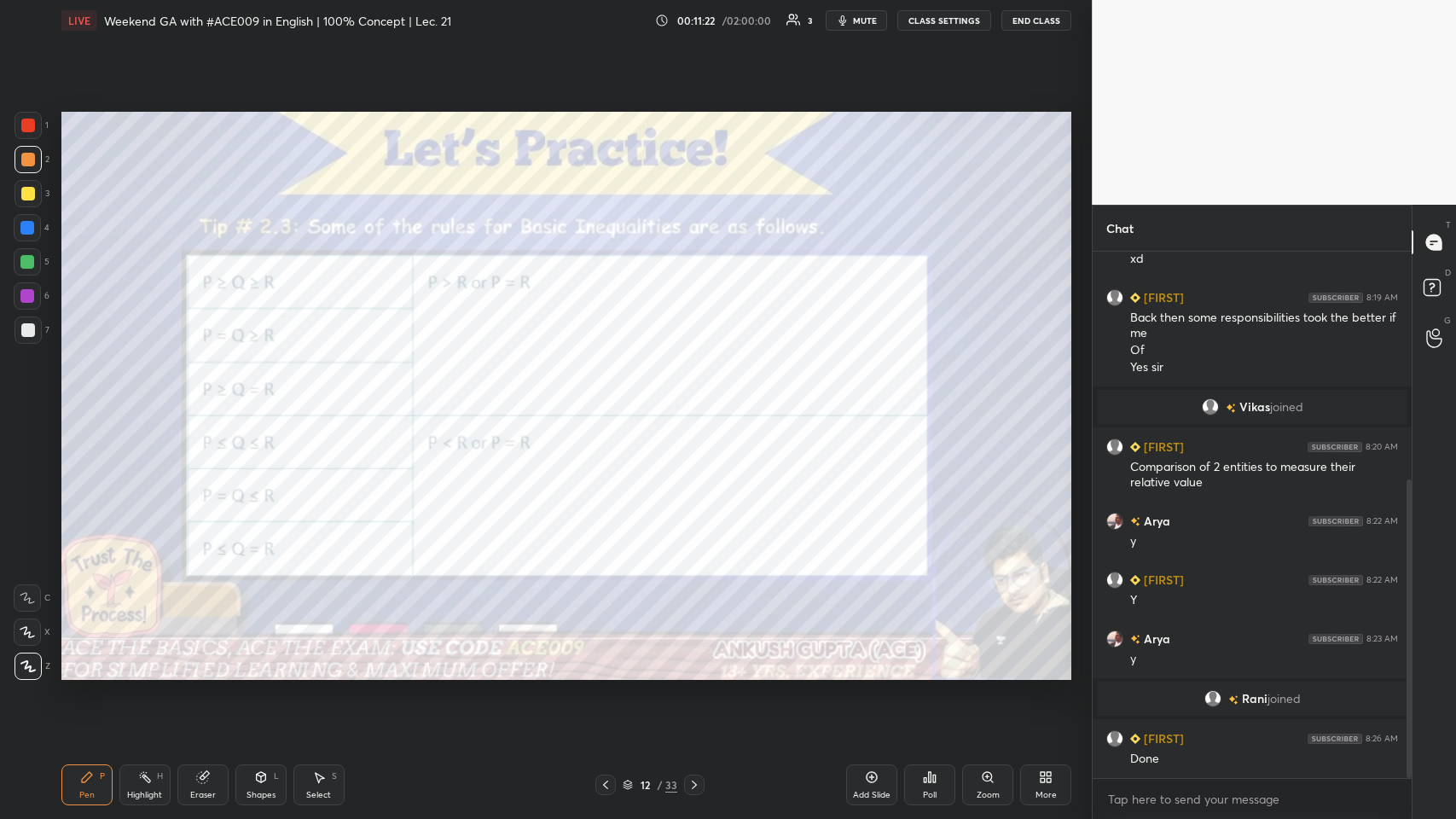 click 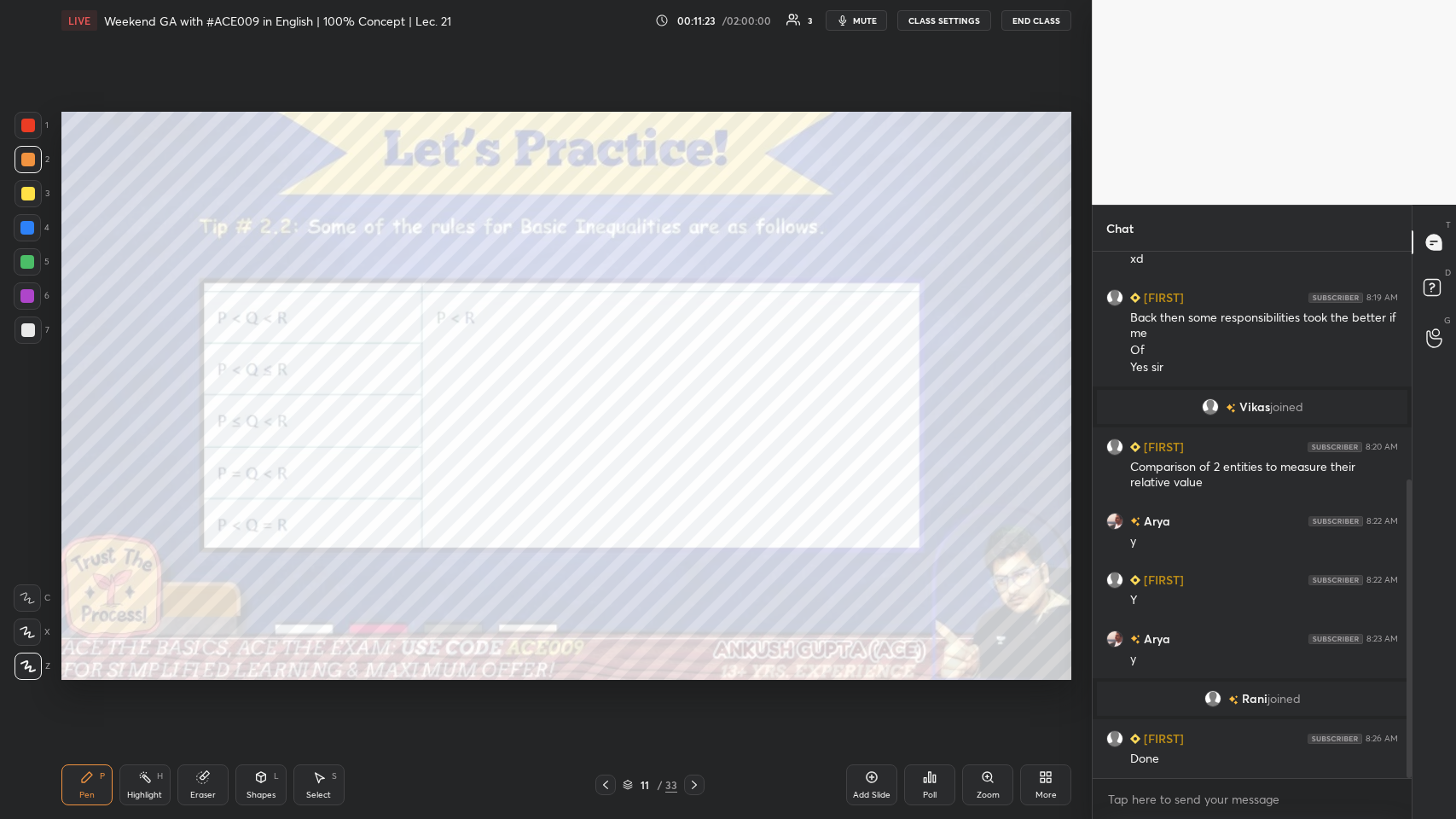 click 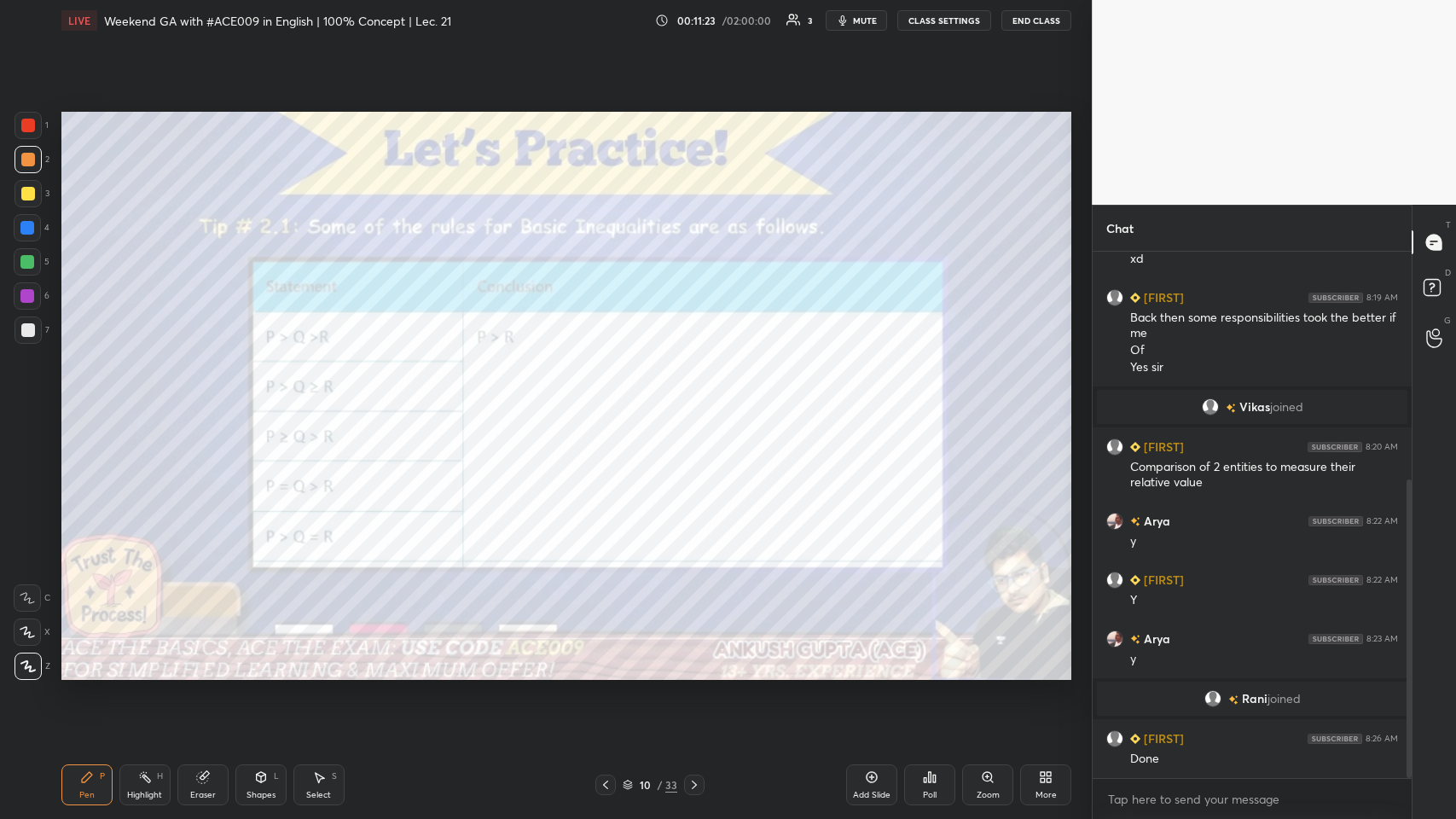 click 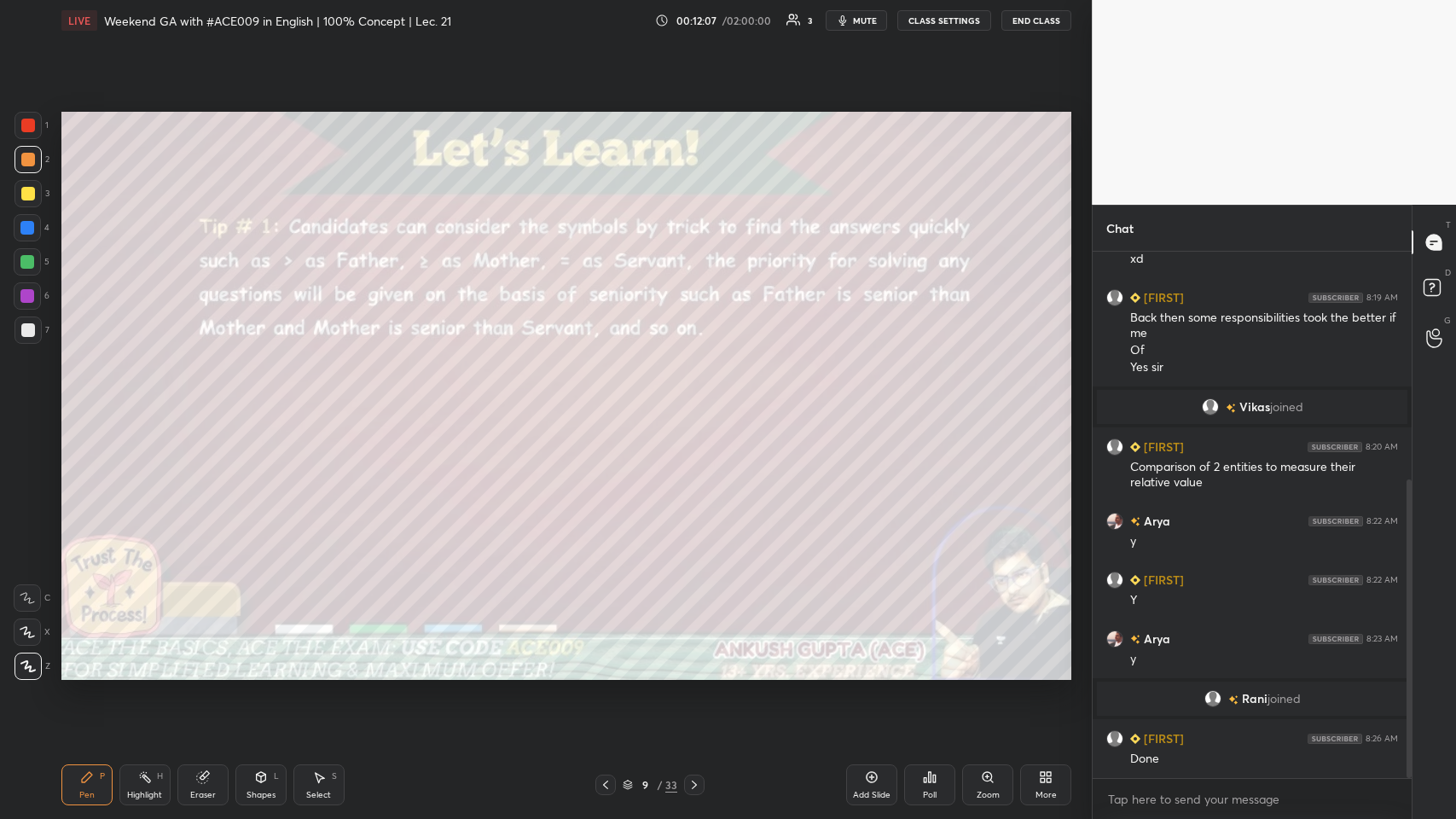click 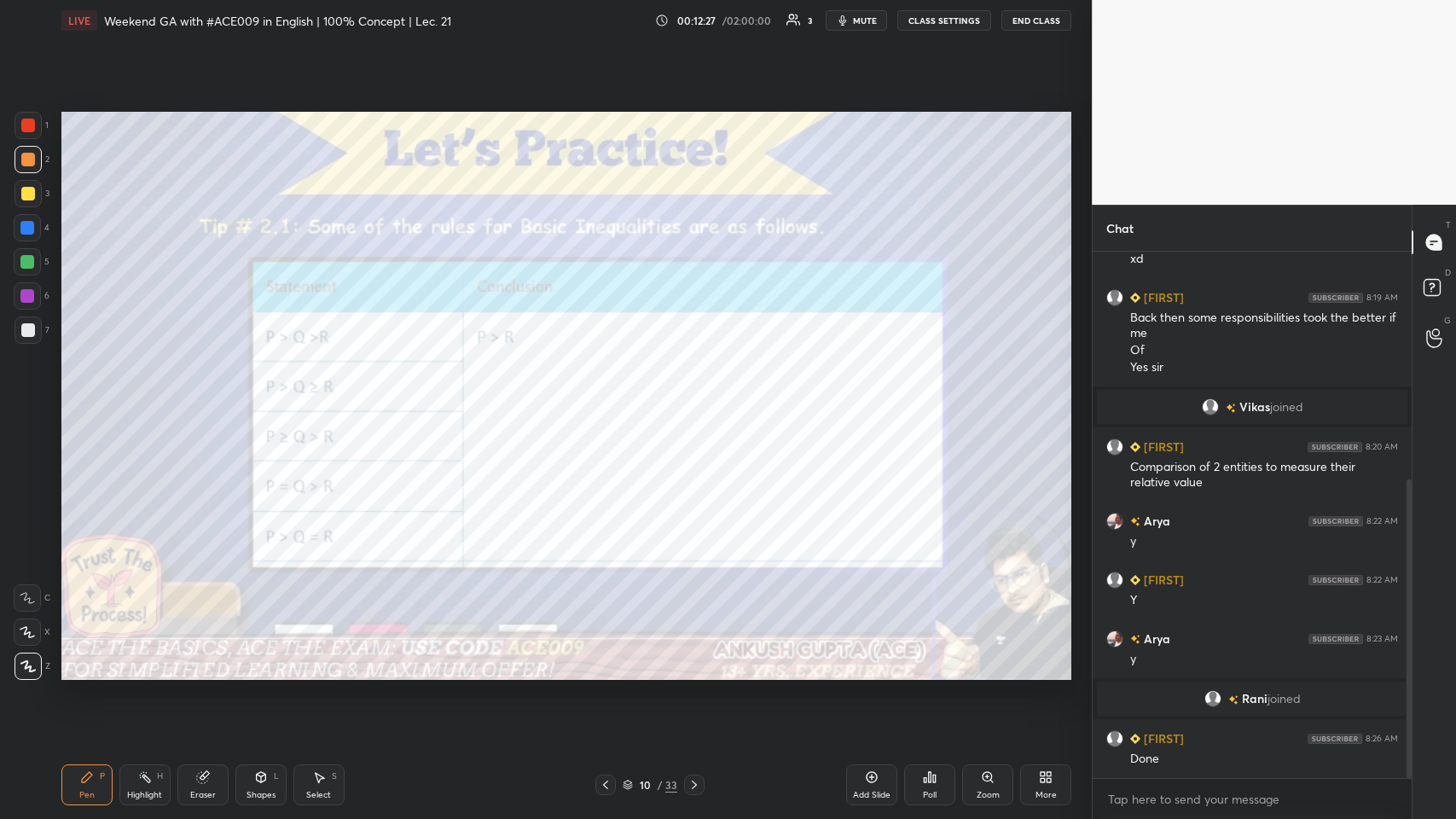 click 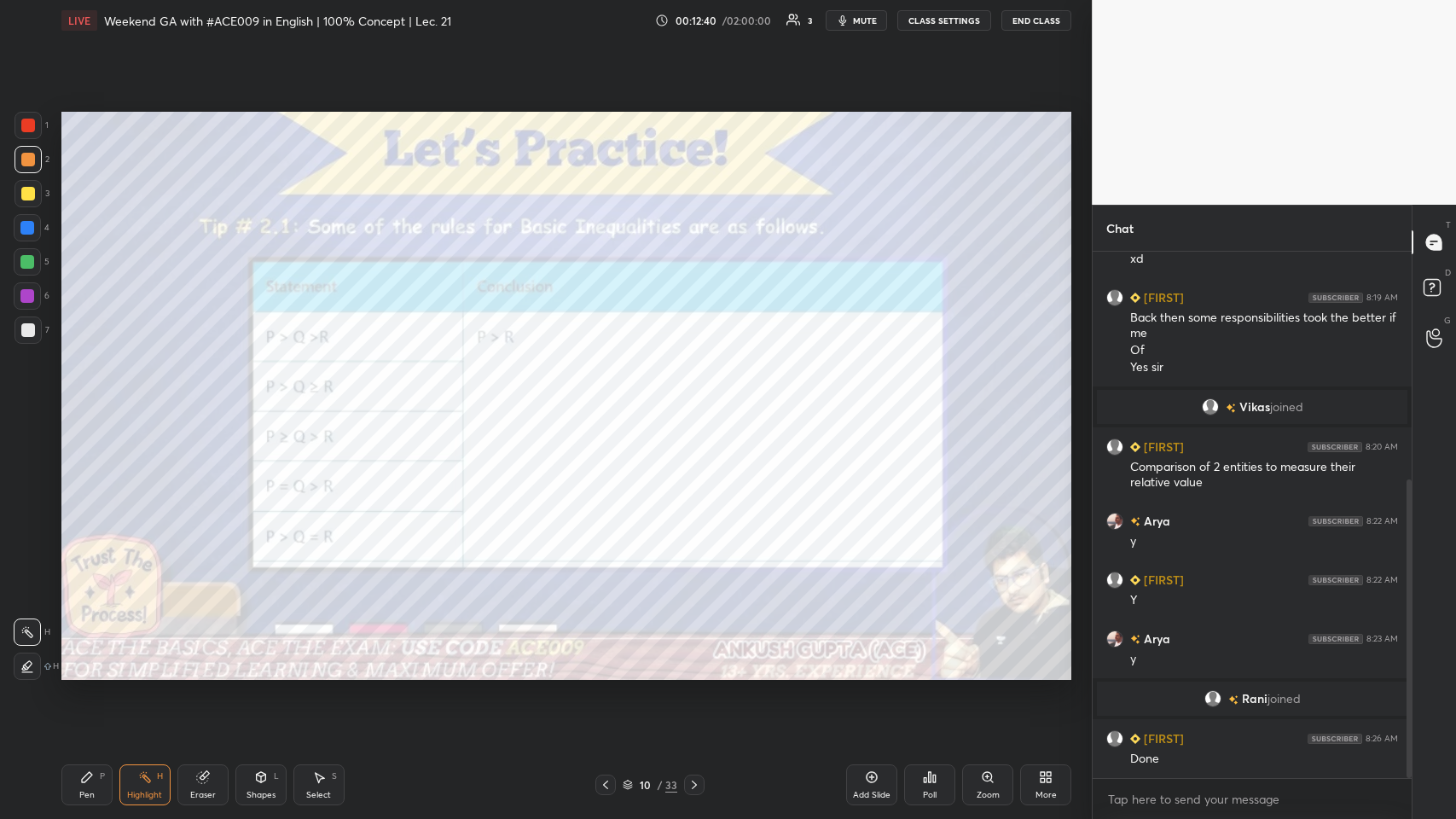 scroll, scrollTop: 459, scrollLeft: 0, axis: vertical 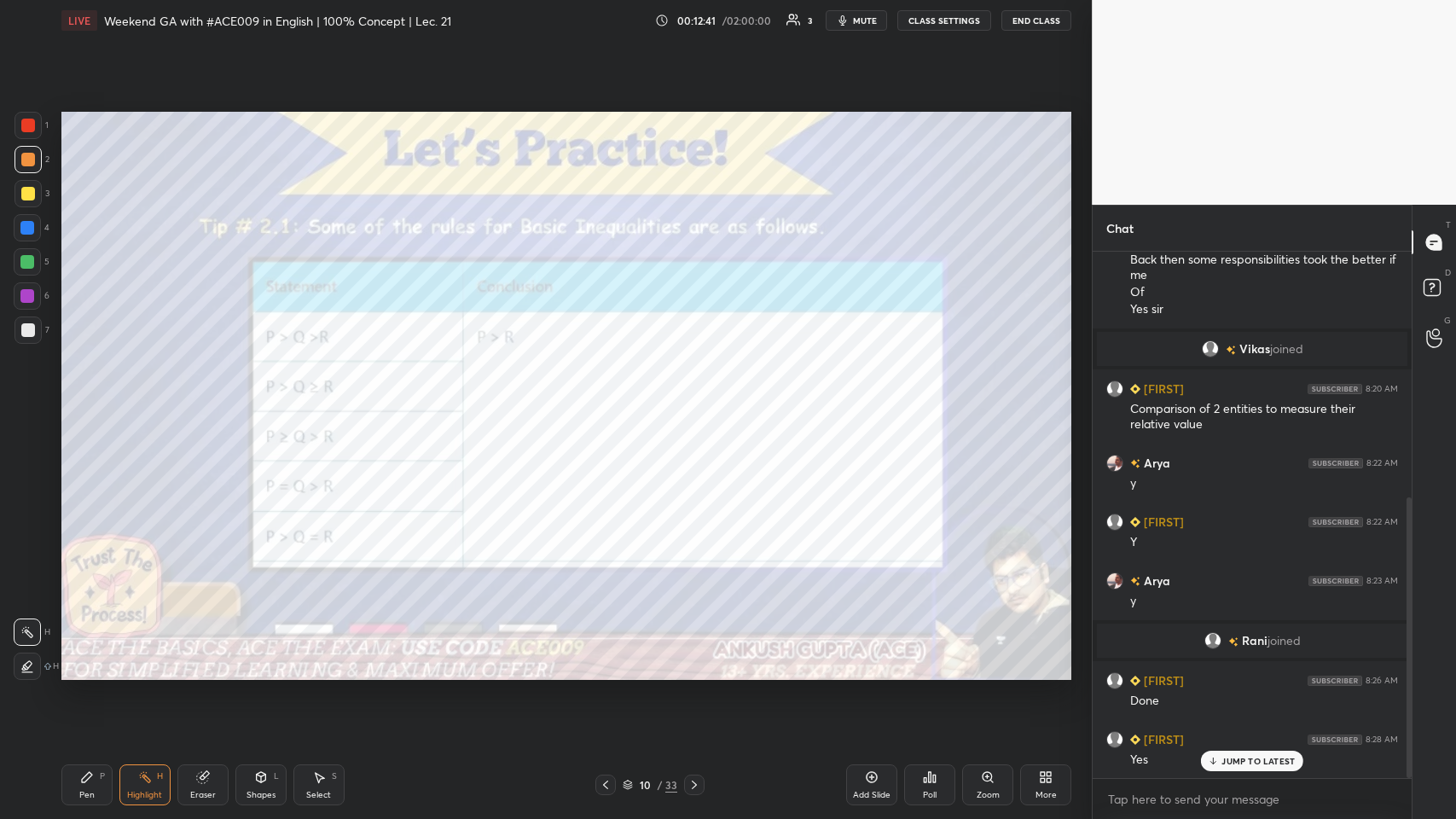 click on "Pen P" at bounding box center [87, 785] 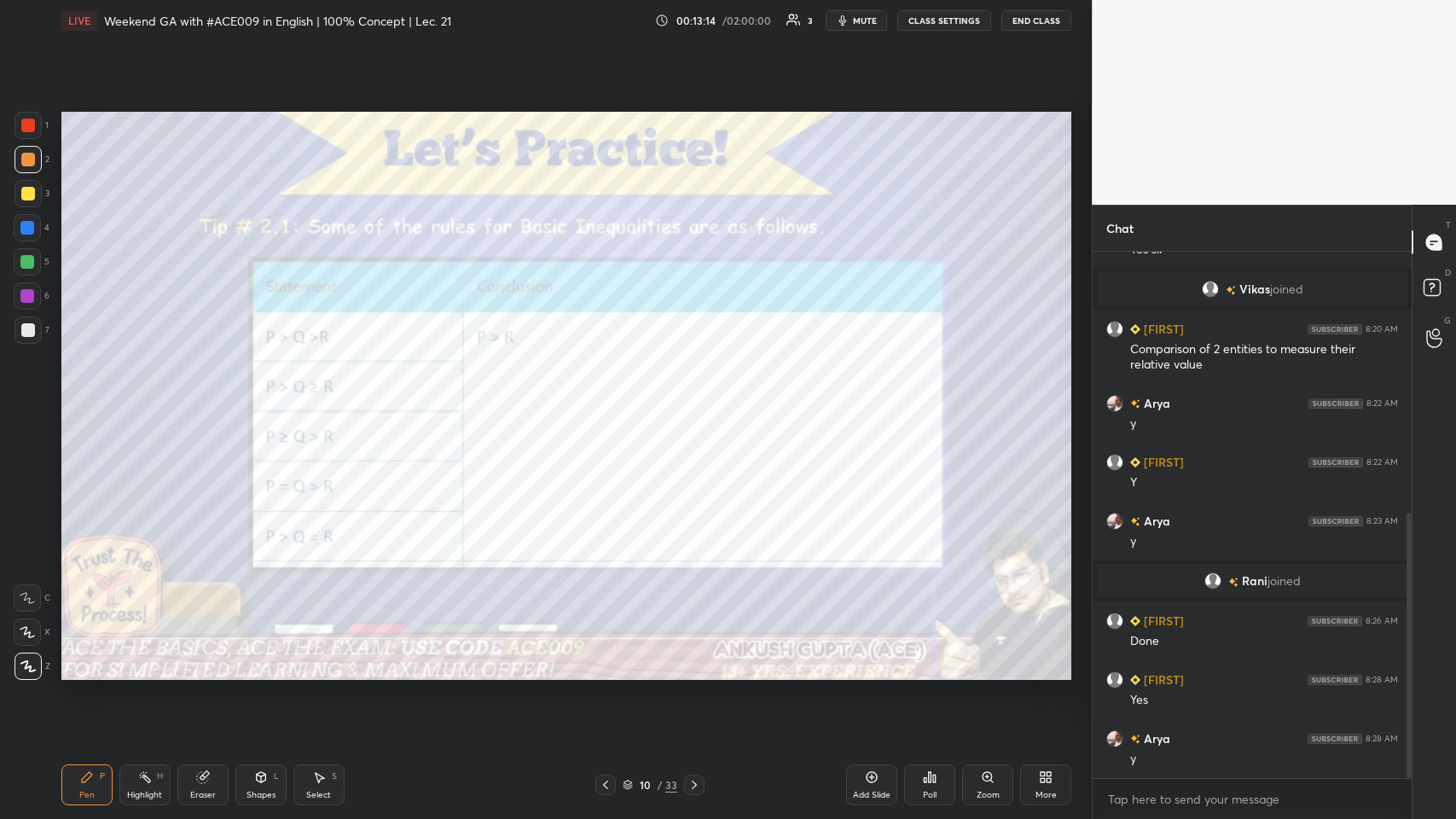scroll, scrollTop: 578, scrollLeft: 0, axis: vertical 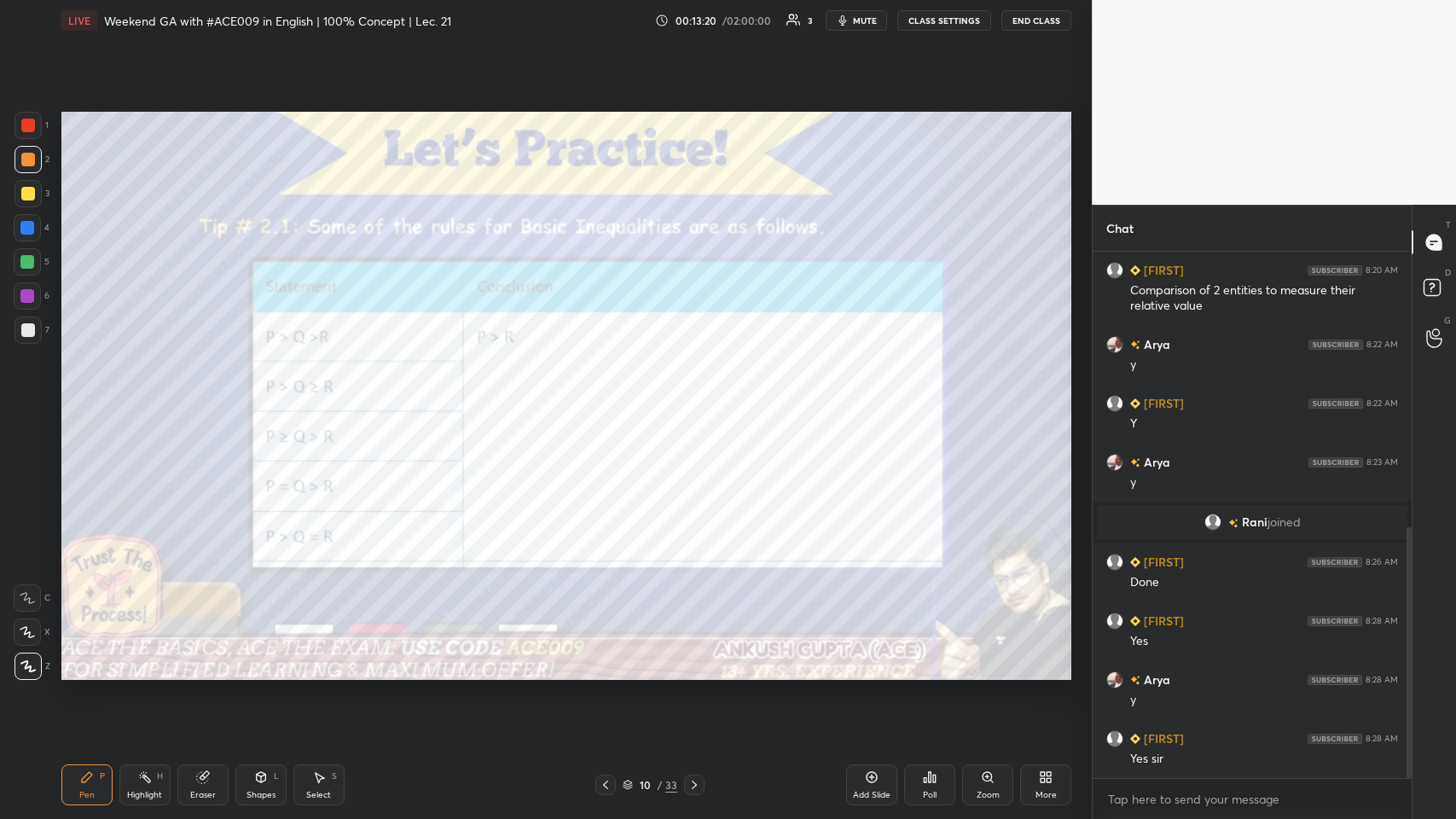 click at bounding box center (694, 785) 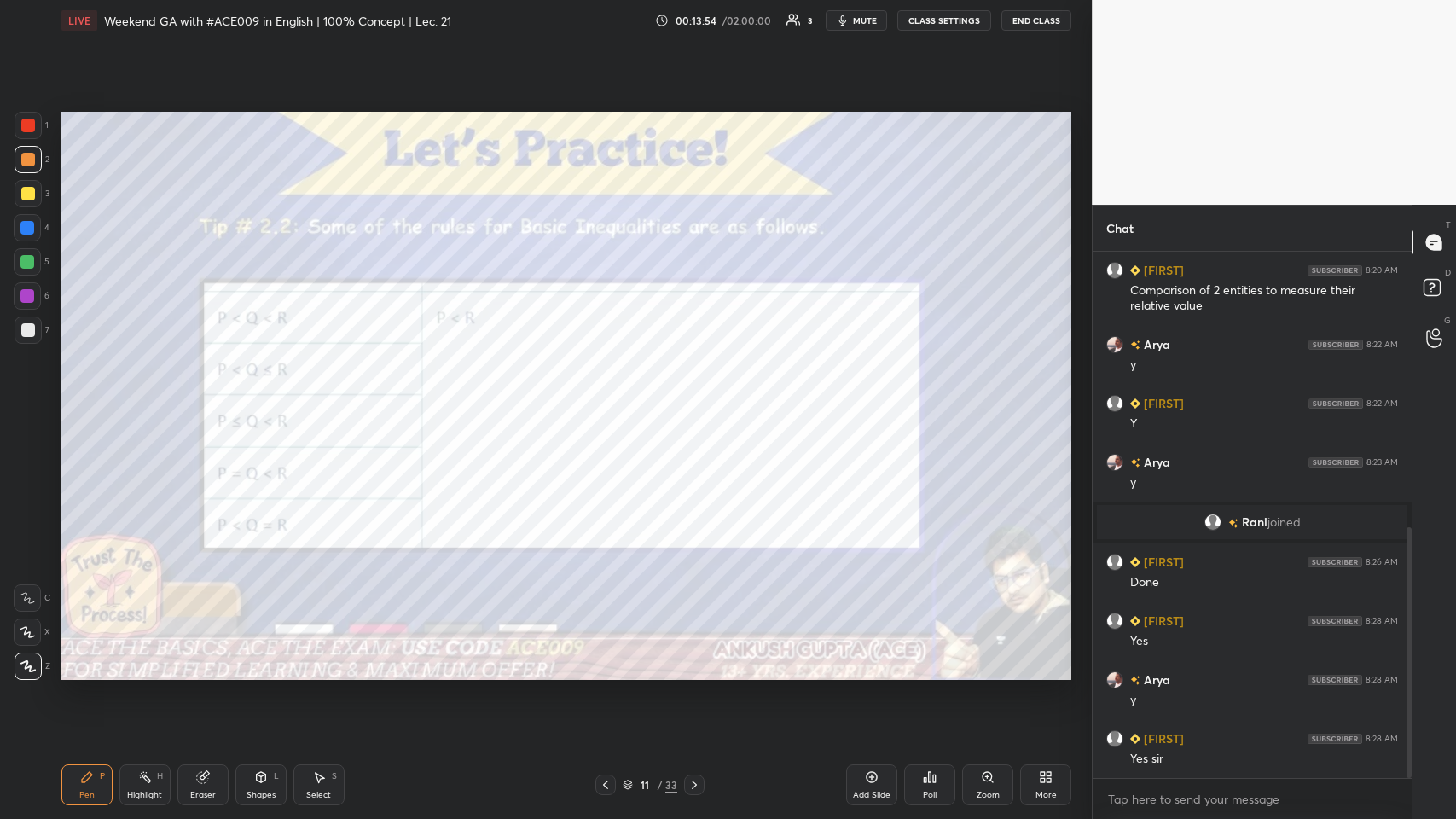 click 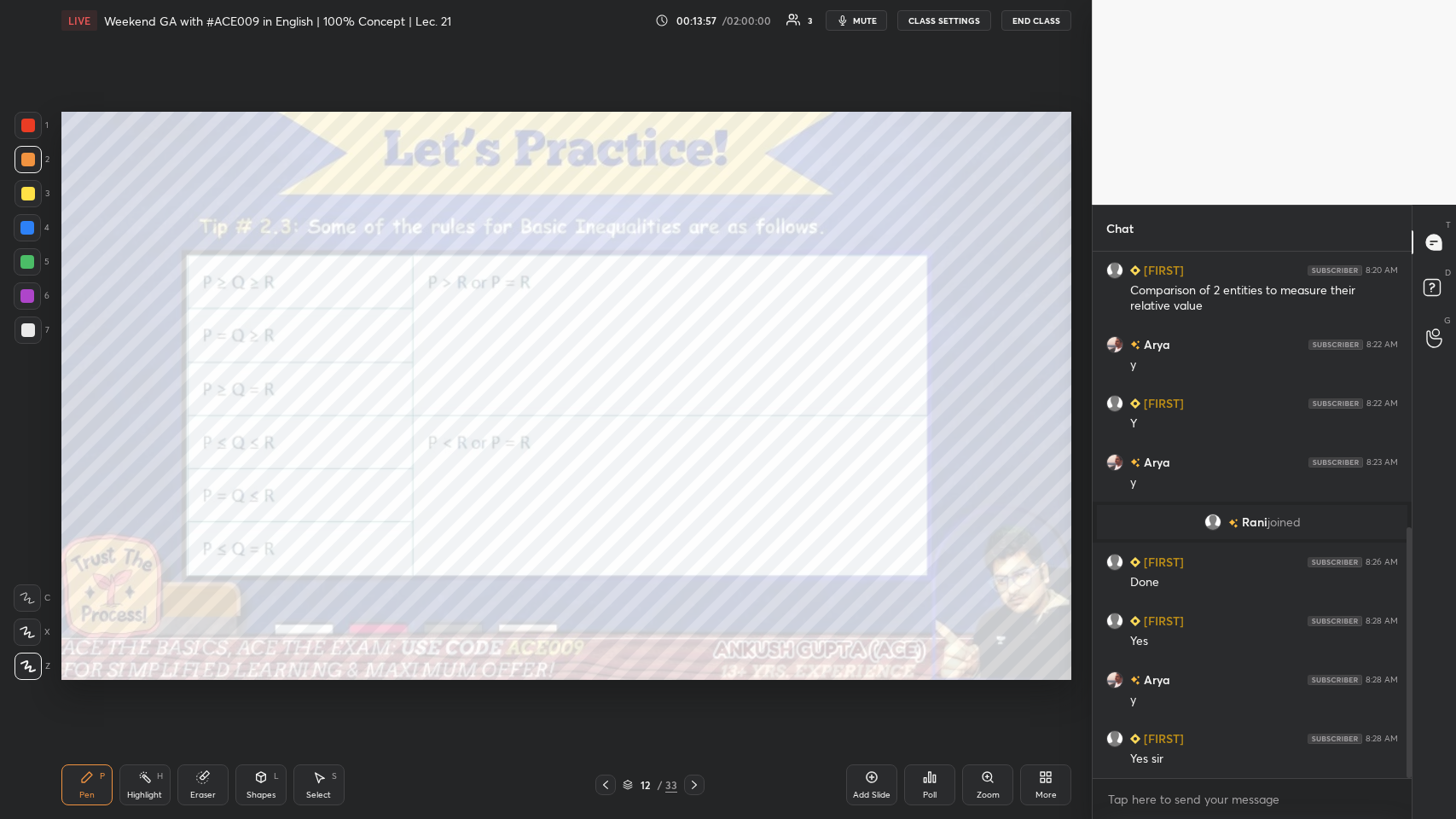 scroll, scrollTop: 495, scrollLeft: 314, axis: both 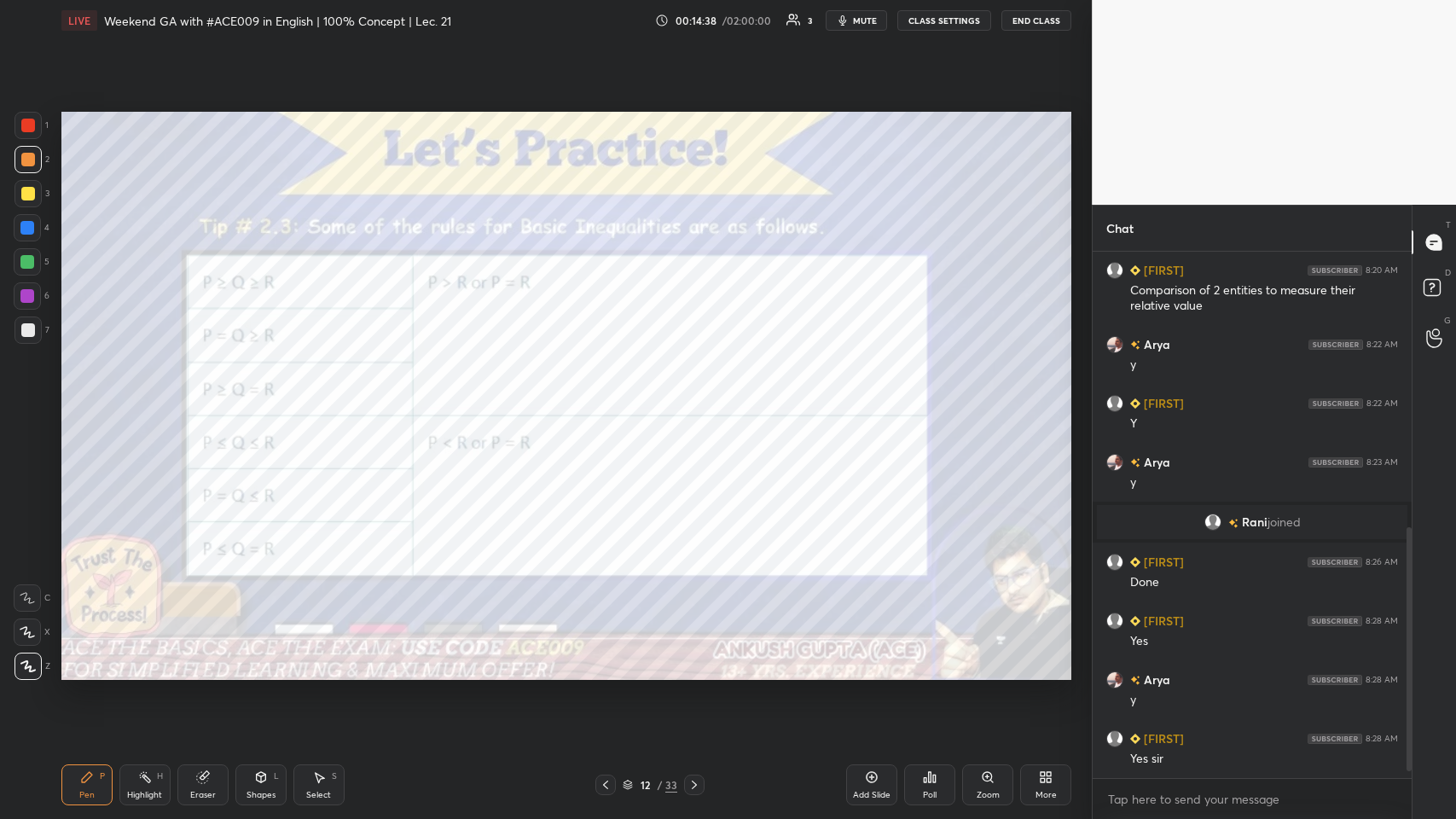 click 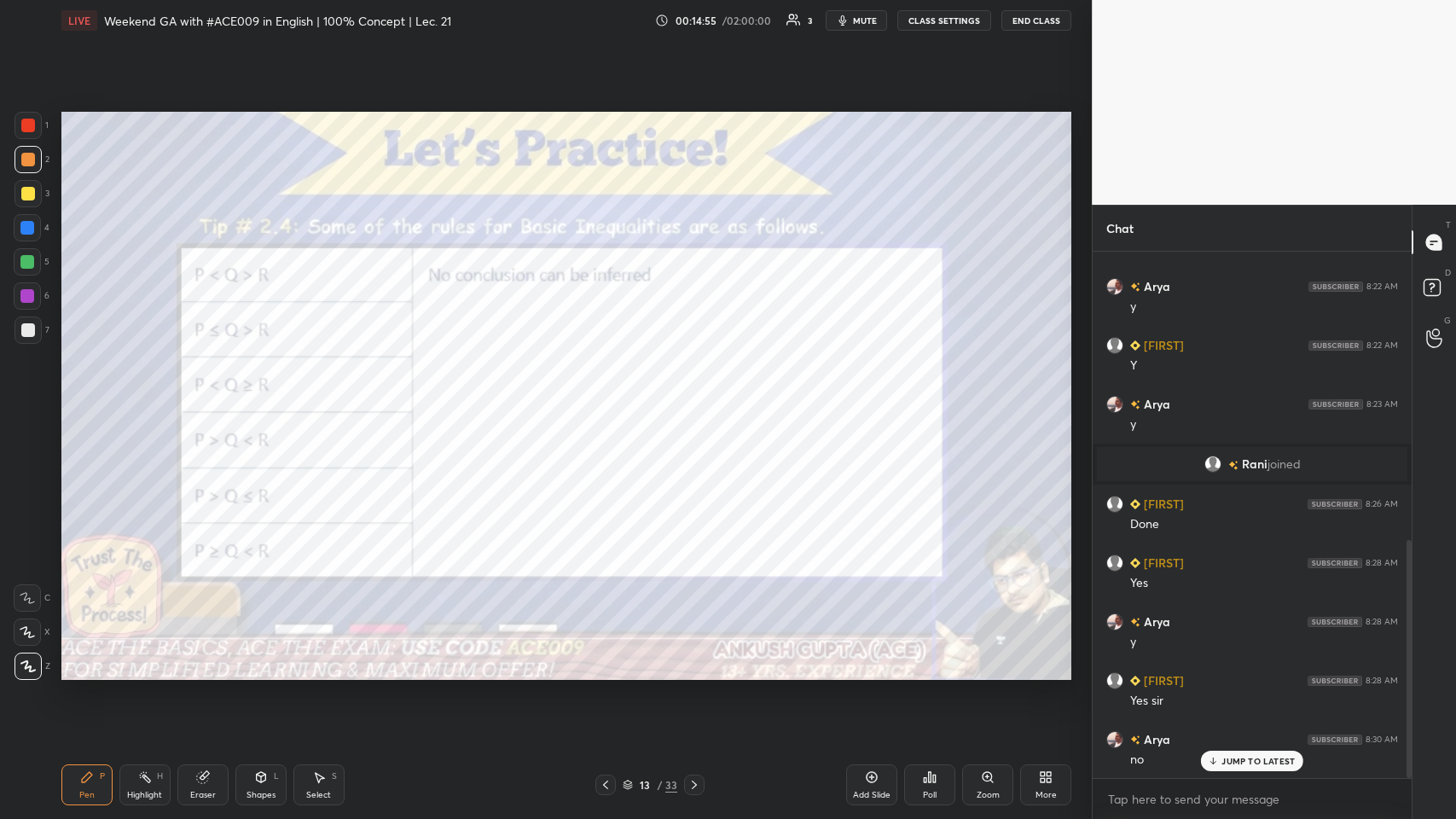 scroll, scrollTop: 695, scrollLeft: 0, axis: vertical 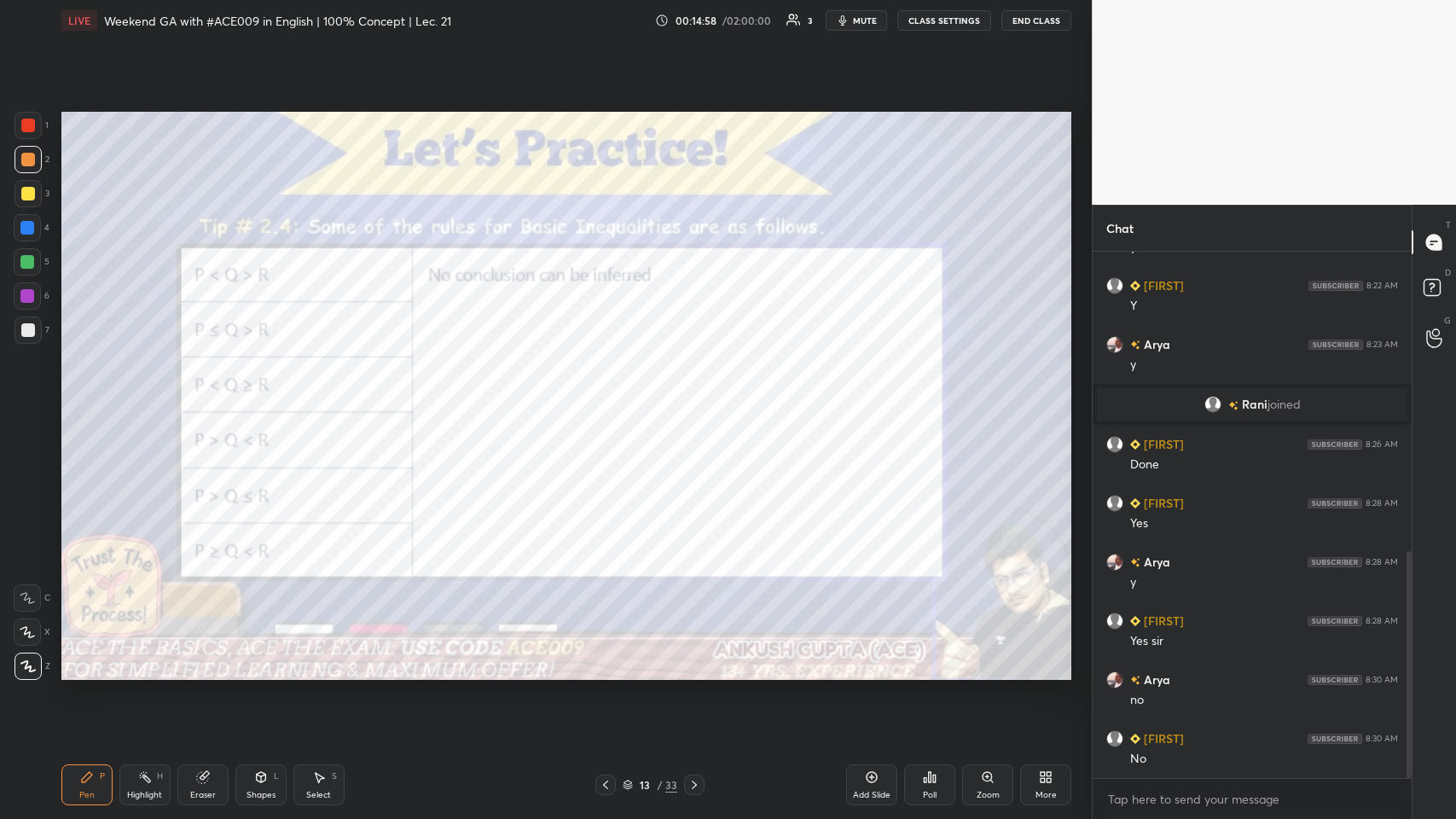 click 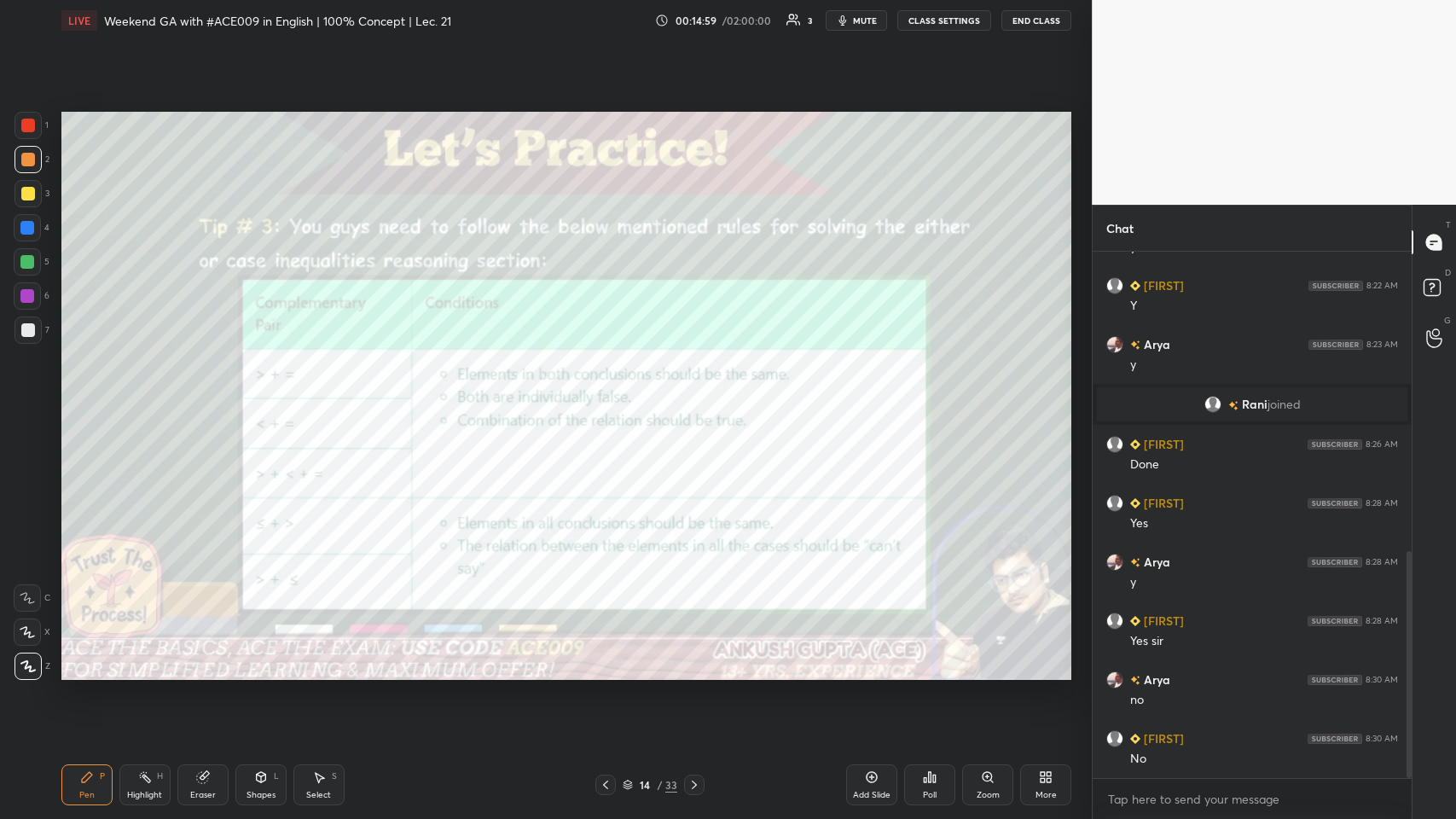 click 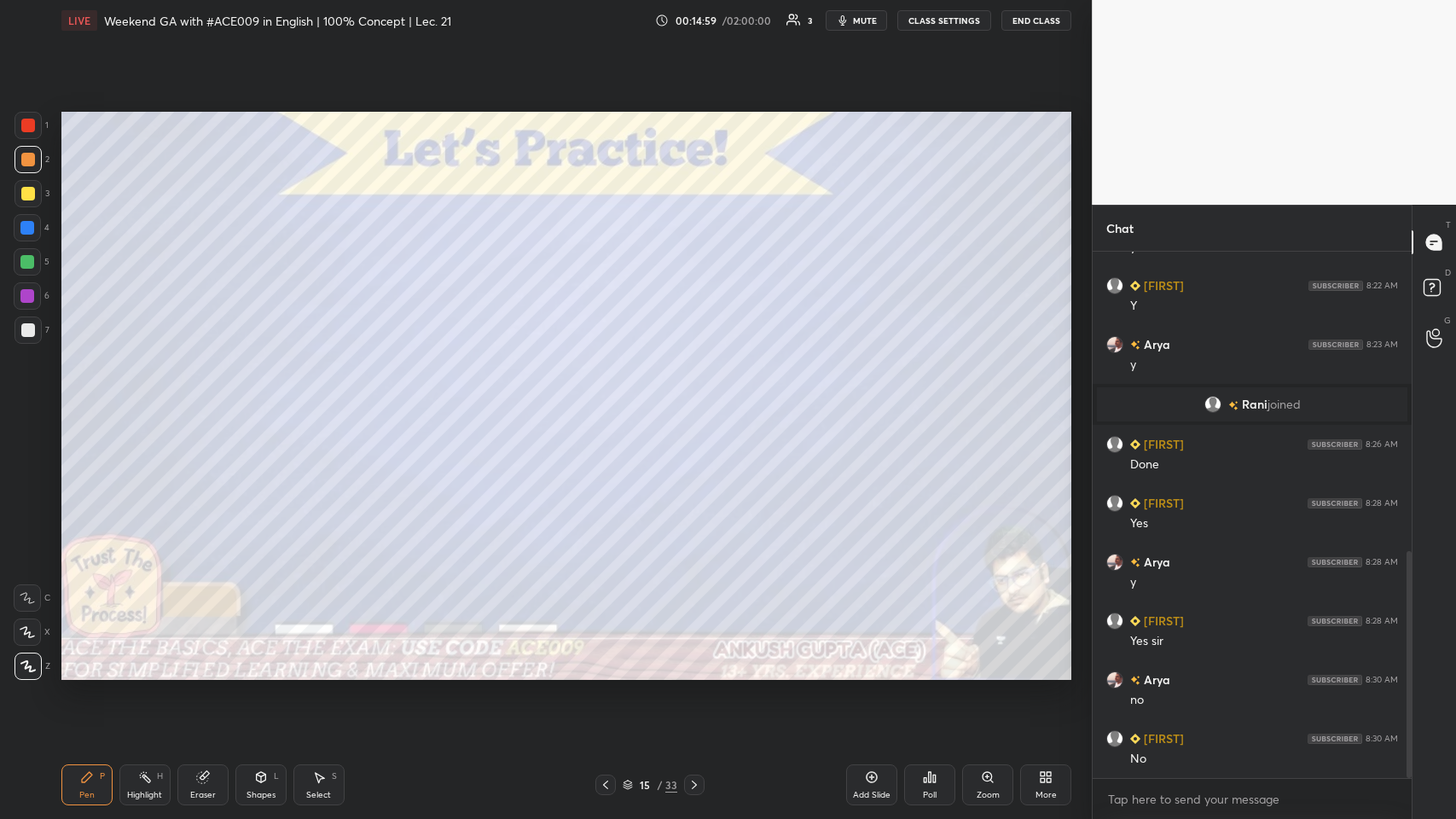 click 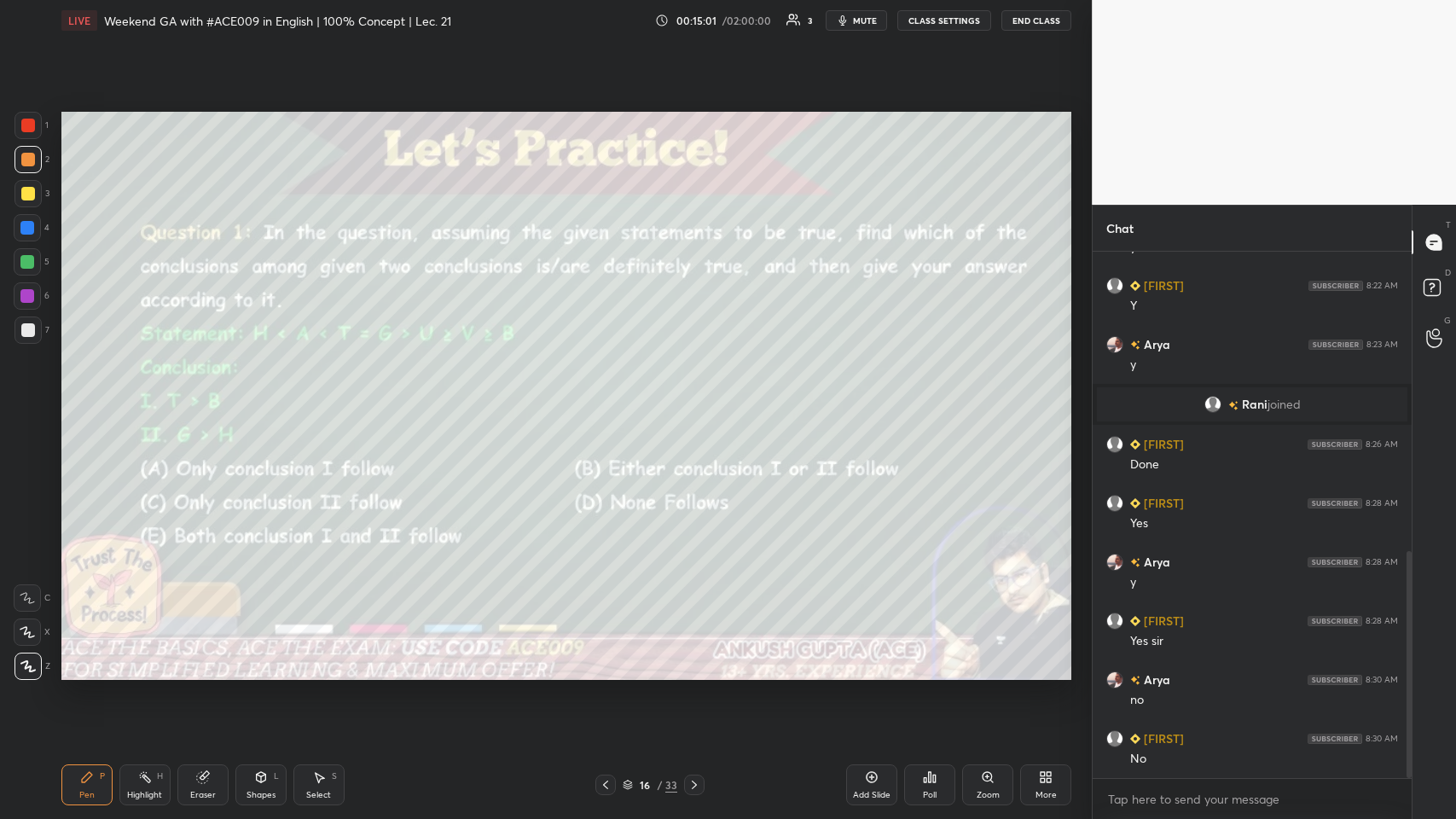 click 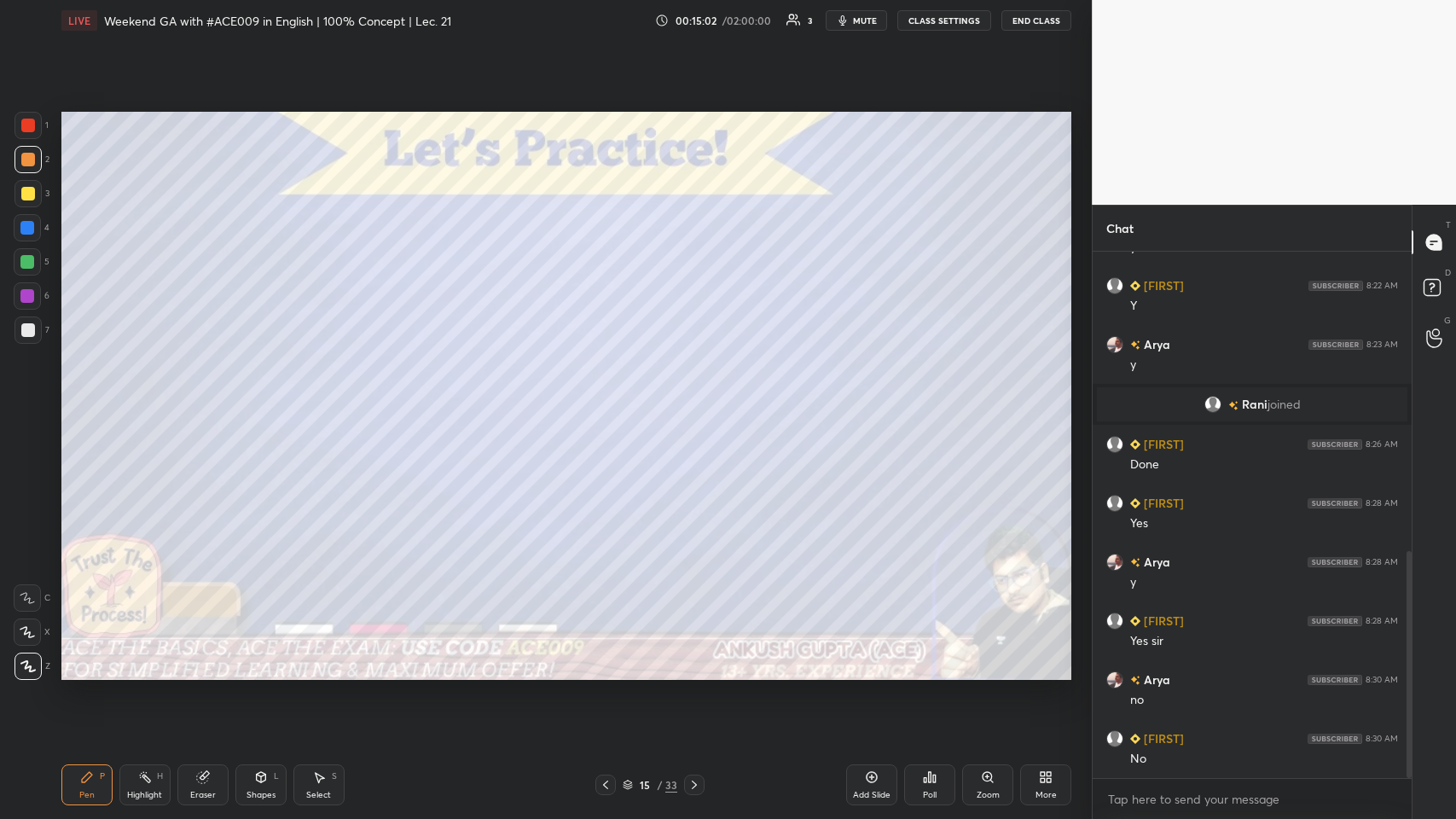 click 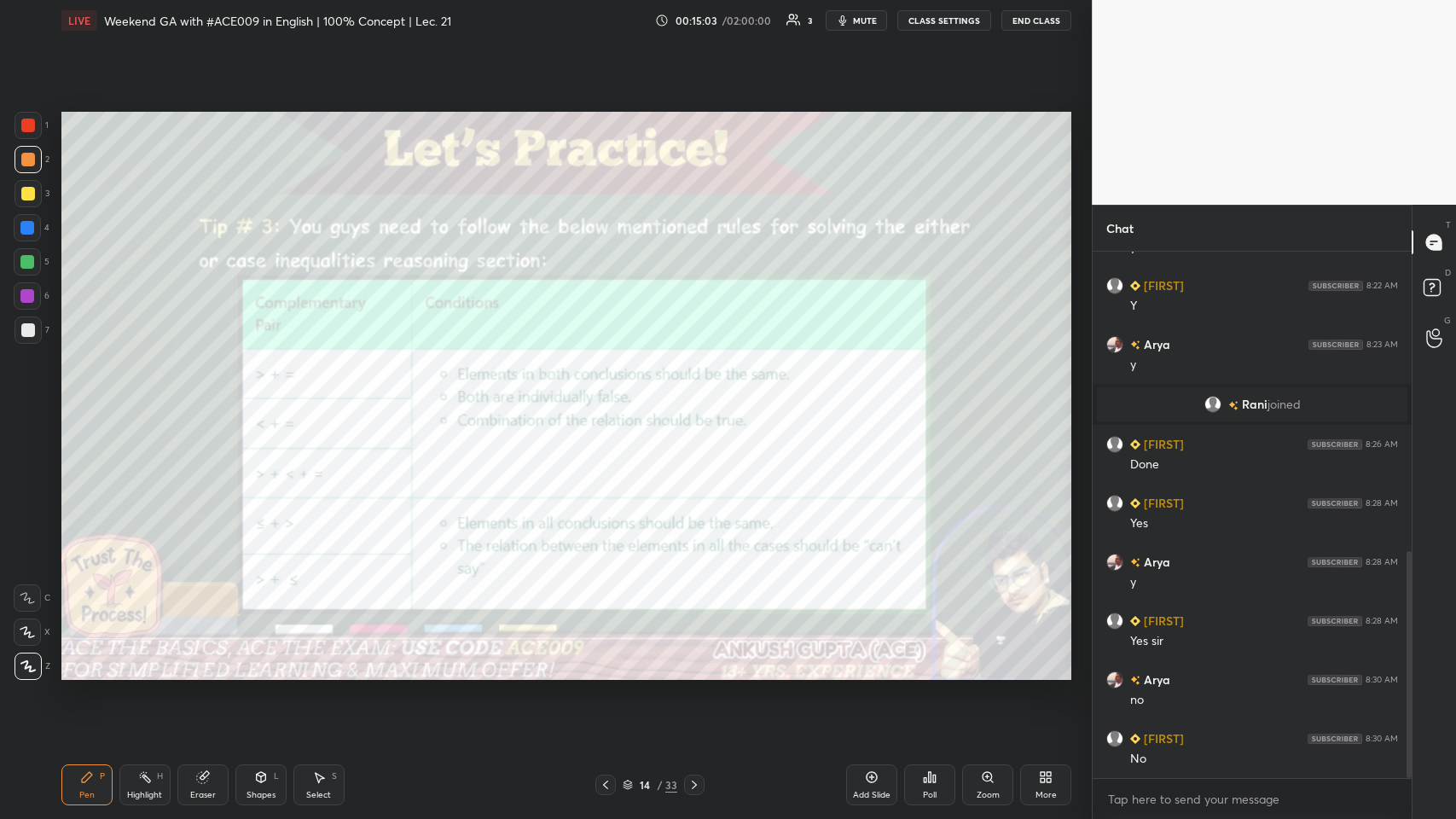 click 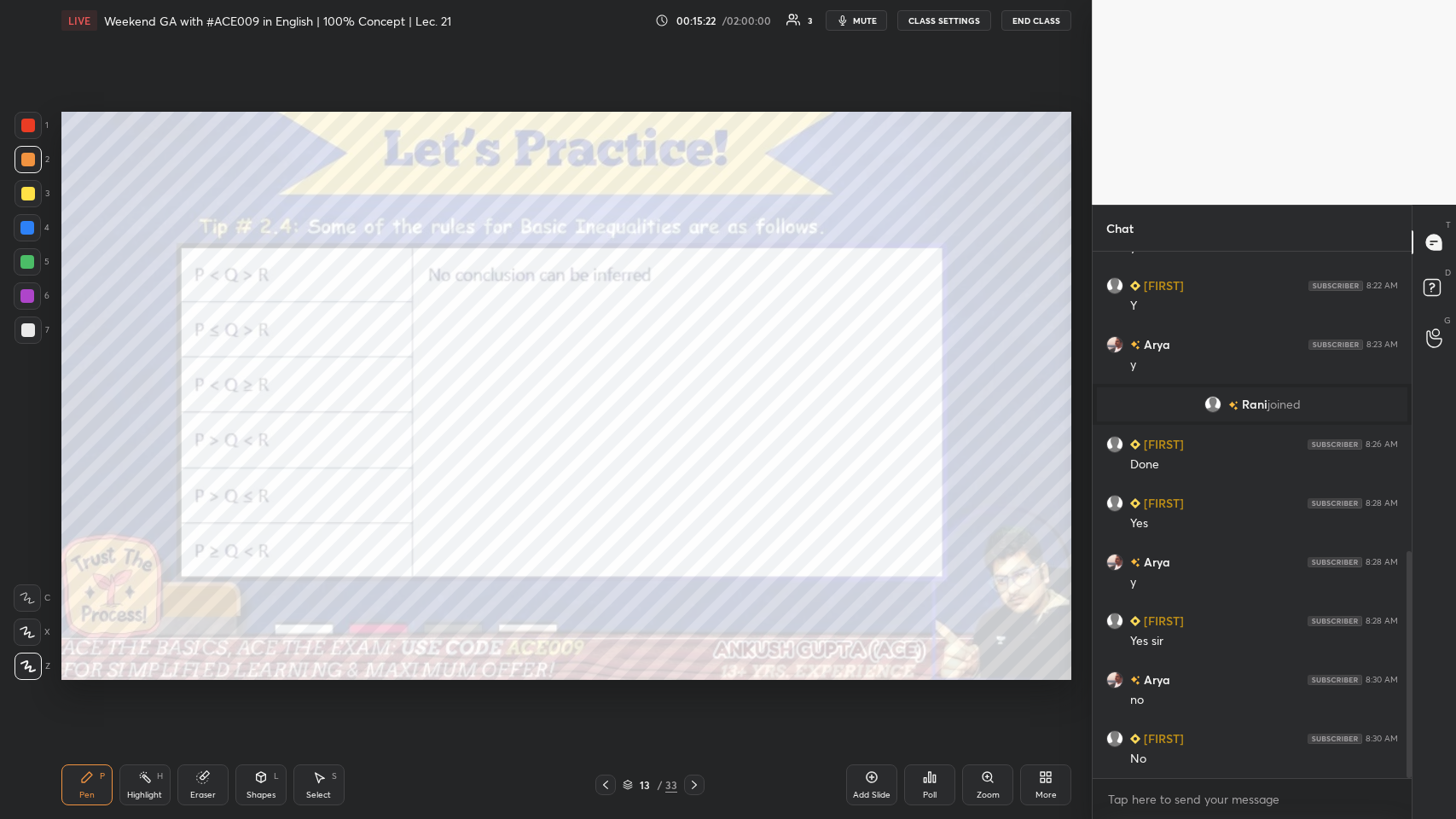 click at bounding box center [606, 785] 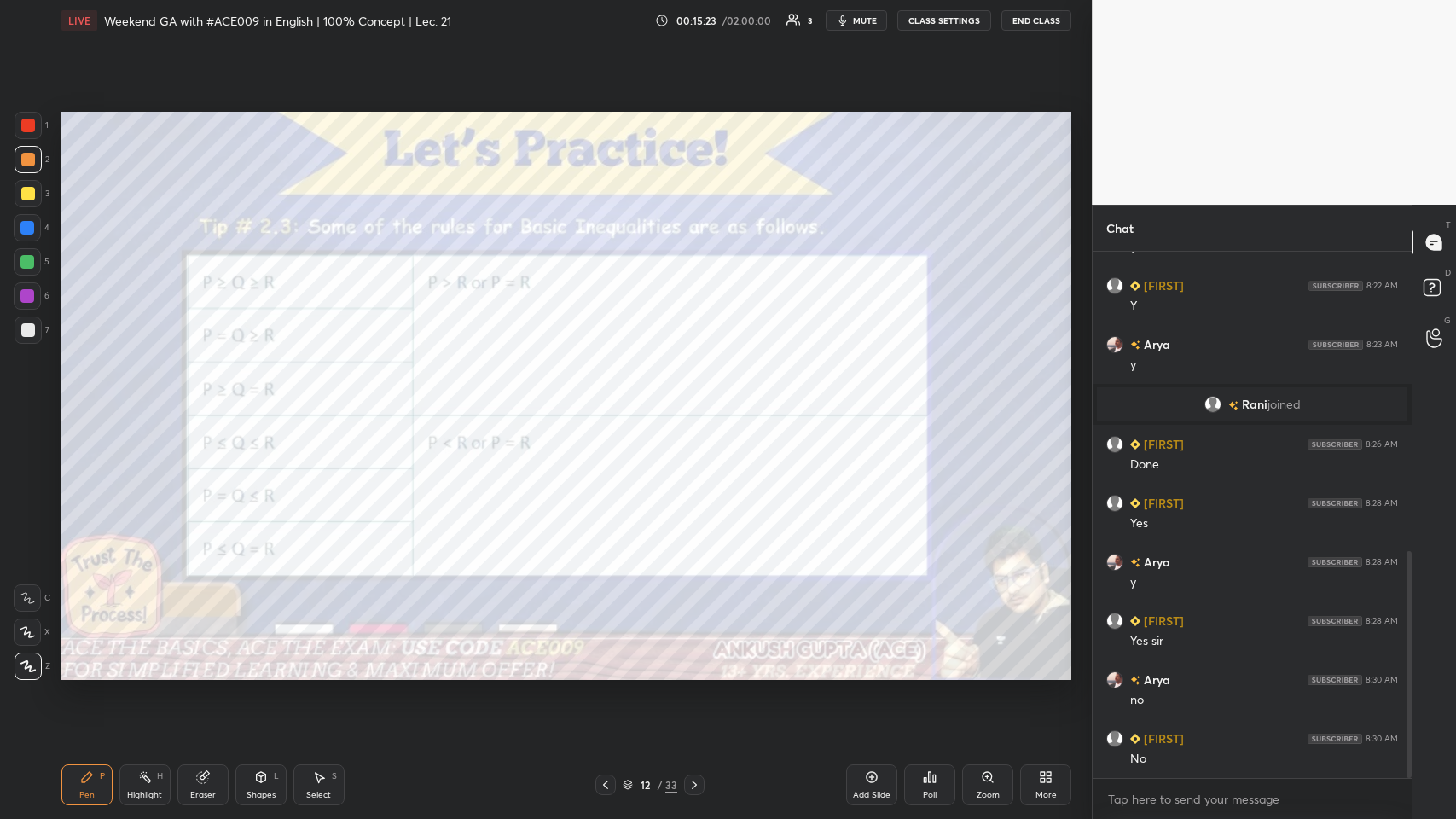 click 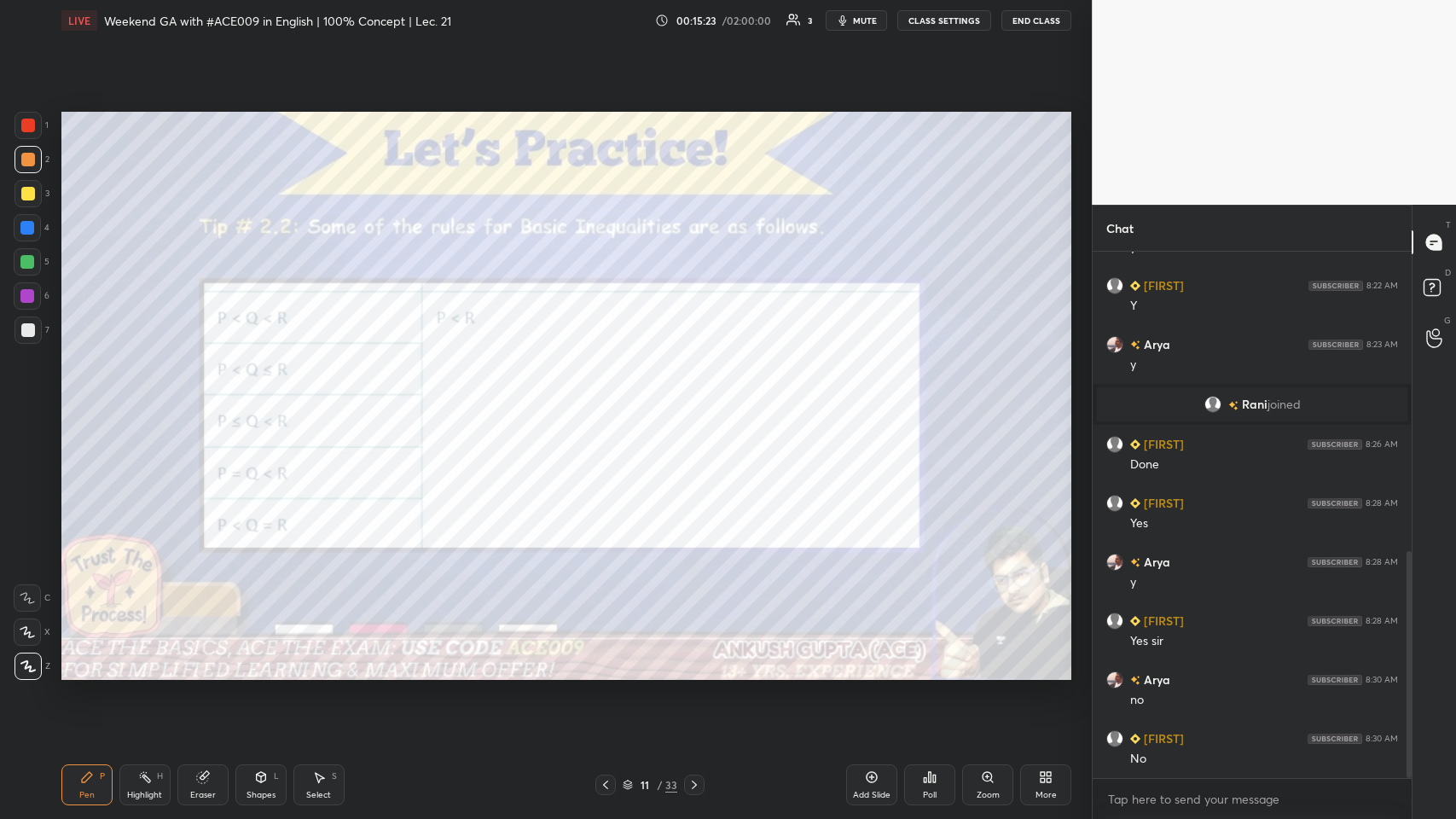 click at bounding box center (606, 785) 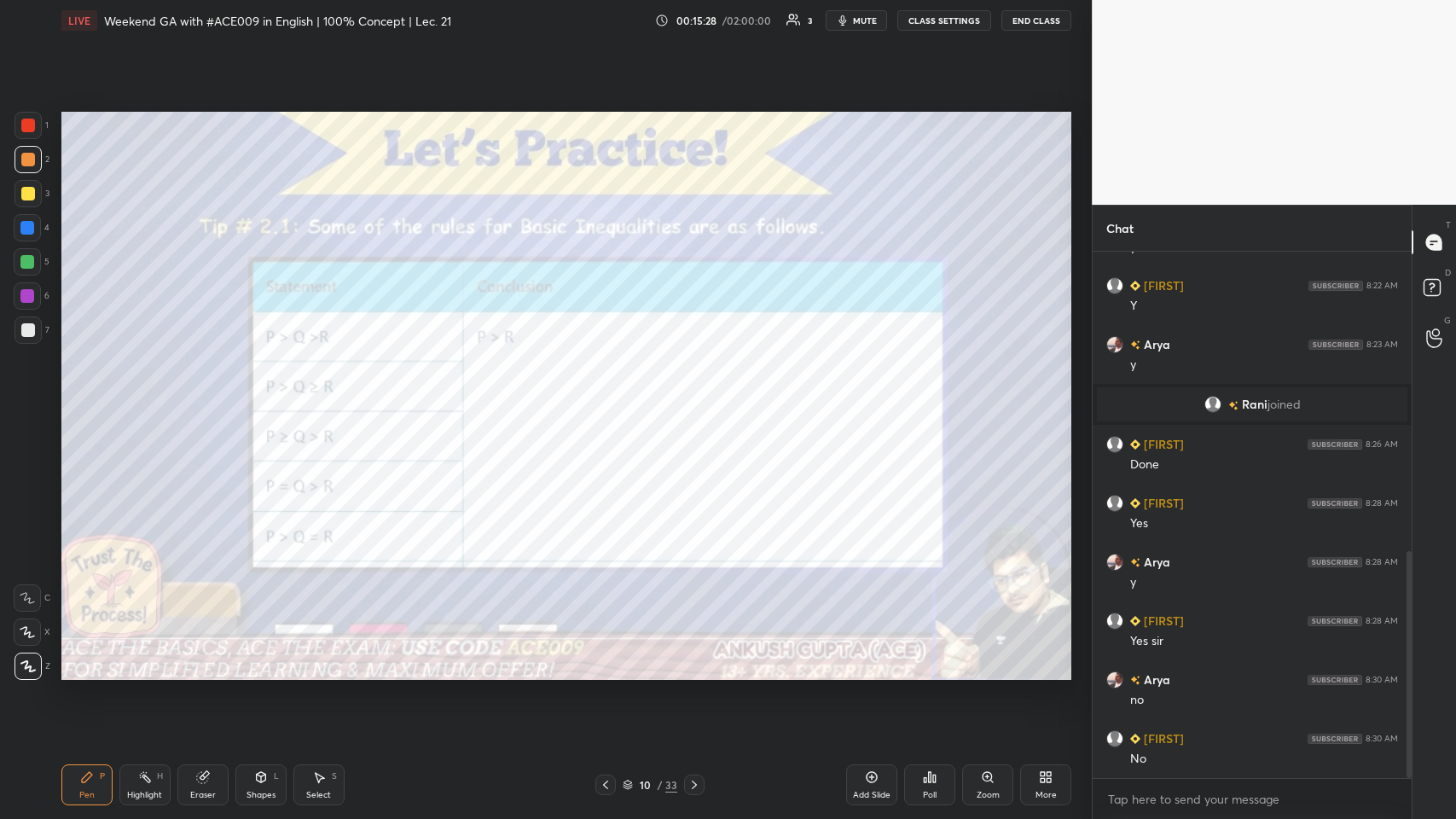 click at bounding box center [28, 194] 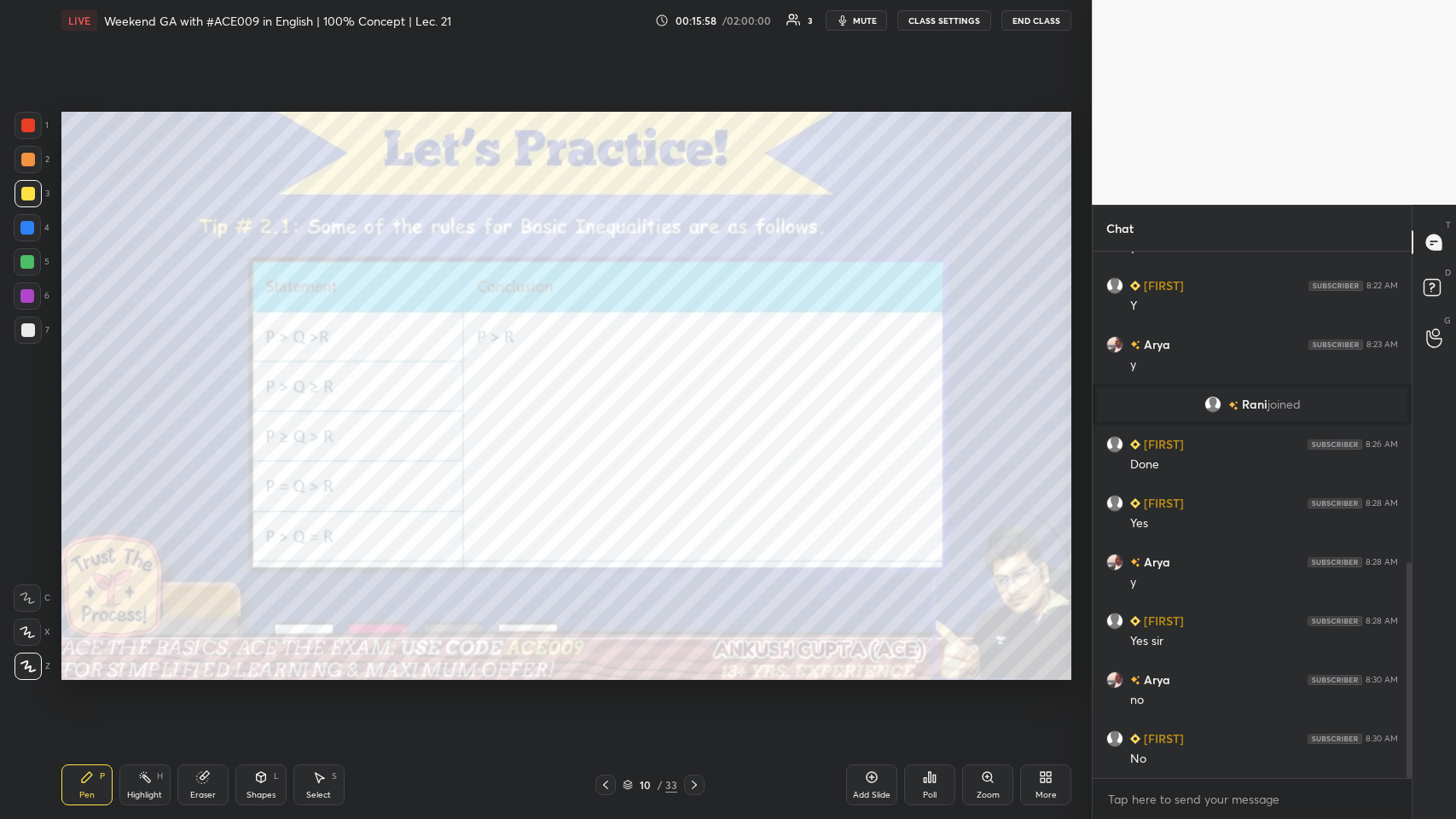 scroll, scrollTop: 754, scrollLeft: 0, axis: vertical 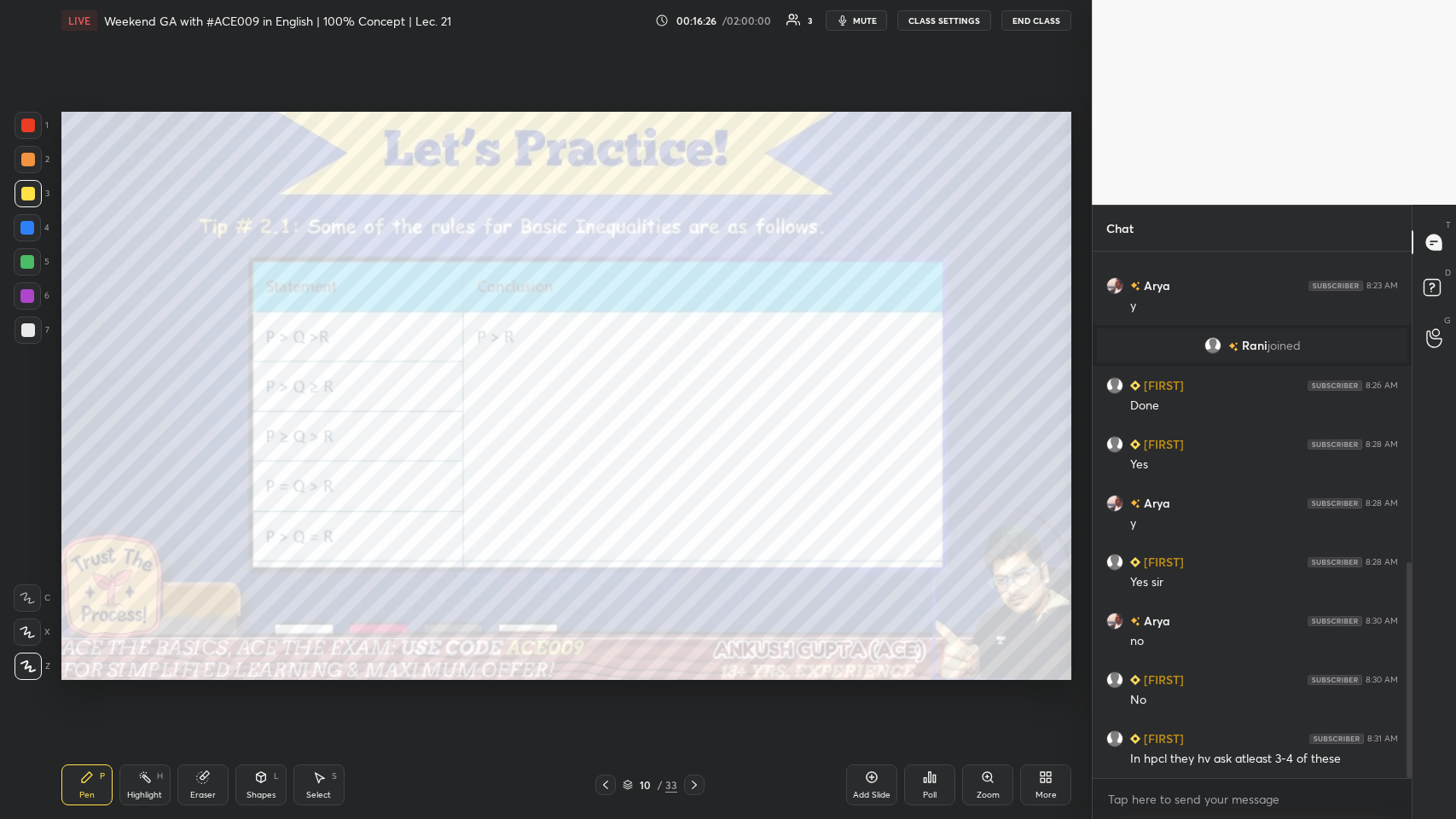 click 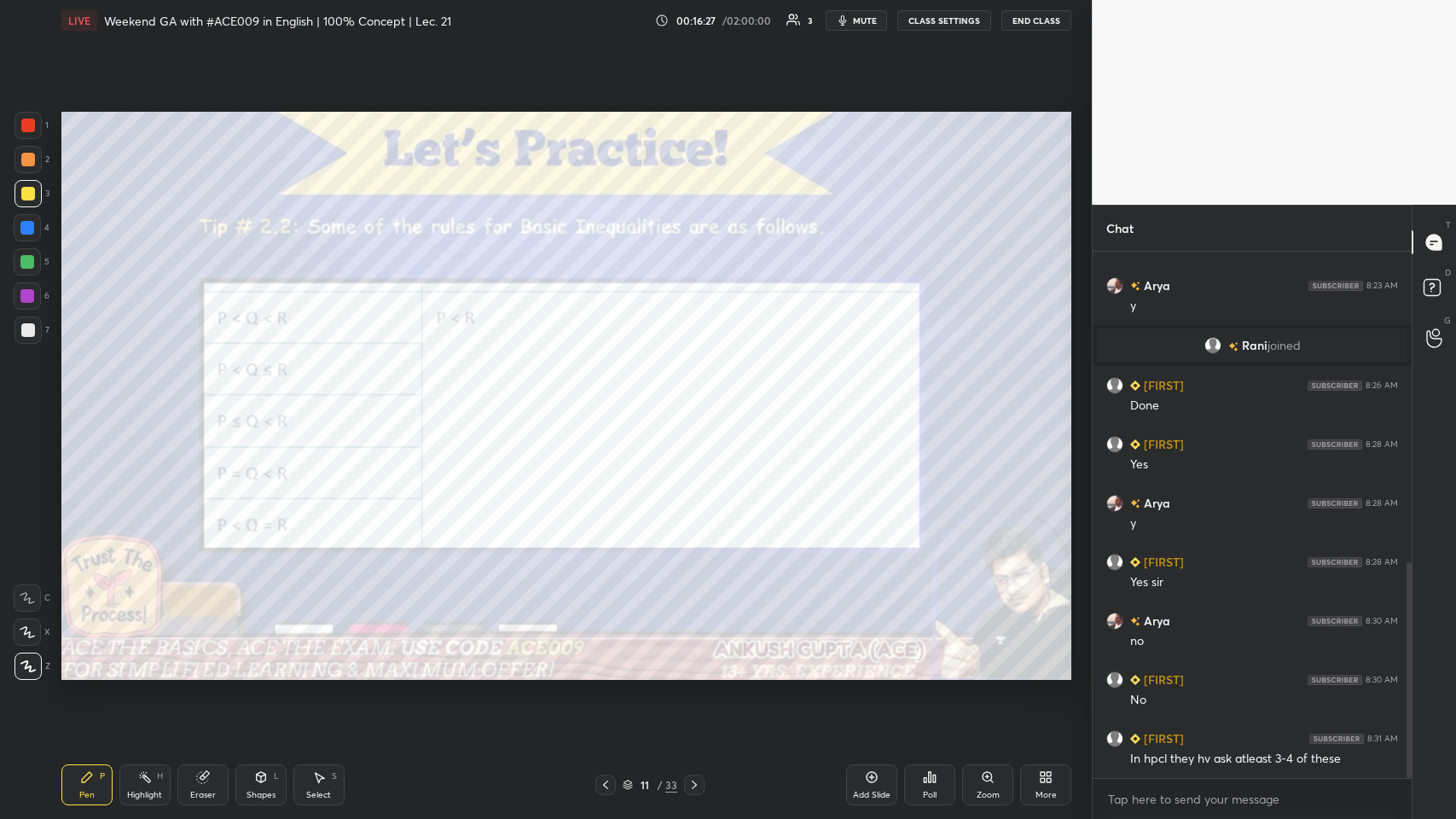 click at bounding box center [694, 785] 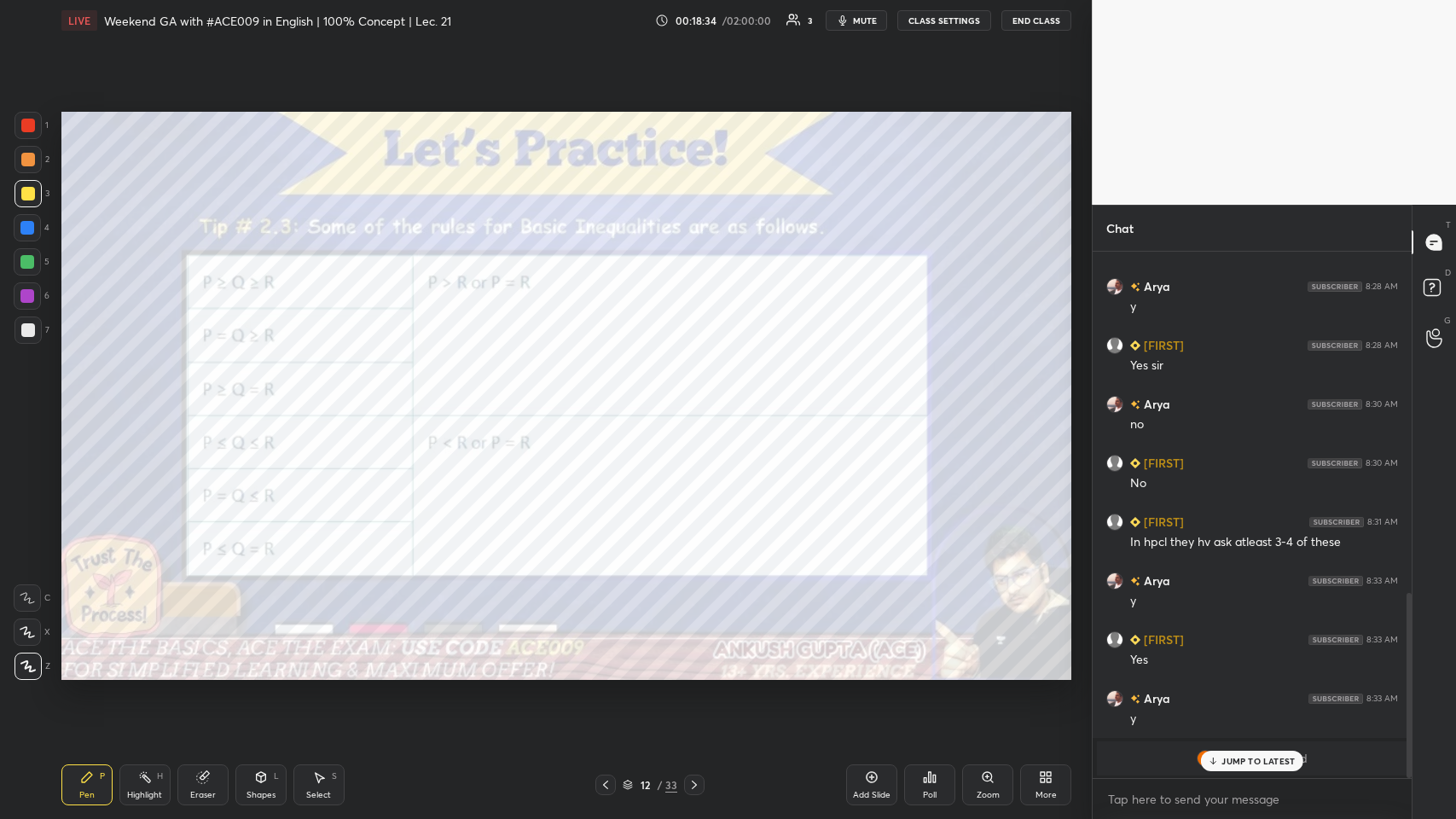 scroll, scrollTop: 1031, scrollLeft: 0, axis: vertical 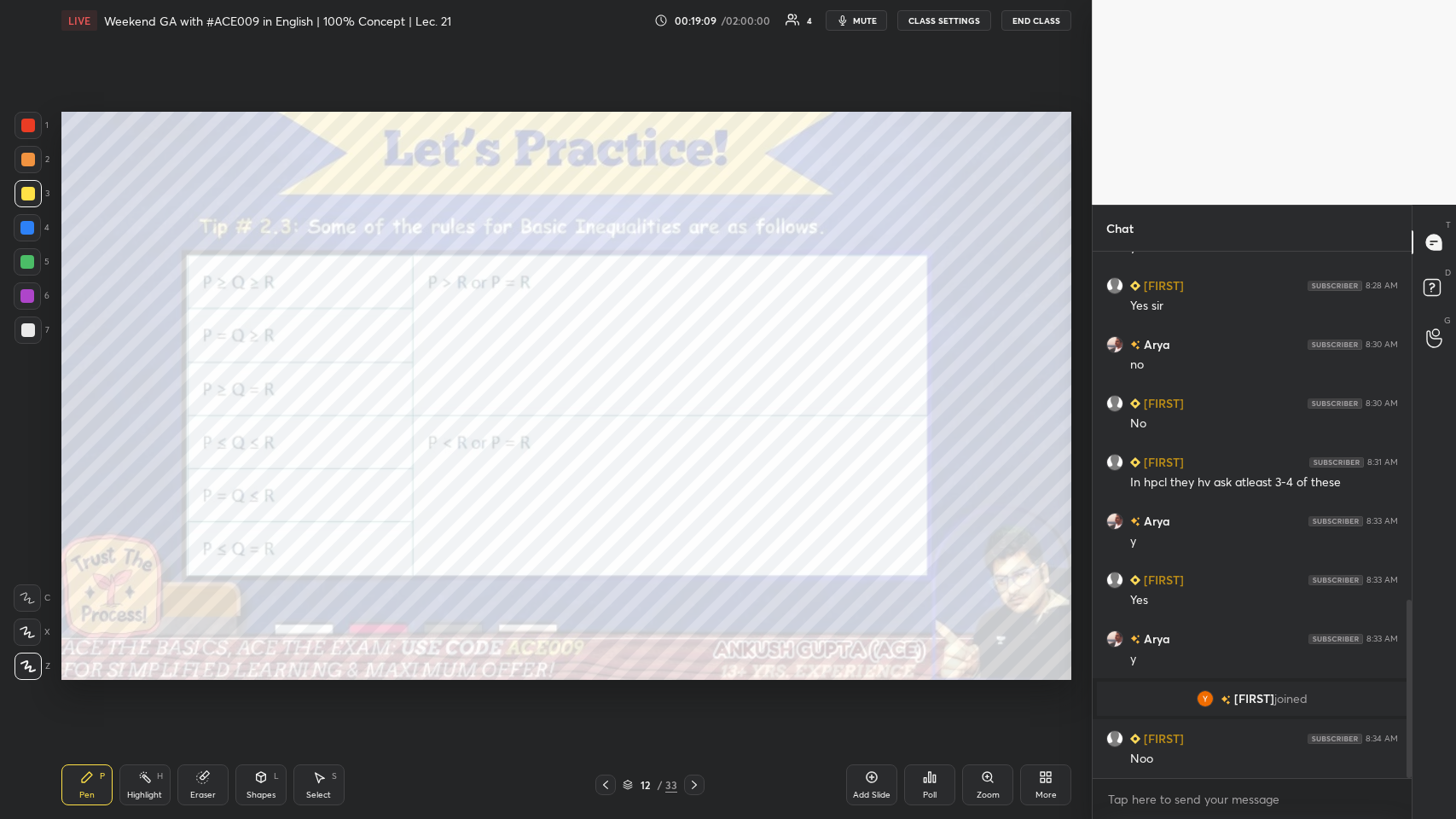 click at bounding box center (694, 785) 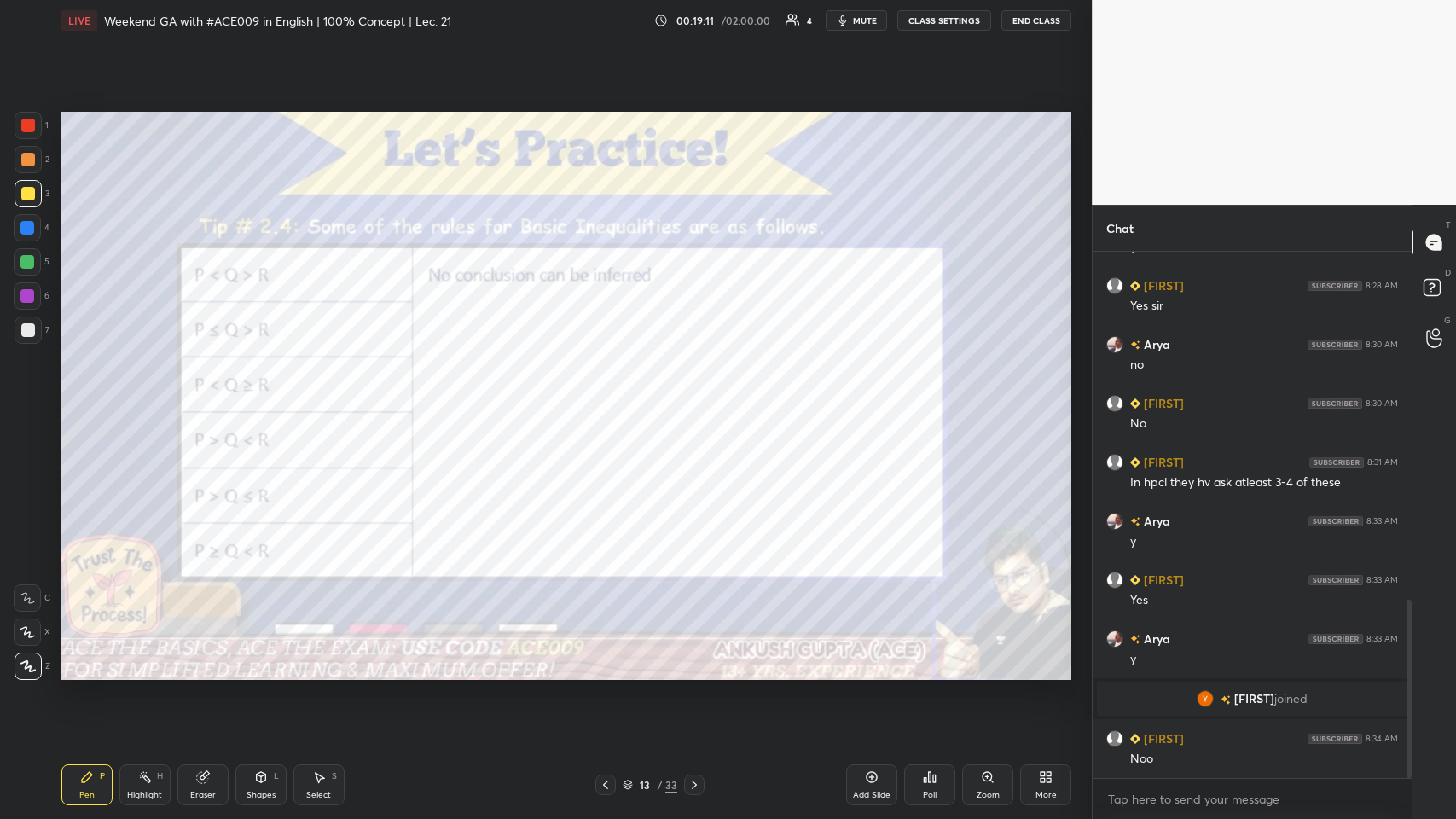 click 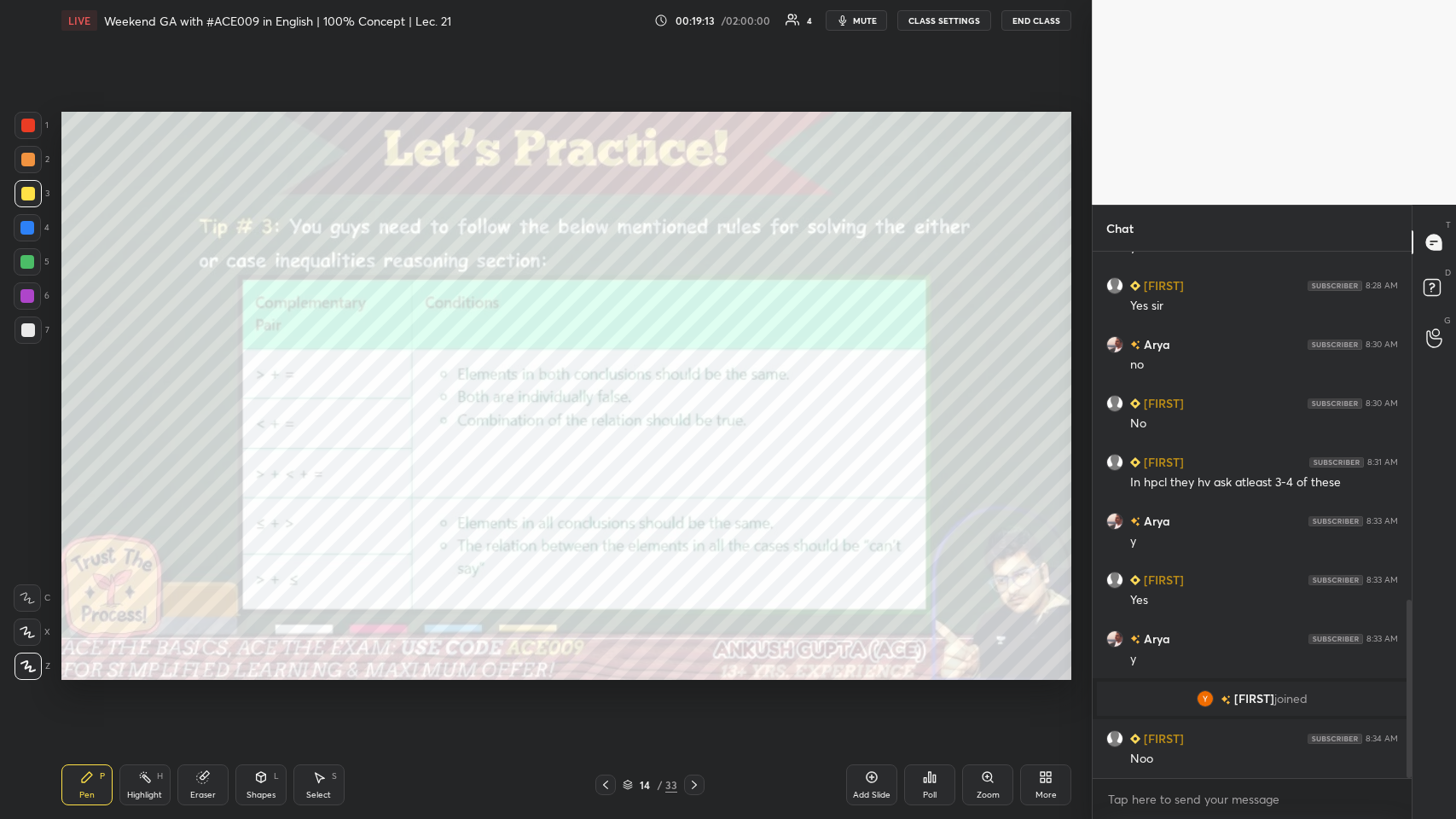 click at bounding box center [28, 160] 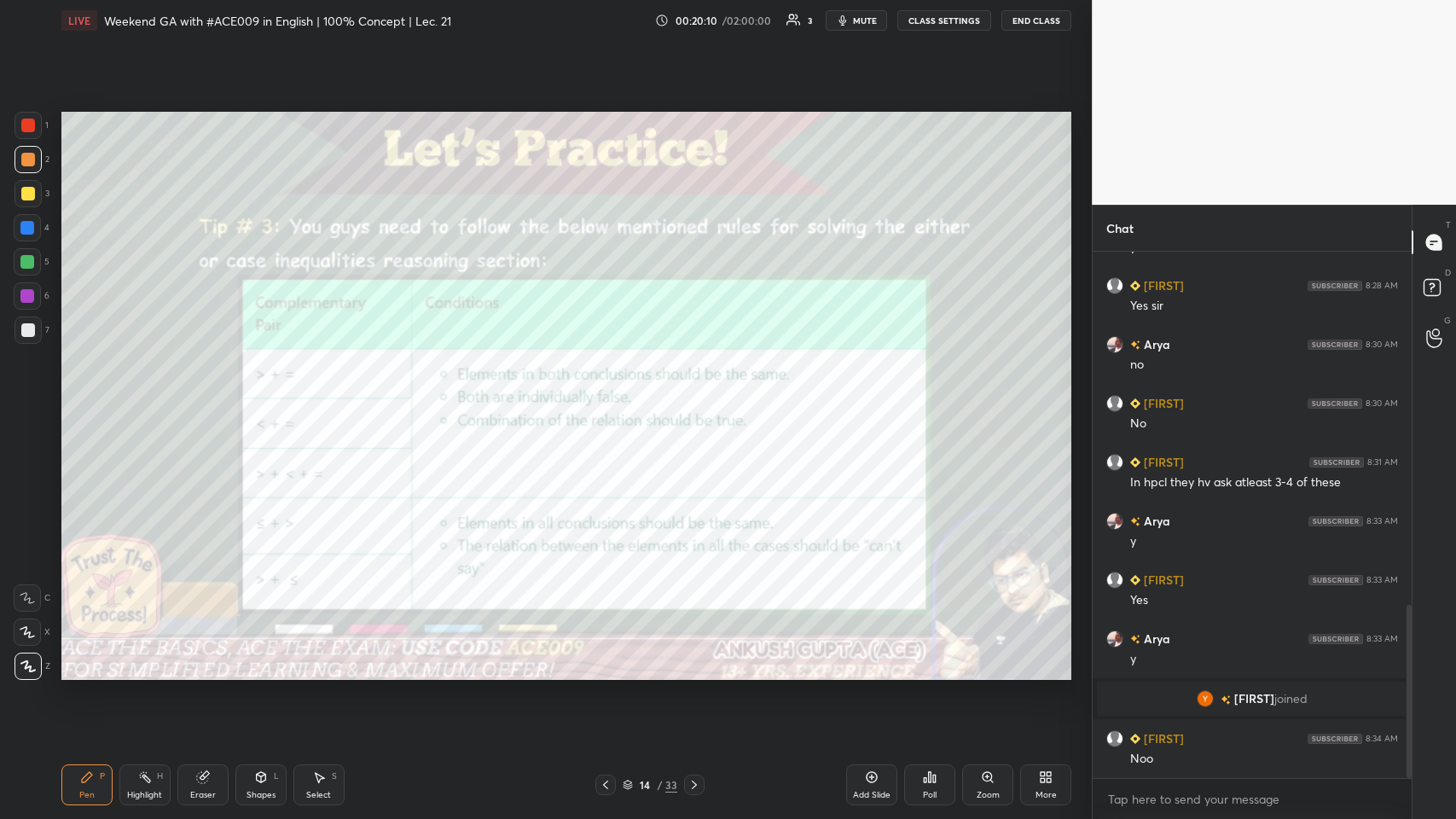 scroll, scrollTop: 1072, scrollLeft: 0, axis: vertical 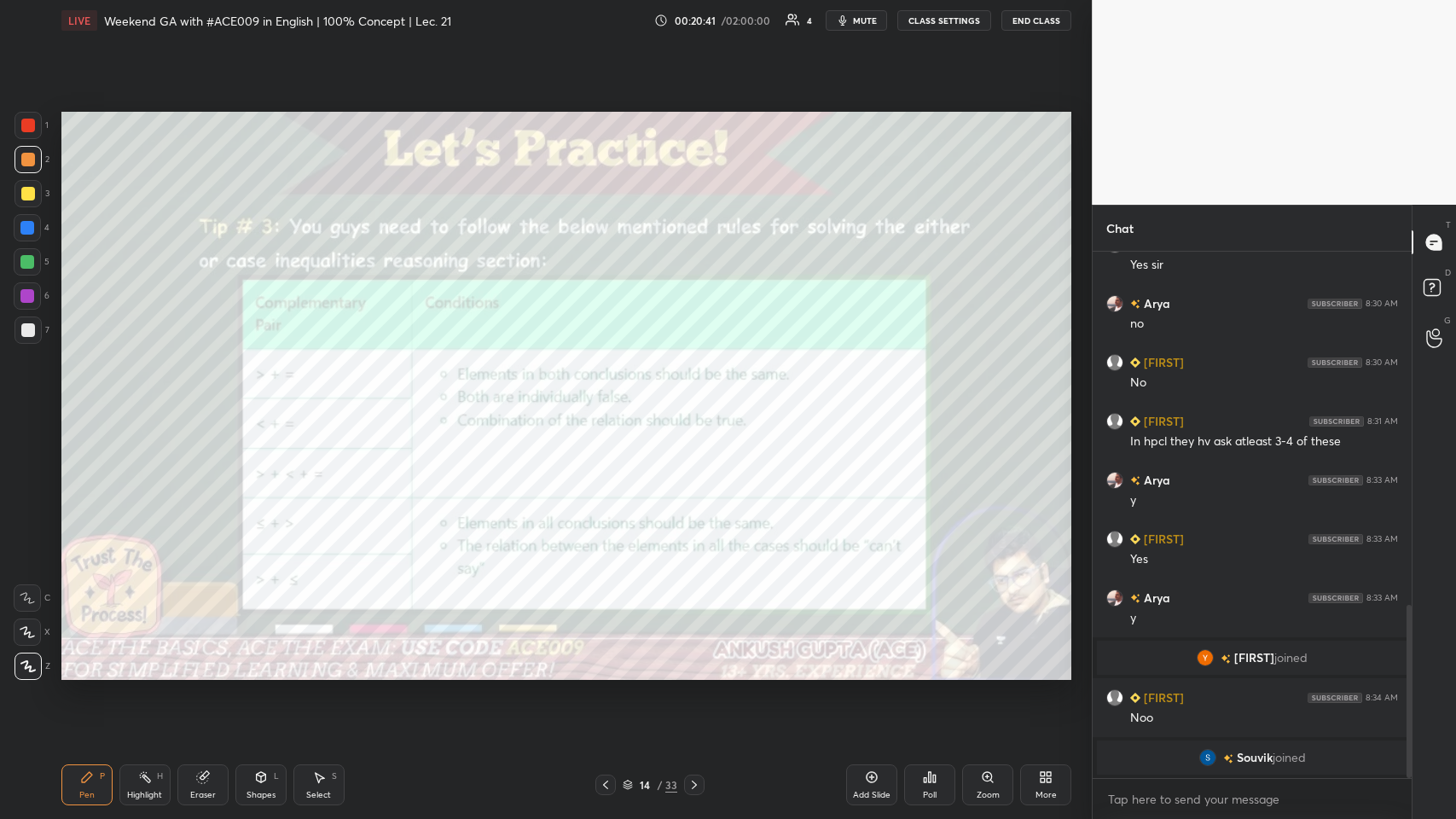 click 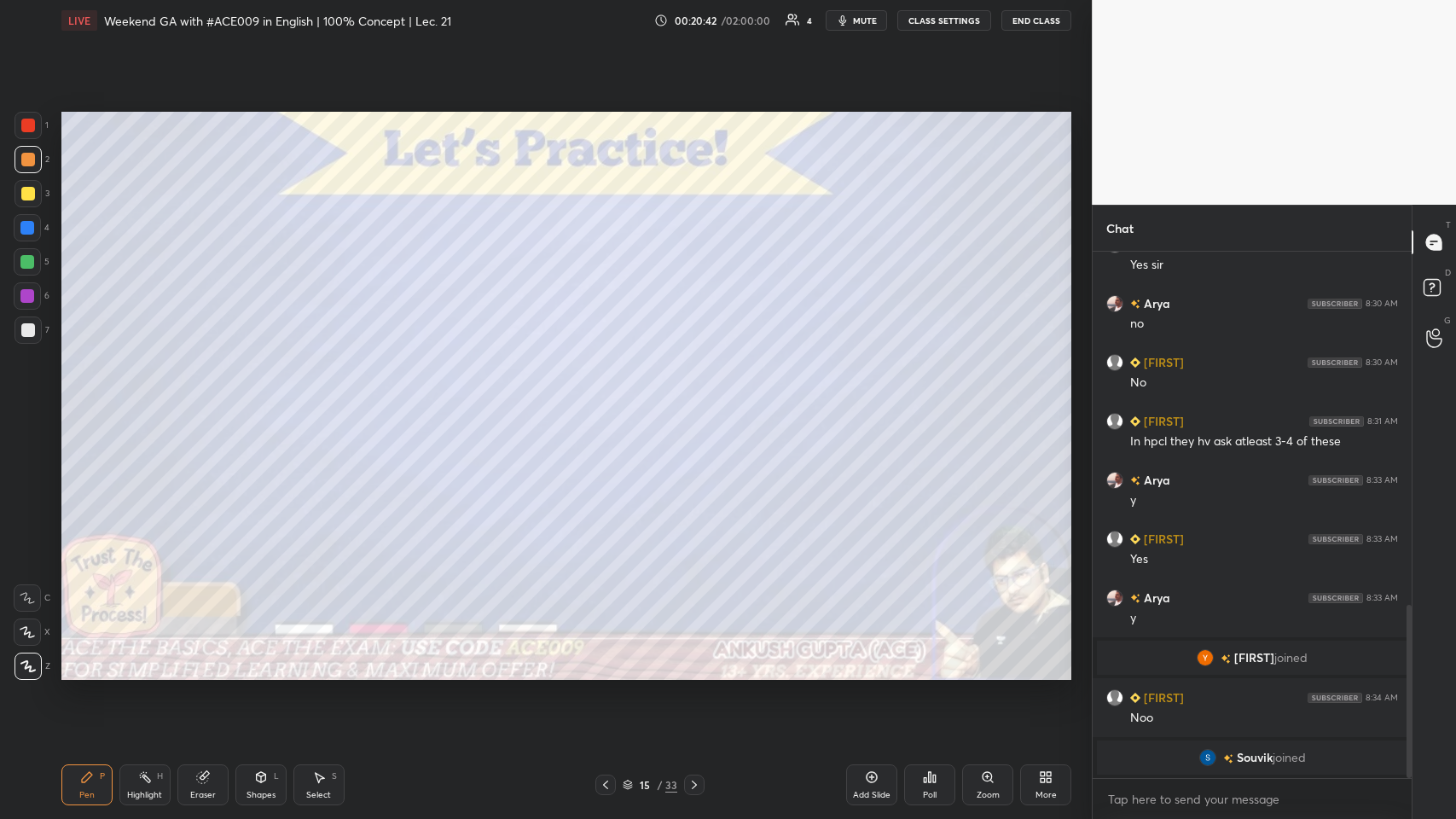 click 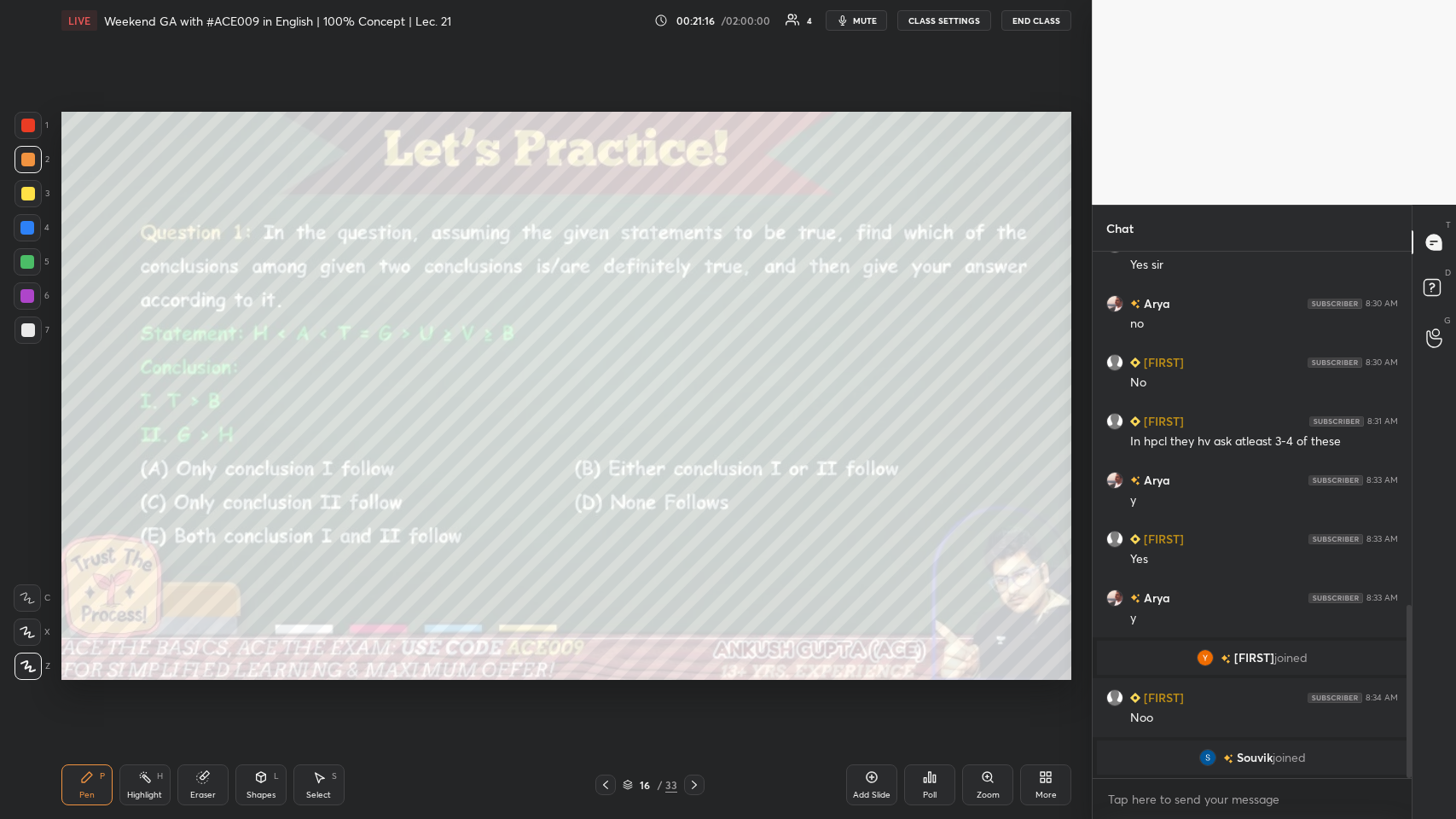 click at bounding box center (27, 228) 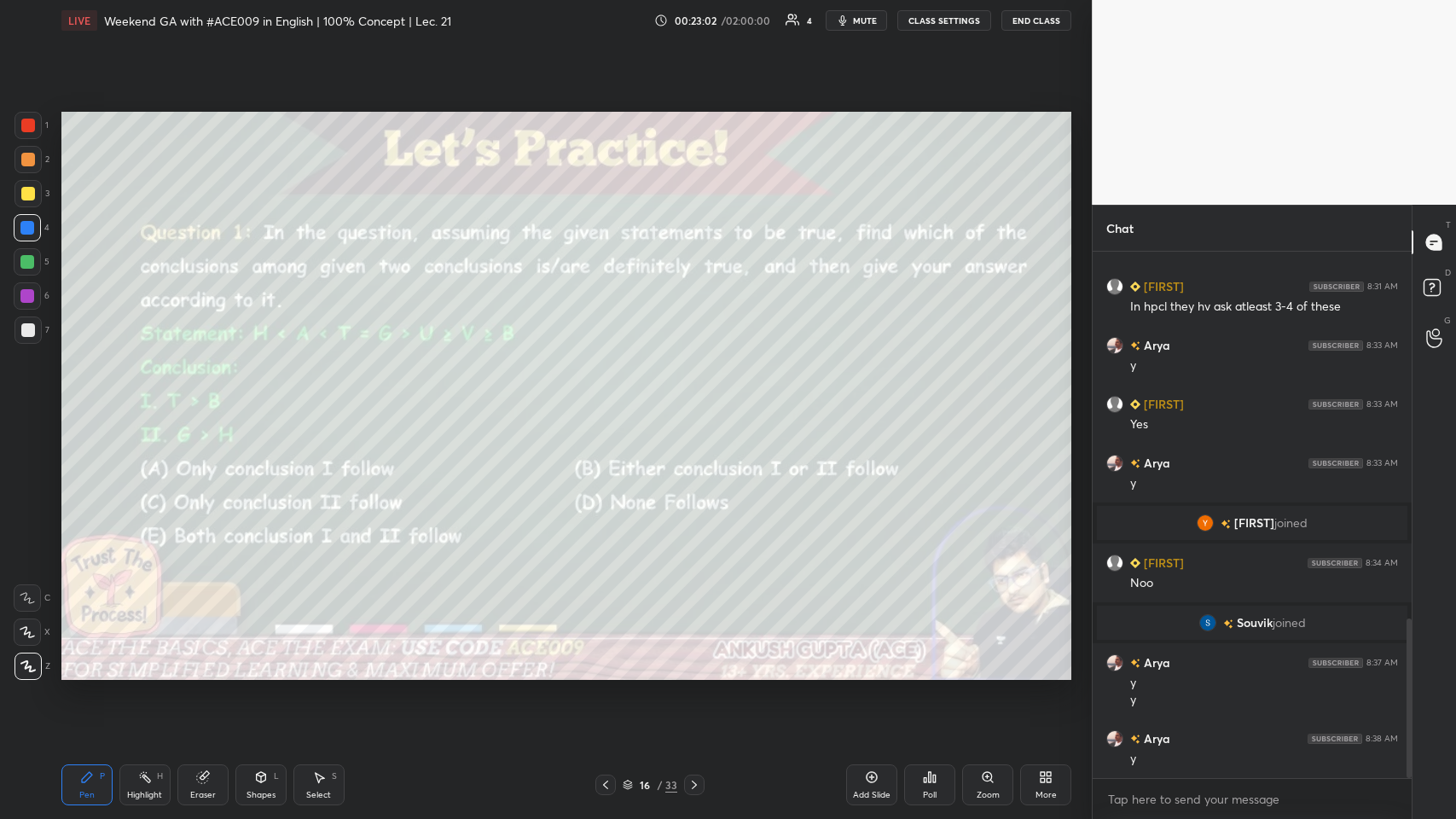 scroll, scrollTop: 1211, scrollLeft: 0, axis: vertical 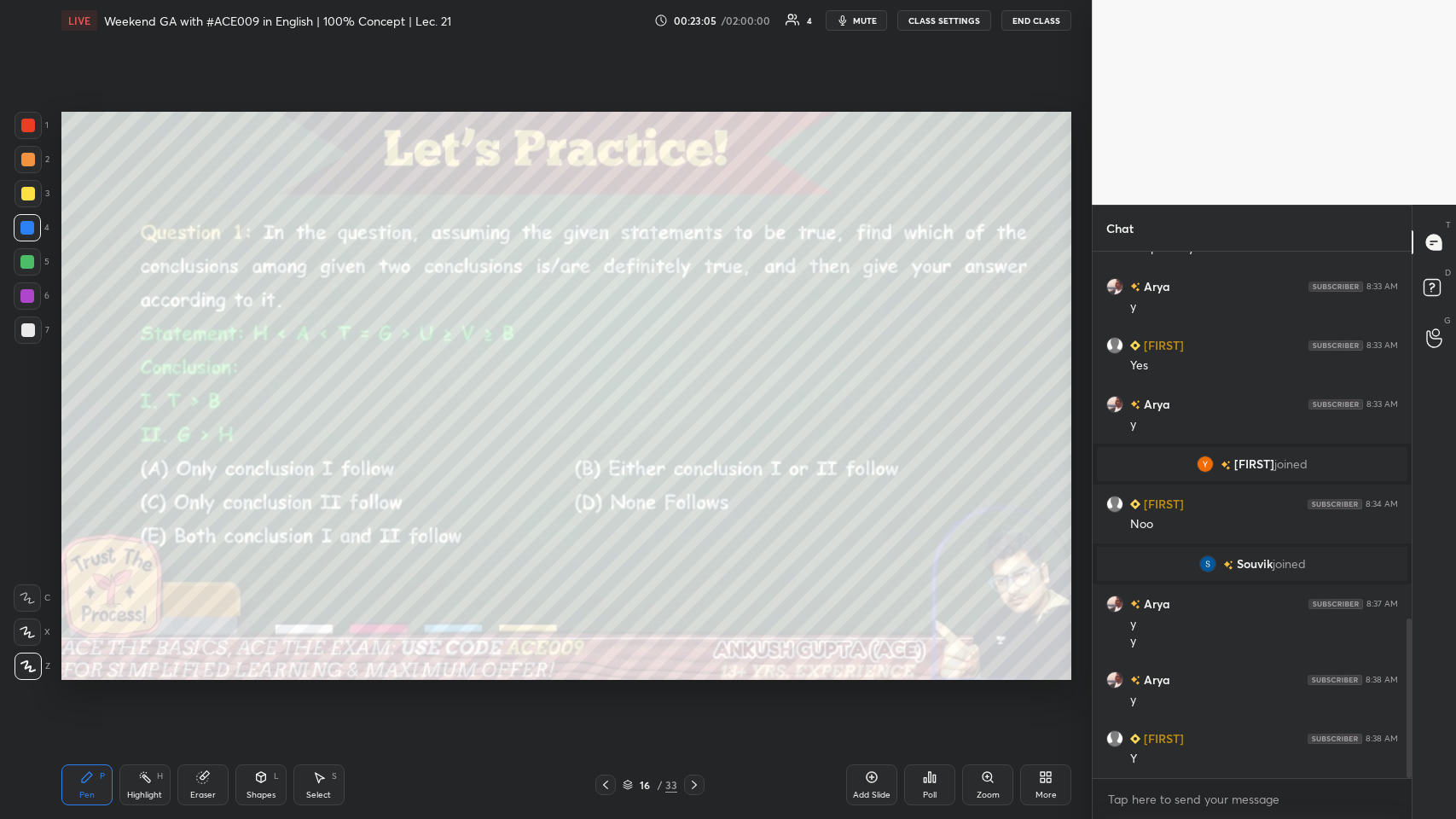 click at bounding box center (694, 785) 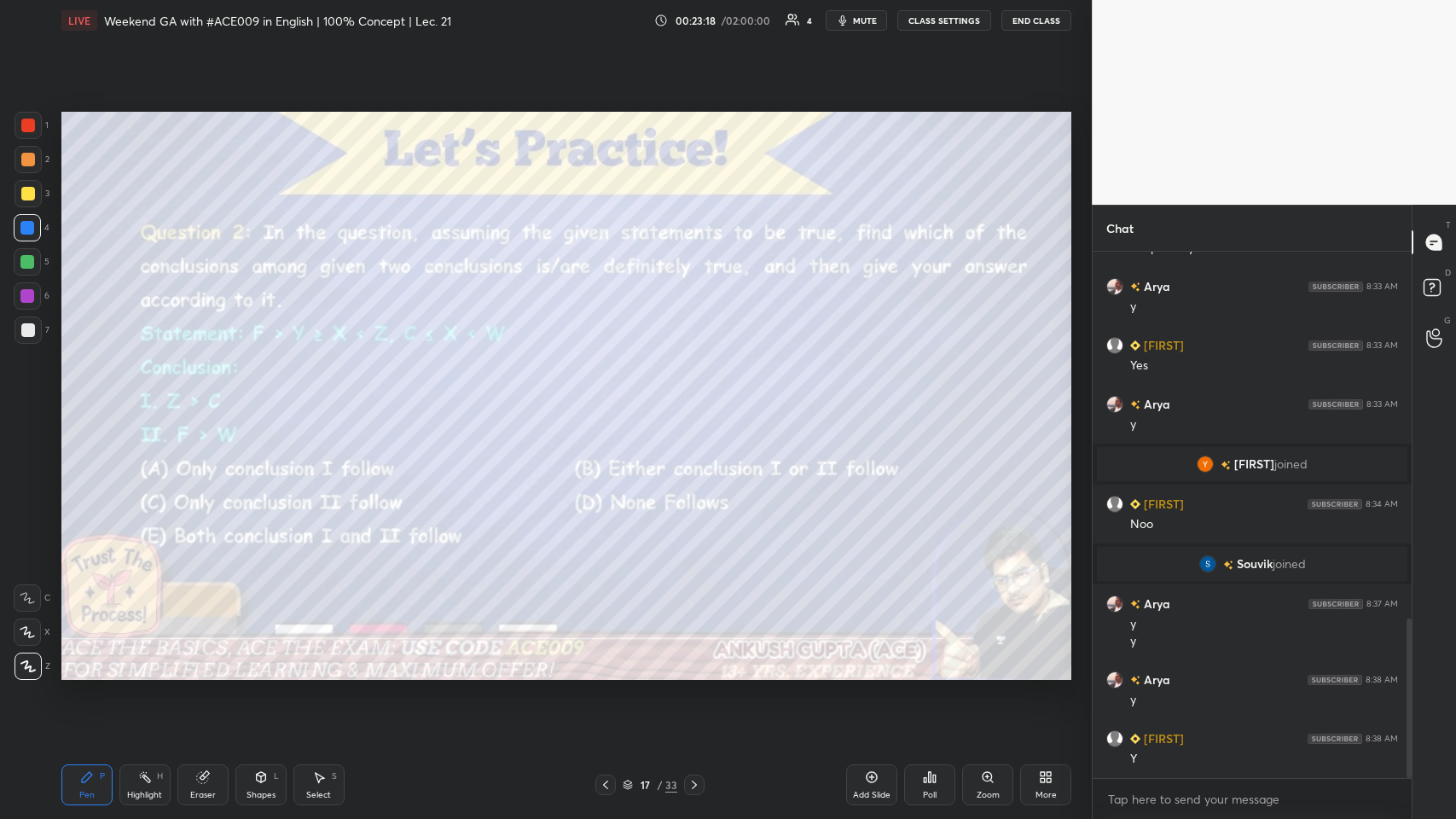 click at bounding box center [28, 194] 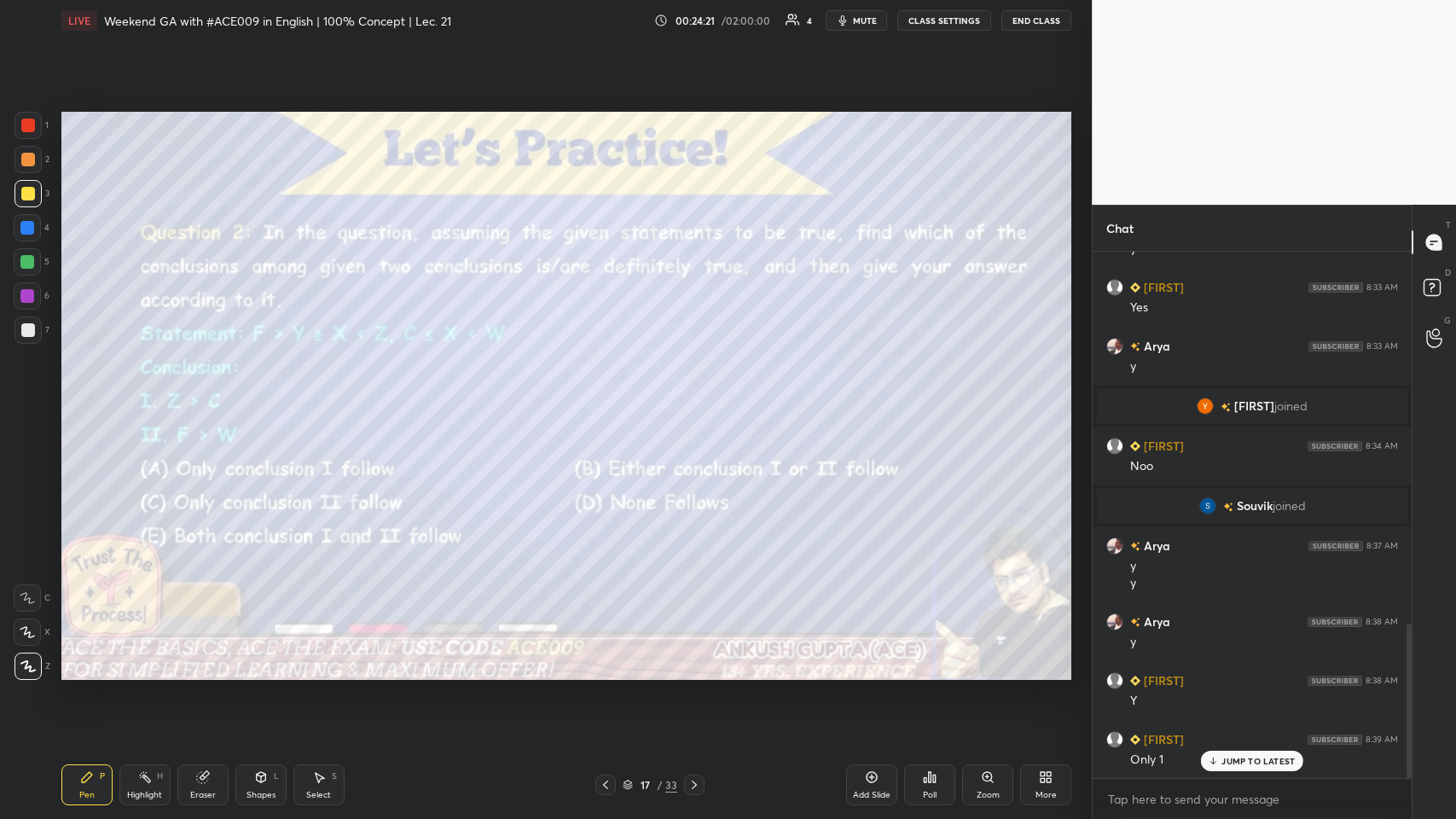 scroll, scrollTop: 1329, scrollLeft: 0, axis: vertical 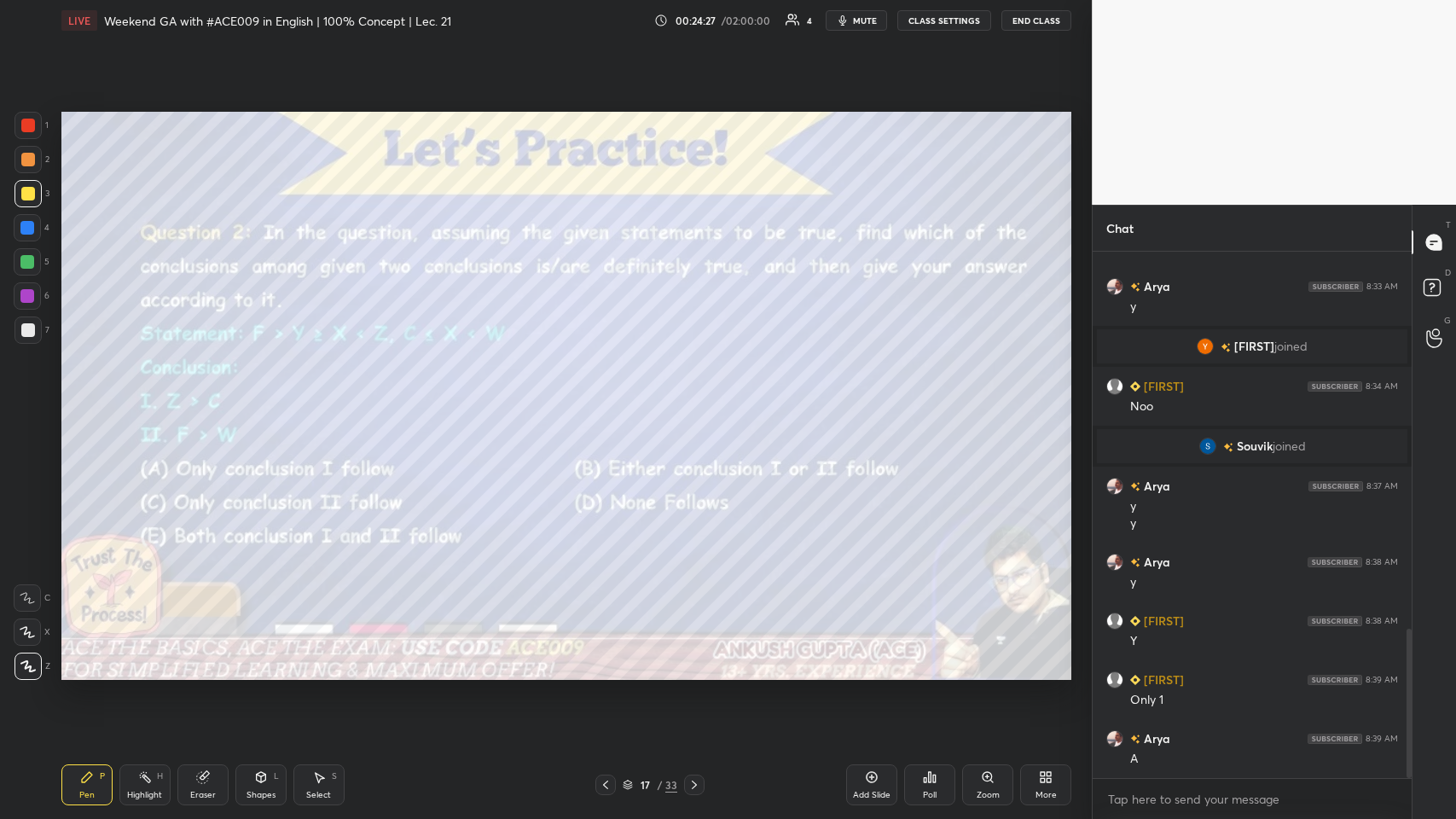 click at bounding box center (28, 194) 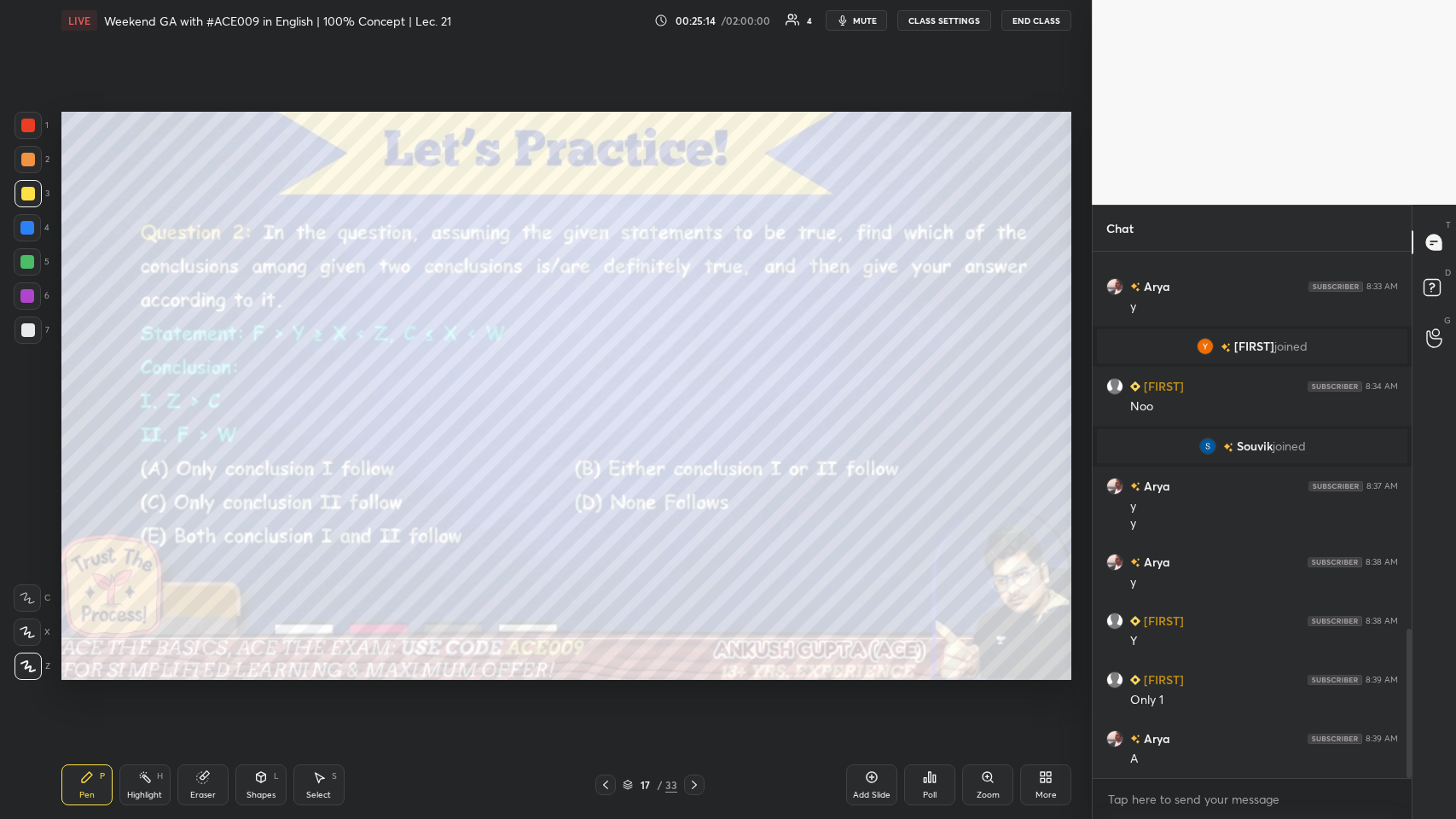 click at bounding box center (694, 785) 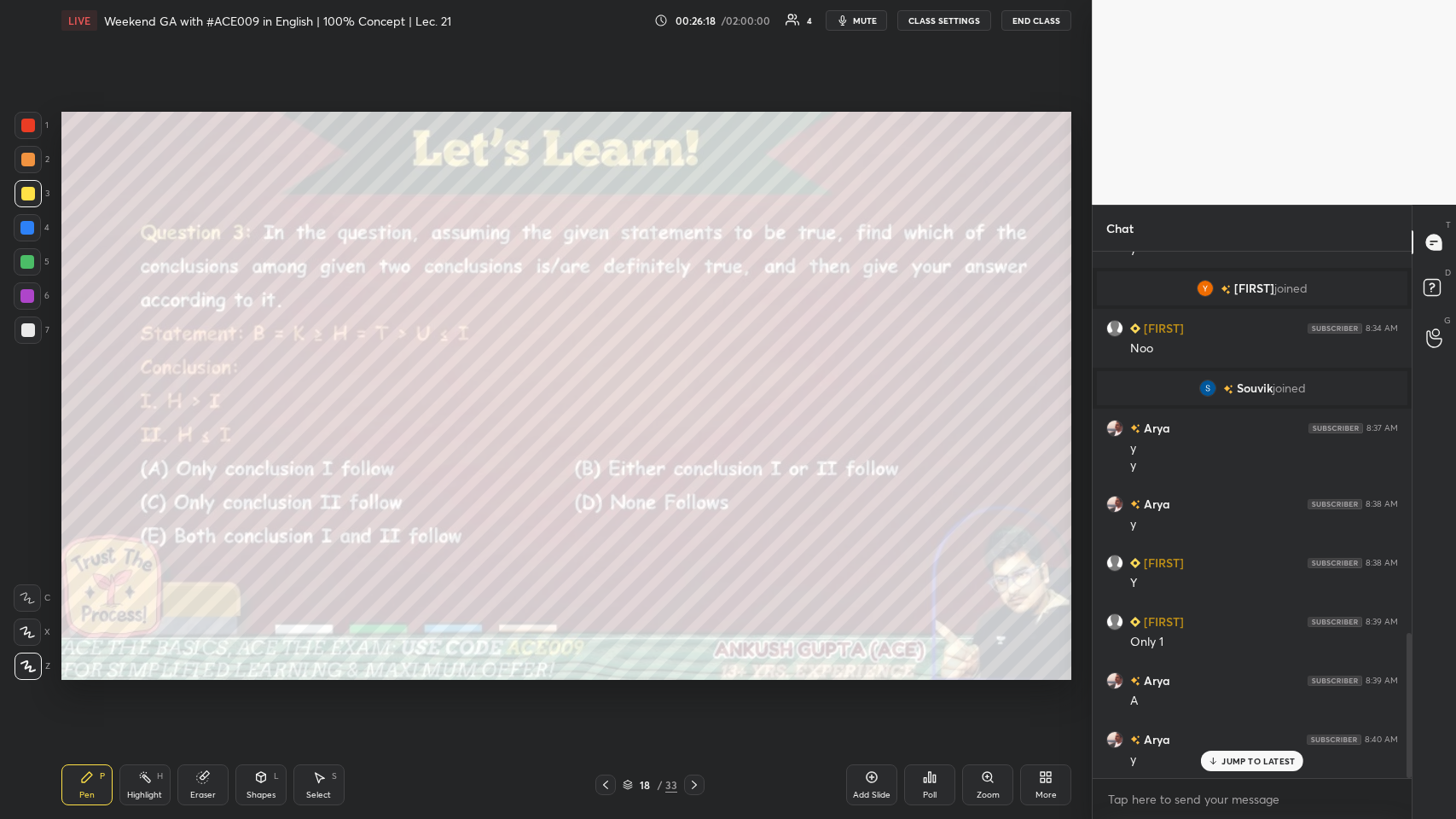 scroll, scrollTop: 1447, scrollLeft: 0, axis: vertical 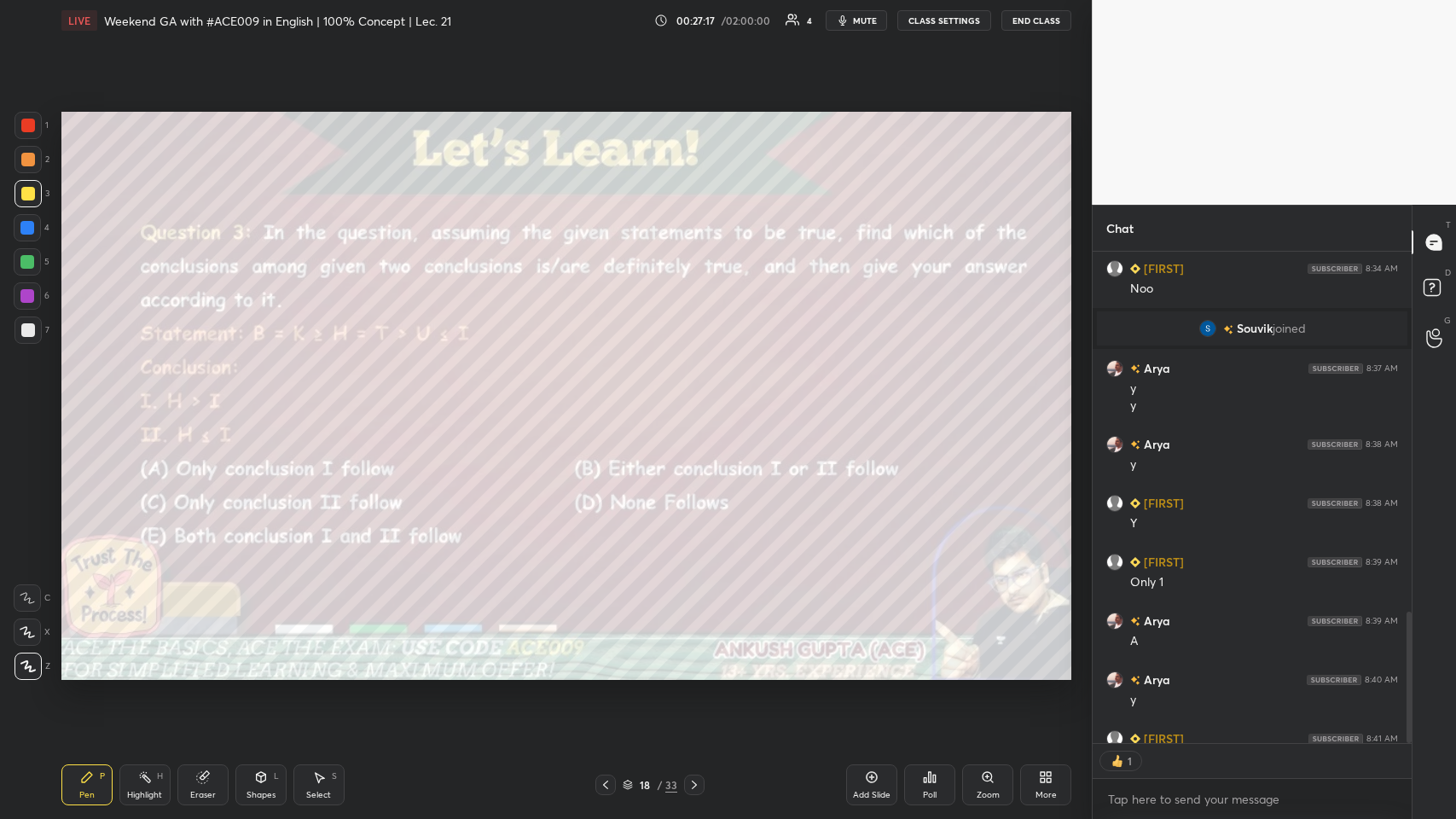 click 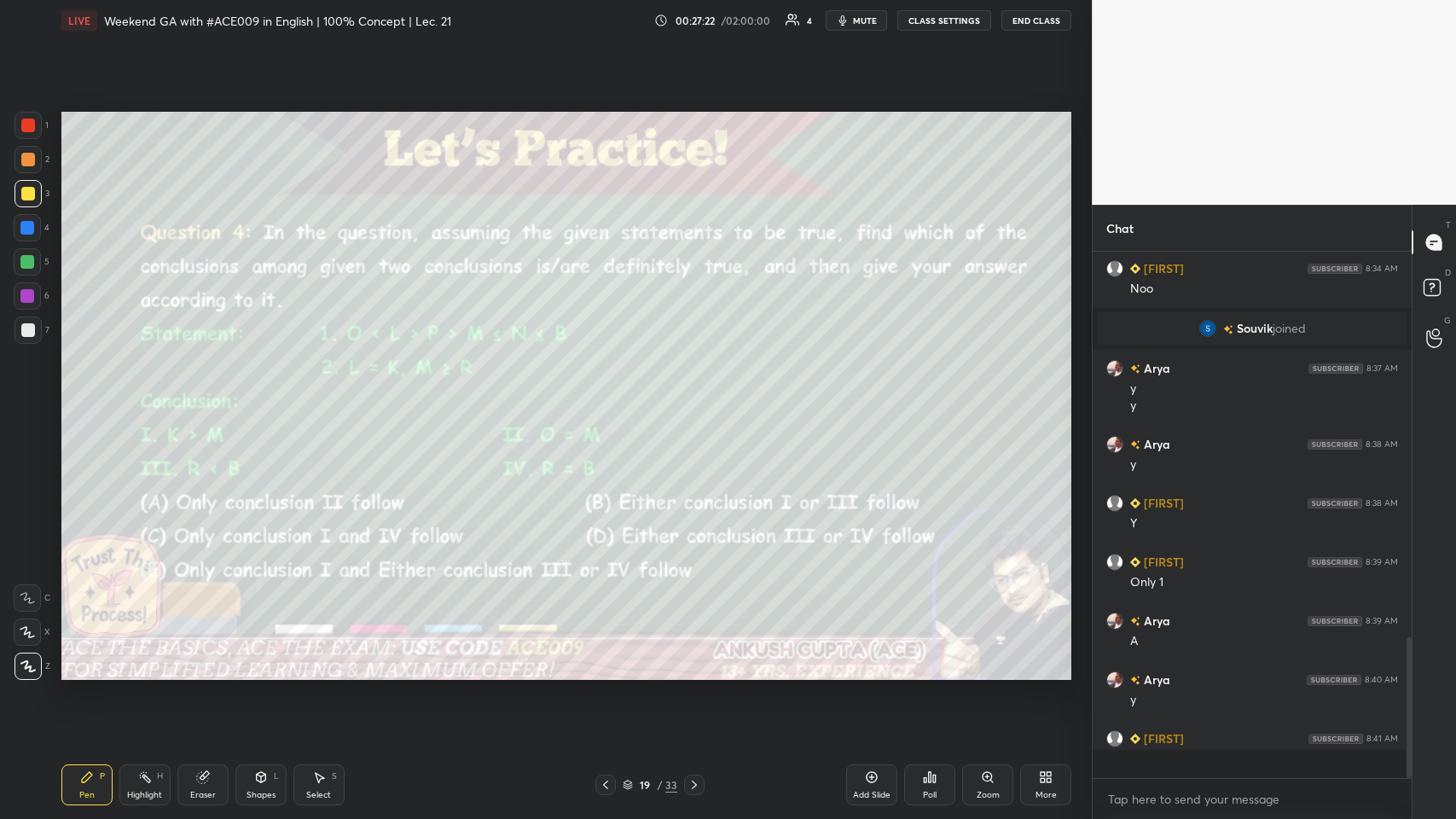 scroll, scrollTop: 5, scrollLeft: 5, axis: both 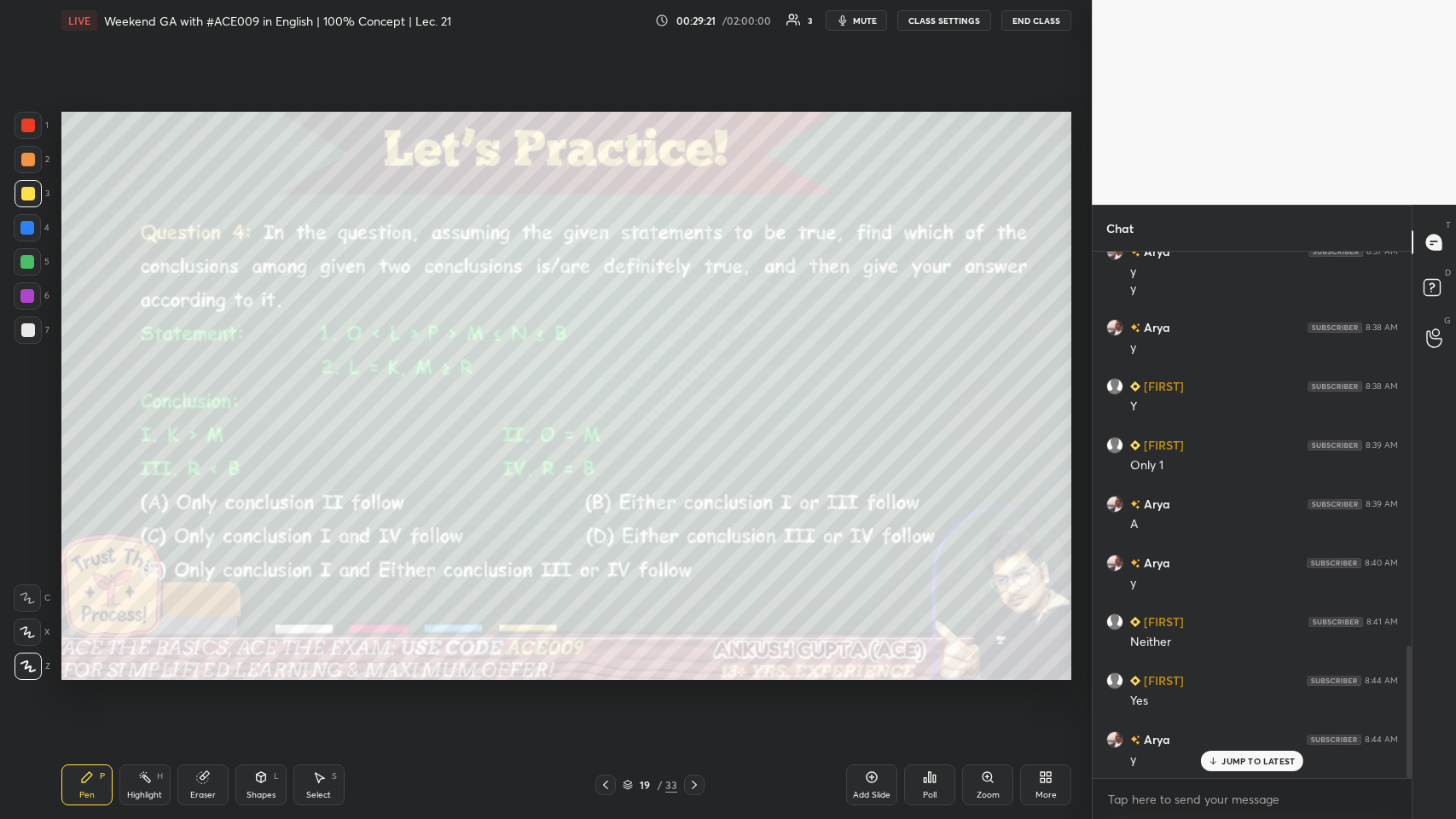 click at bounding box center (28, 125) 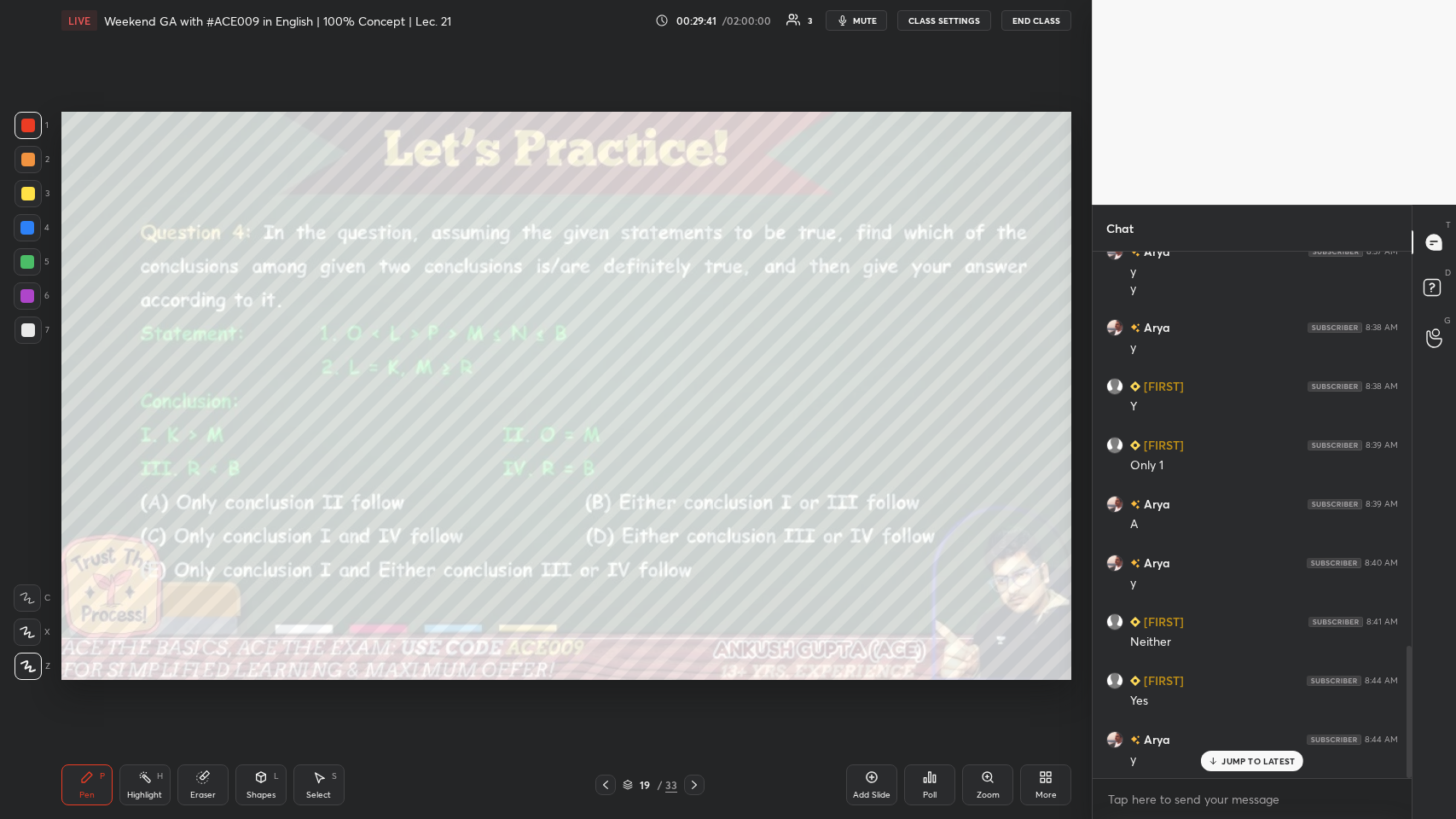 scroll, scrollTop: 502, scrollLeft: 314, axis: both 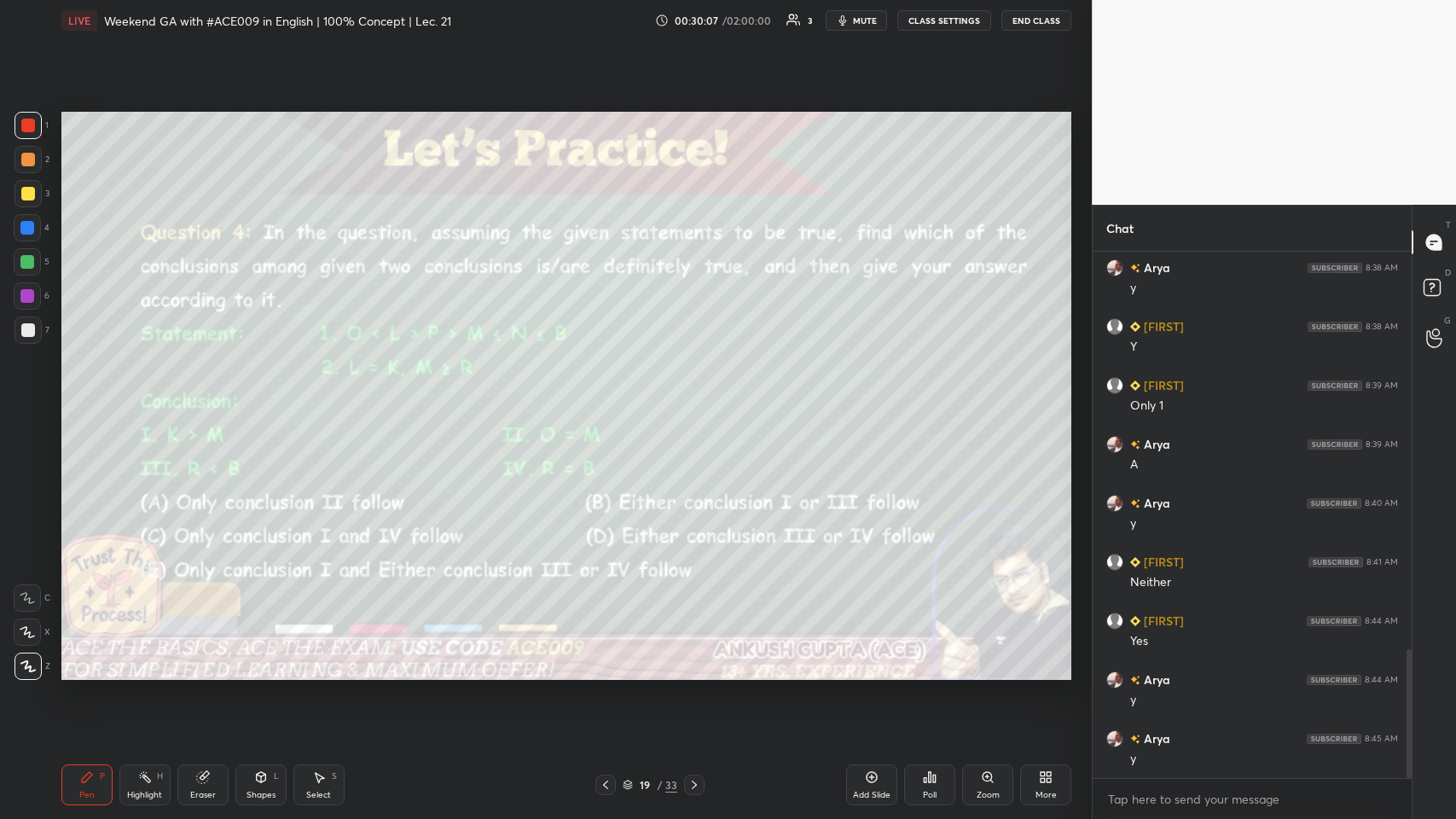 click 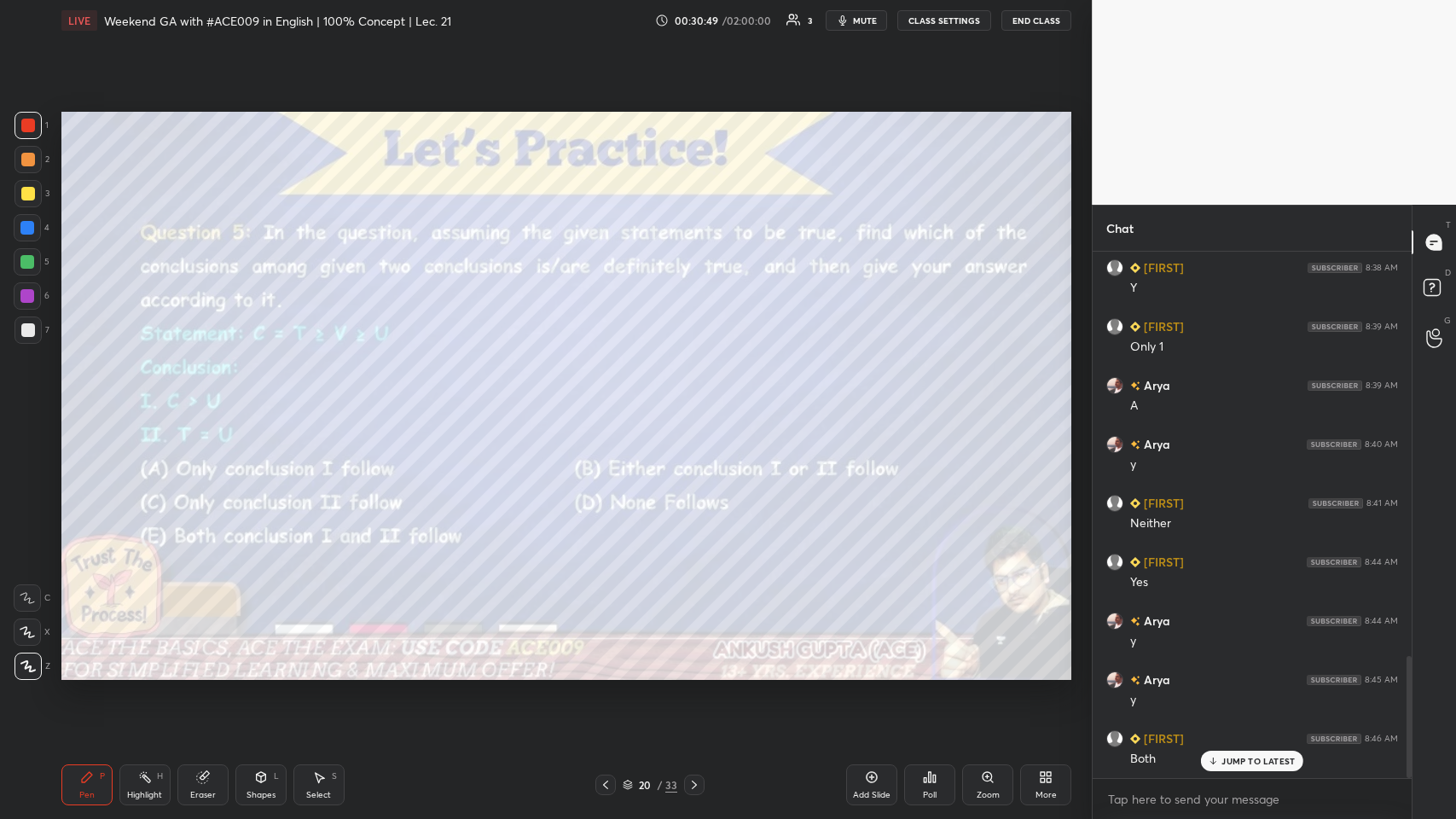 scroll, scrollTop: 1740, scrollLeft: 0, axis: vertical 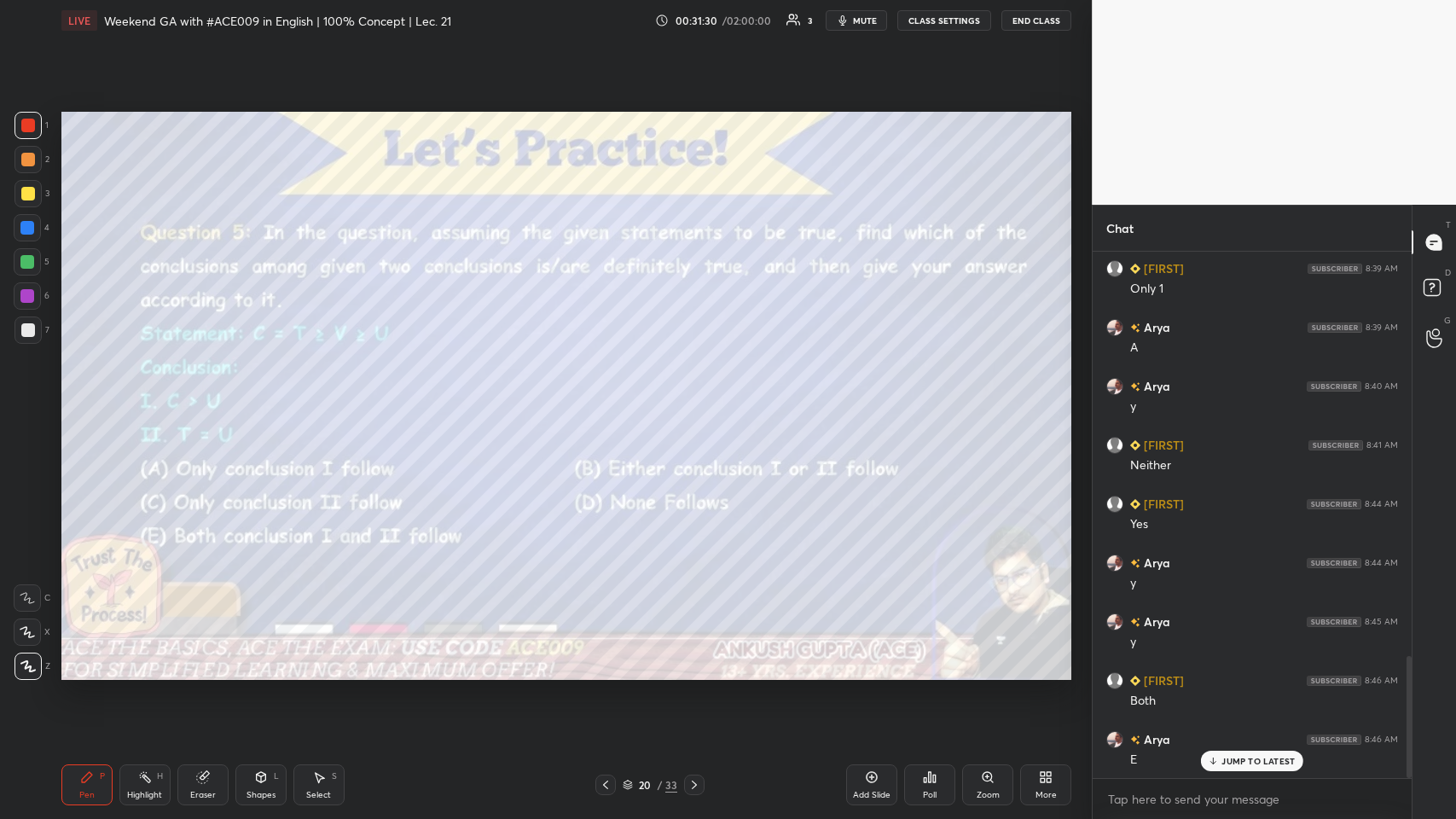 click at bounding box center (28, 194) 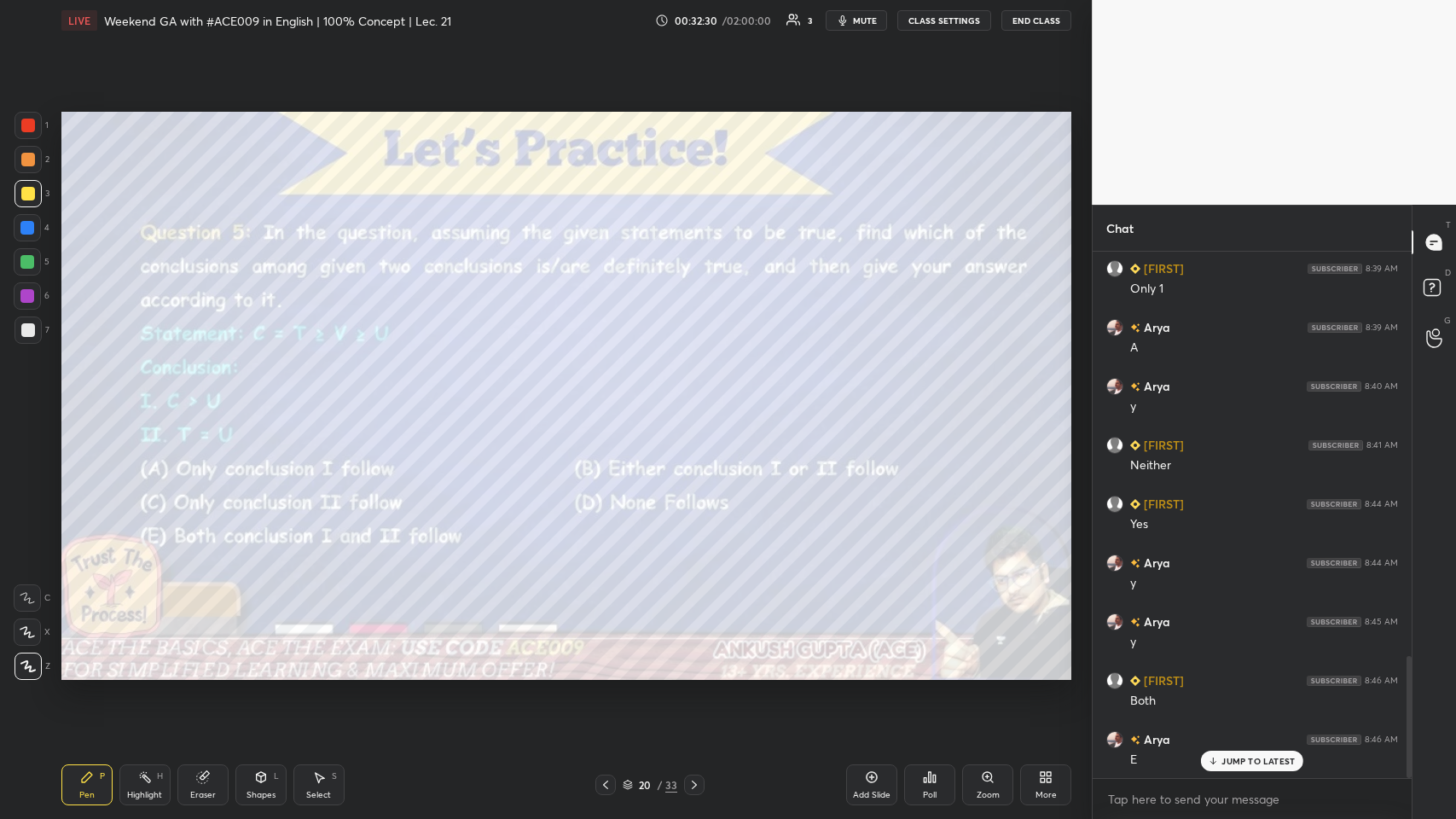 click on "Highlight H" at bounding box center [145, 785] 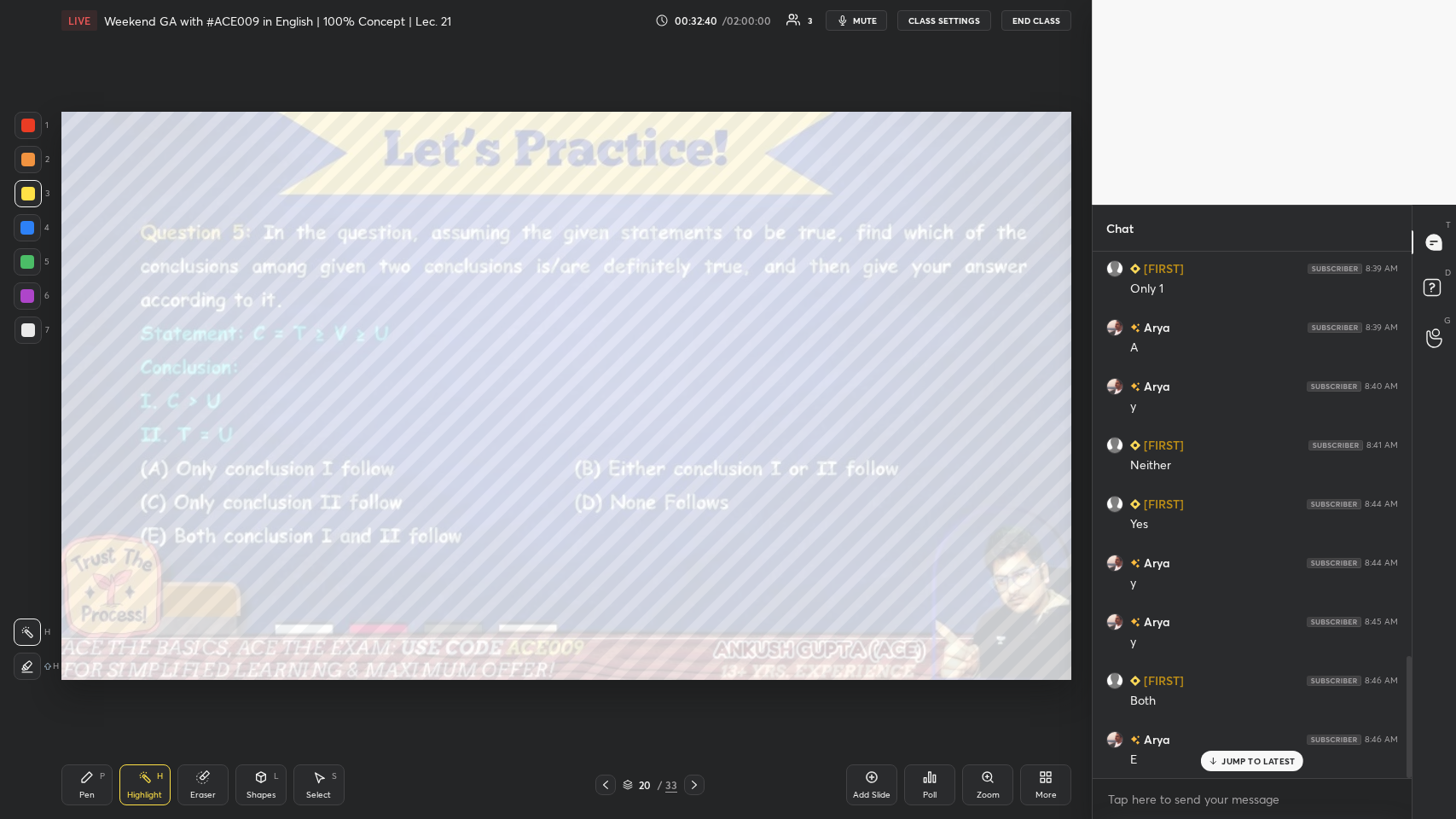 scroll, scrollTop: 1800, scrollLeft: 0, axis: vertical 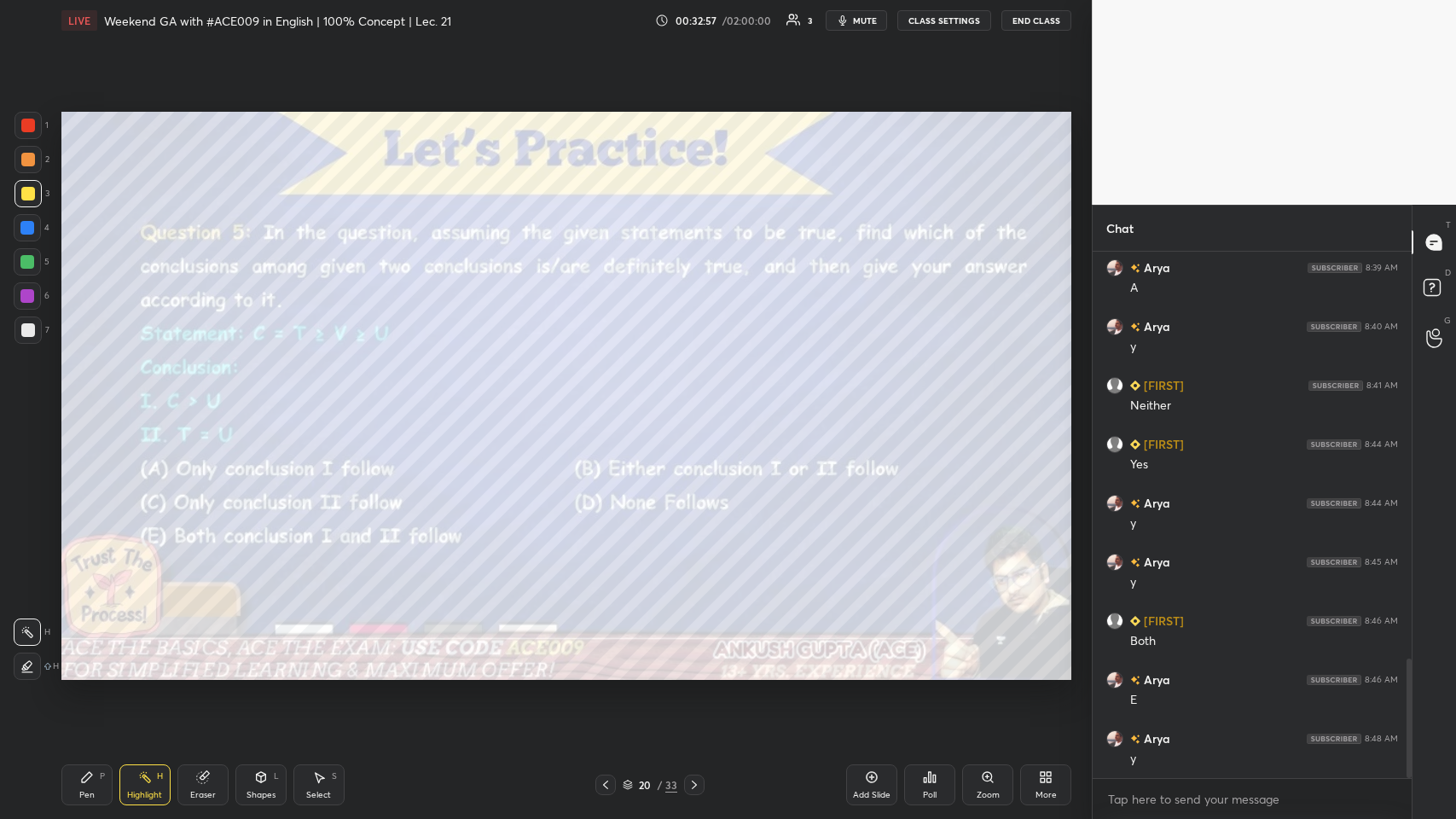 click on "Pen P" at bounding box center (87, 785) 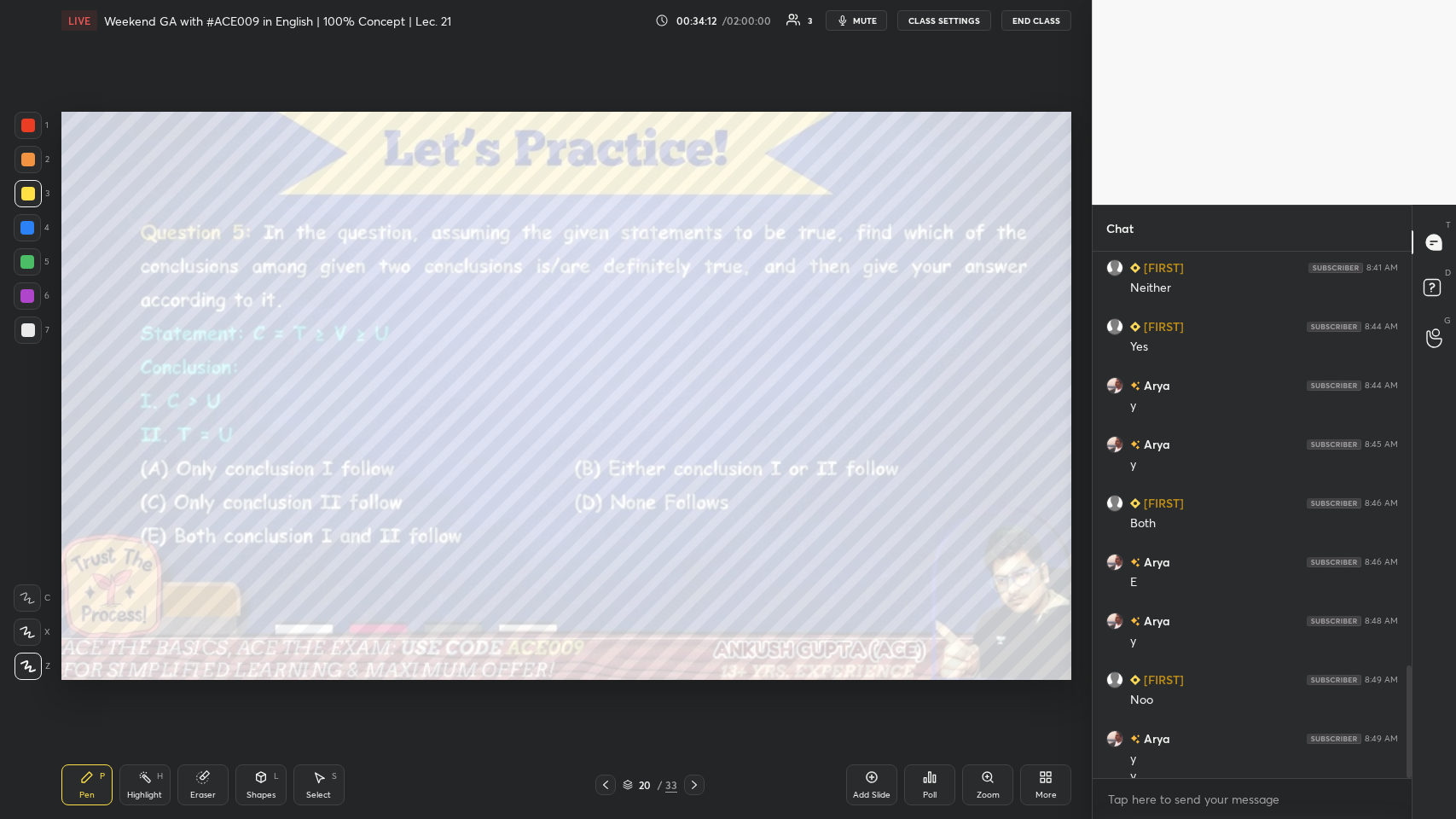 scroll, scrollTop: 1935, scrollLeft: 0, axis: vertical 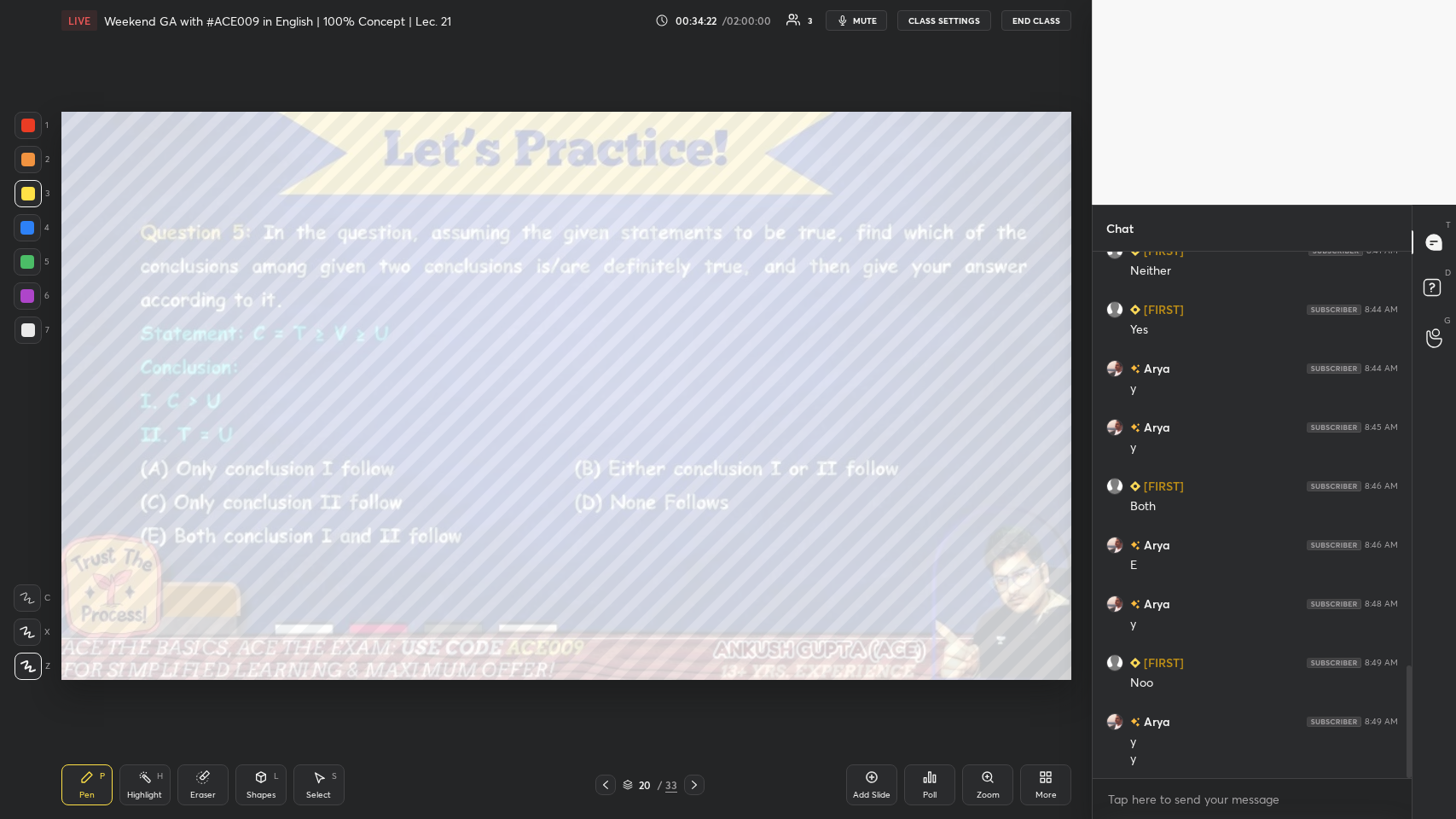 click 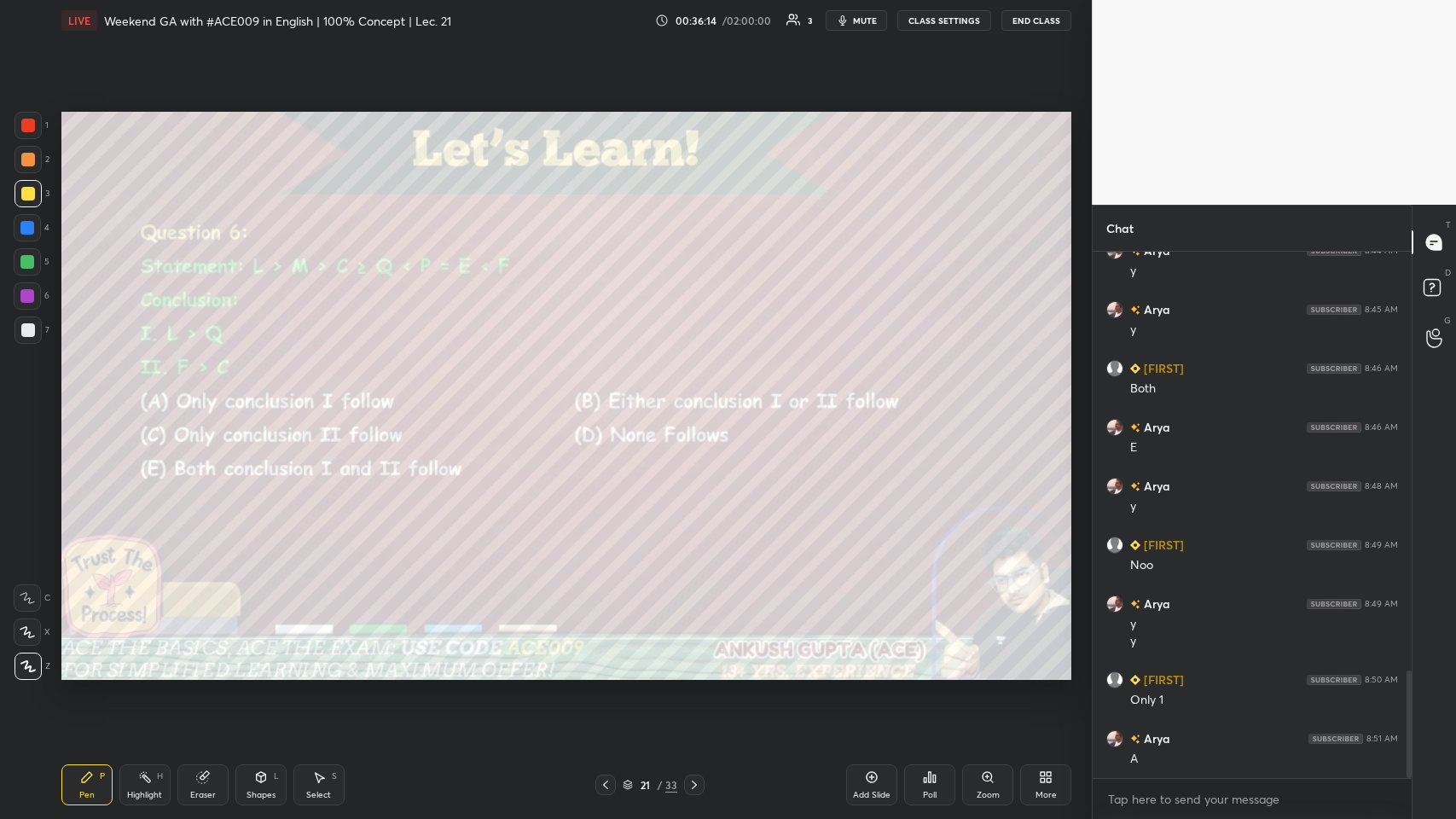 scroll, scrollTop: 2069, scrollLeft: 0, axis: vertical 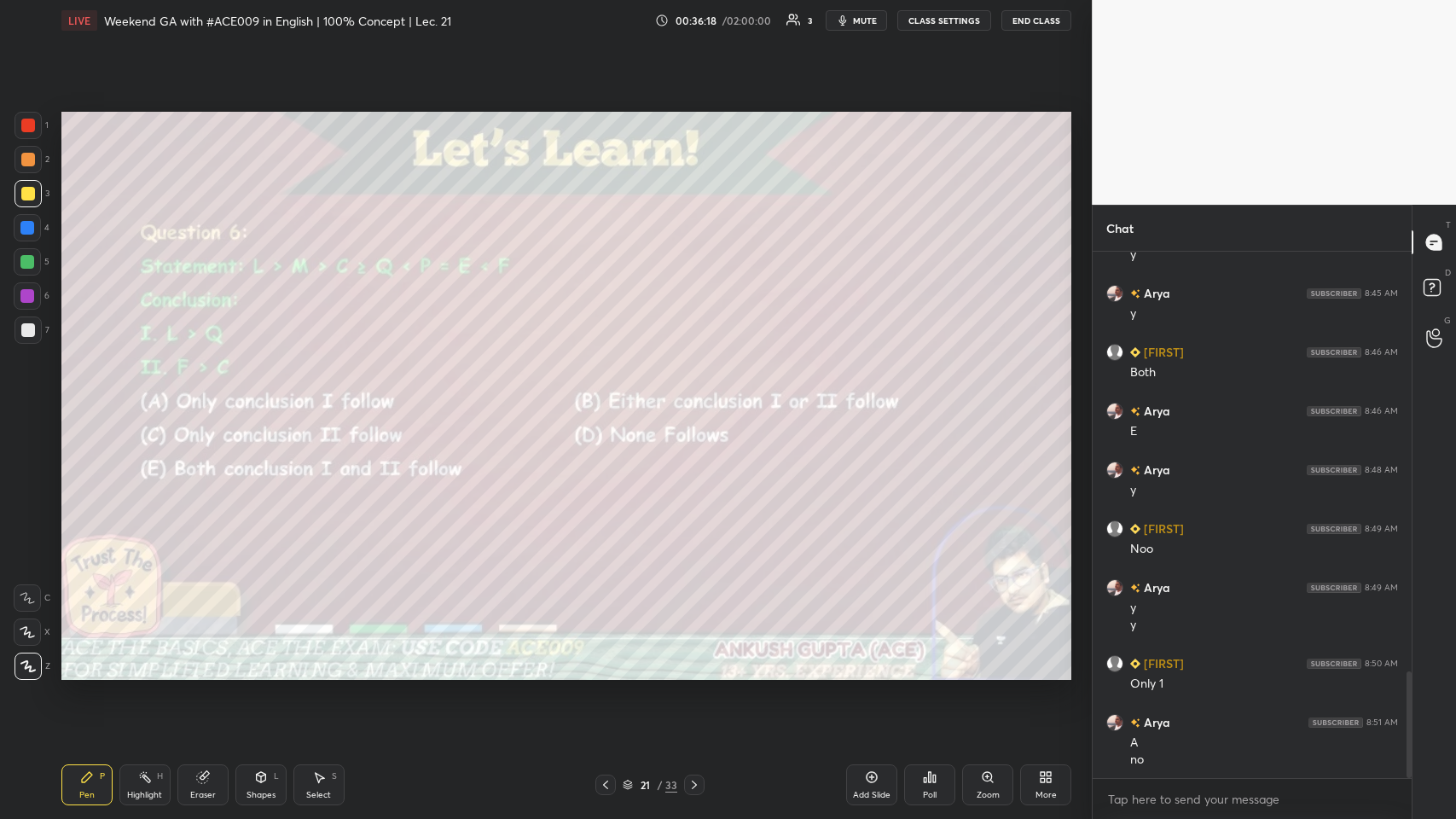 click 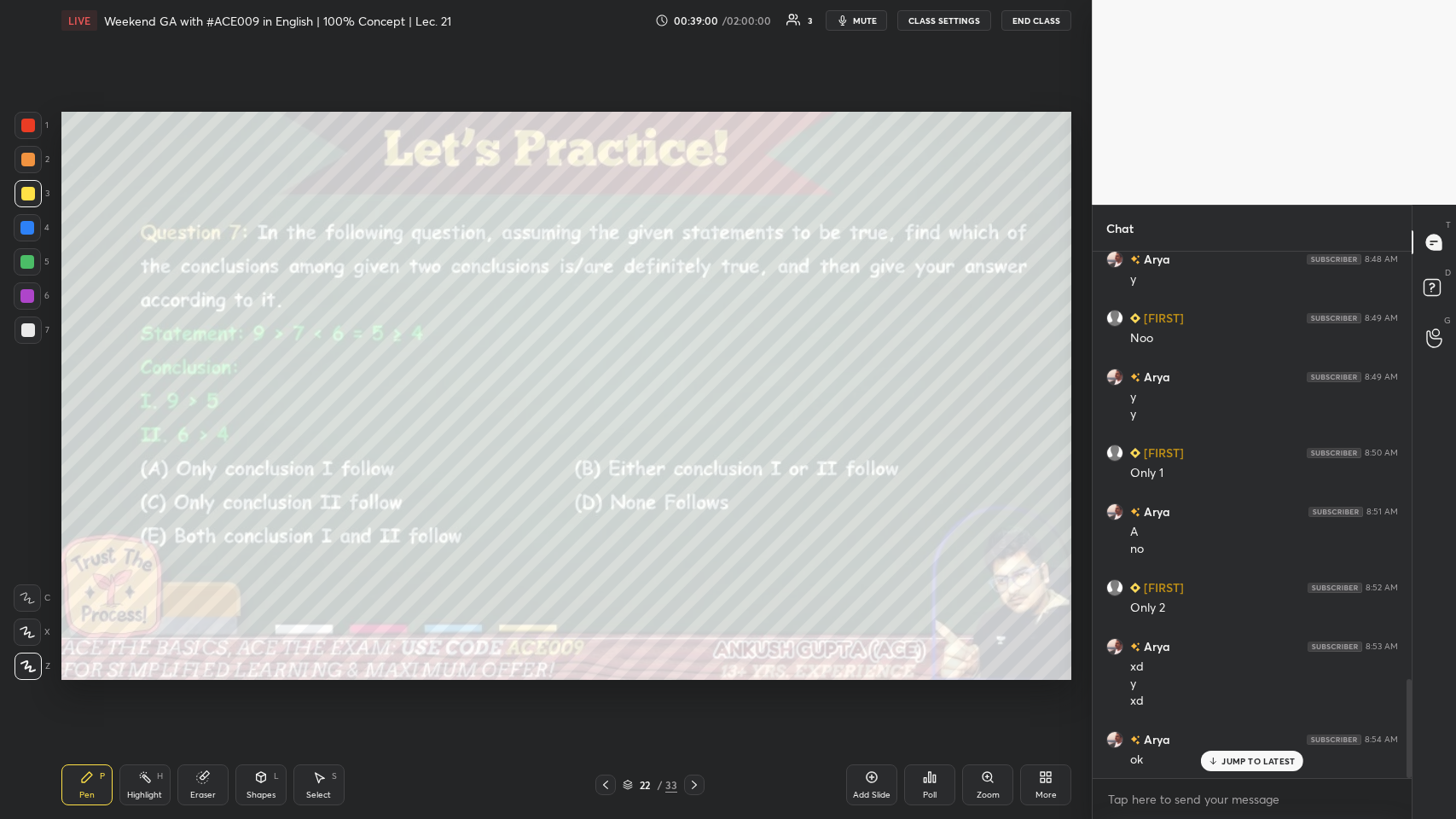 scroll, scrollTop: 2297, scrollLeft: 0, axis: vertical 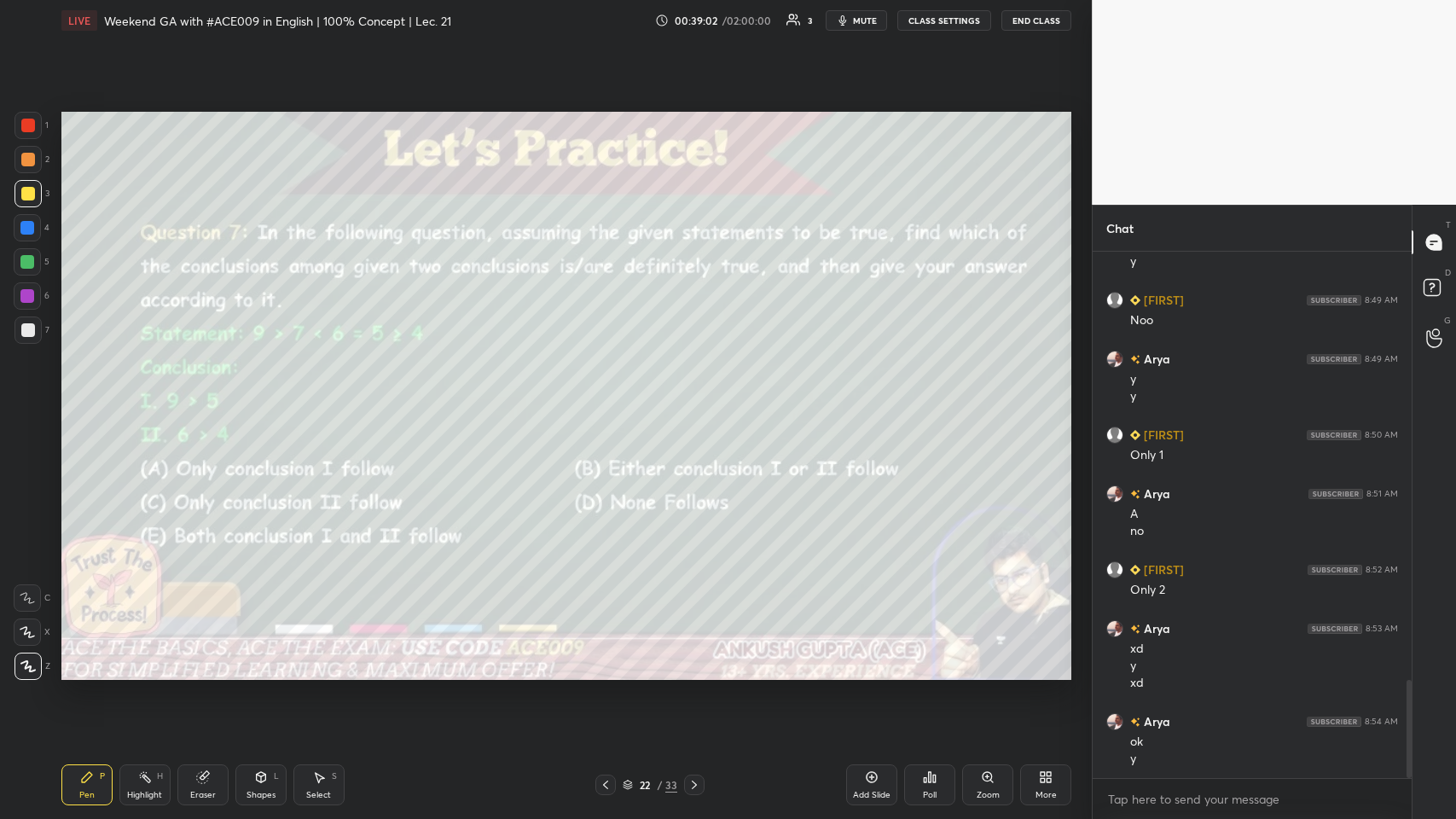 click at bounding box center (694, 785) 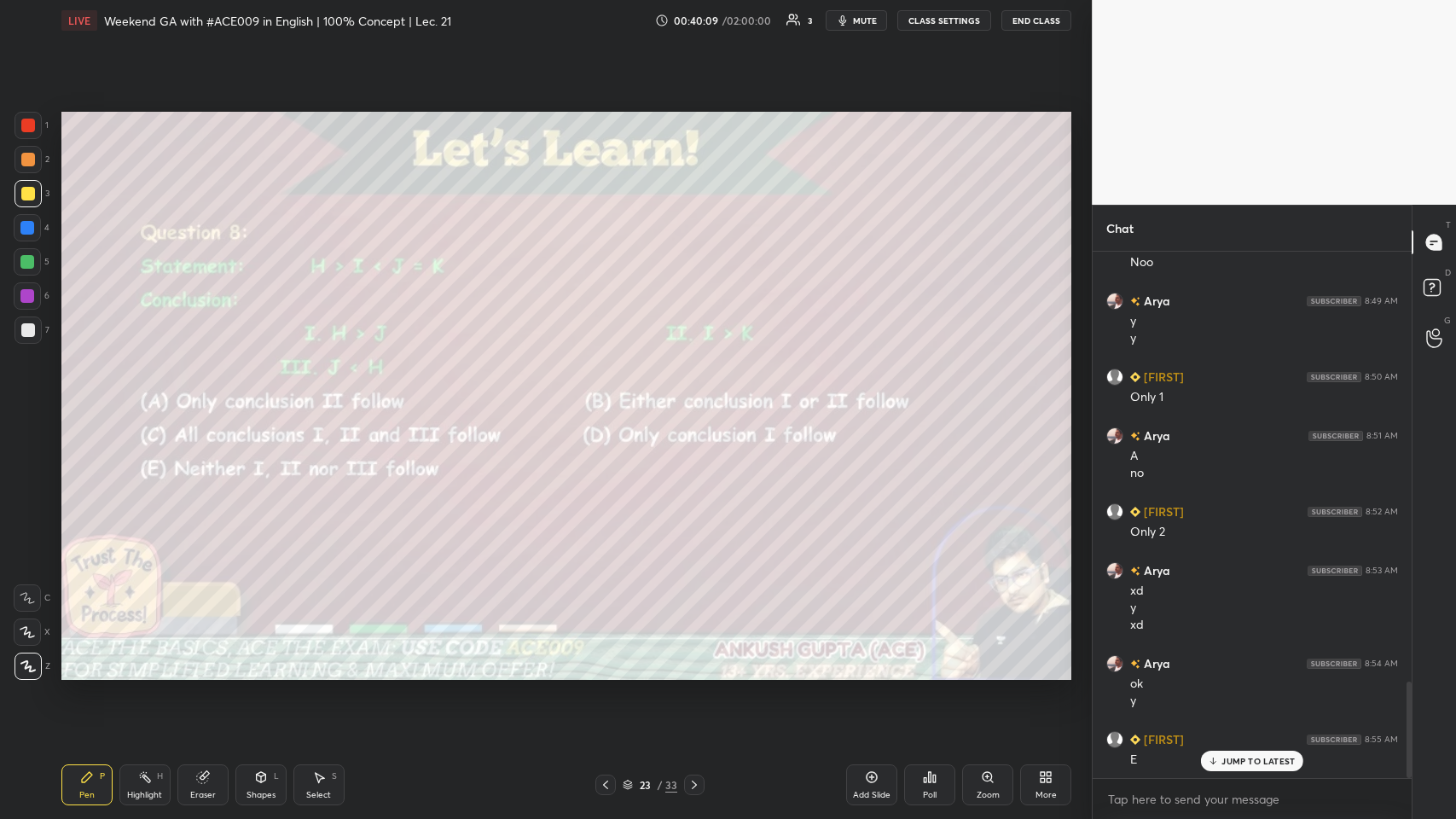 scroll, scrollTop: 2415, scrollLeft: 0, axis: vertical 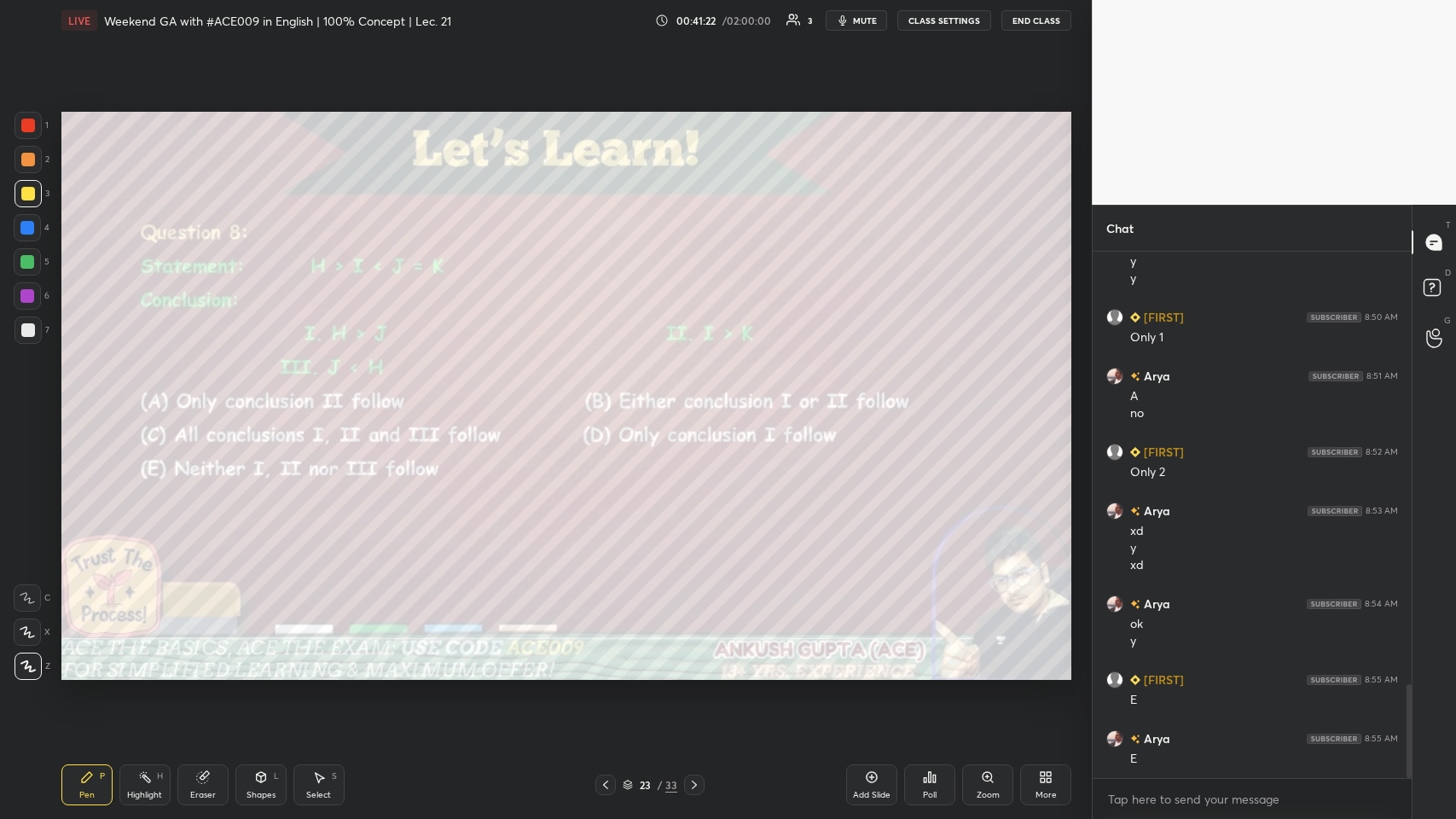 click 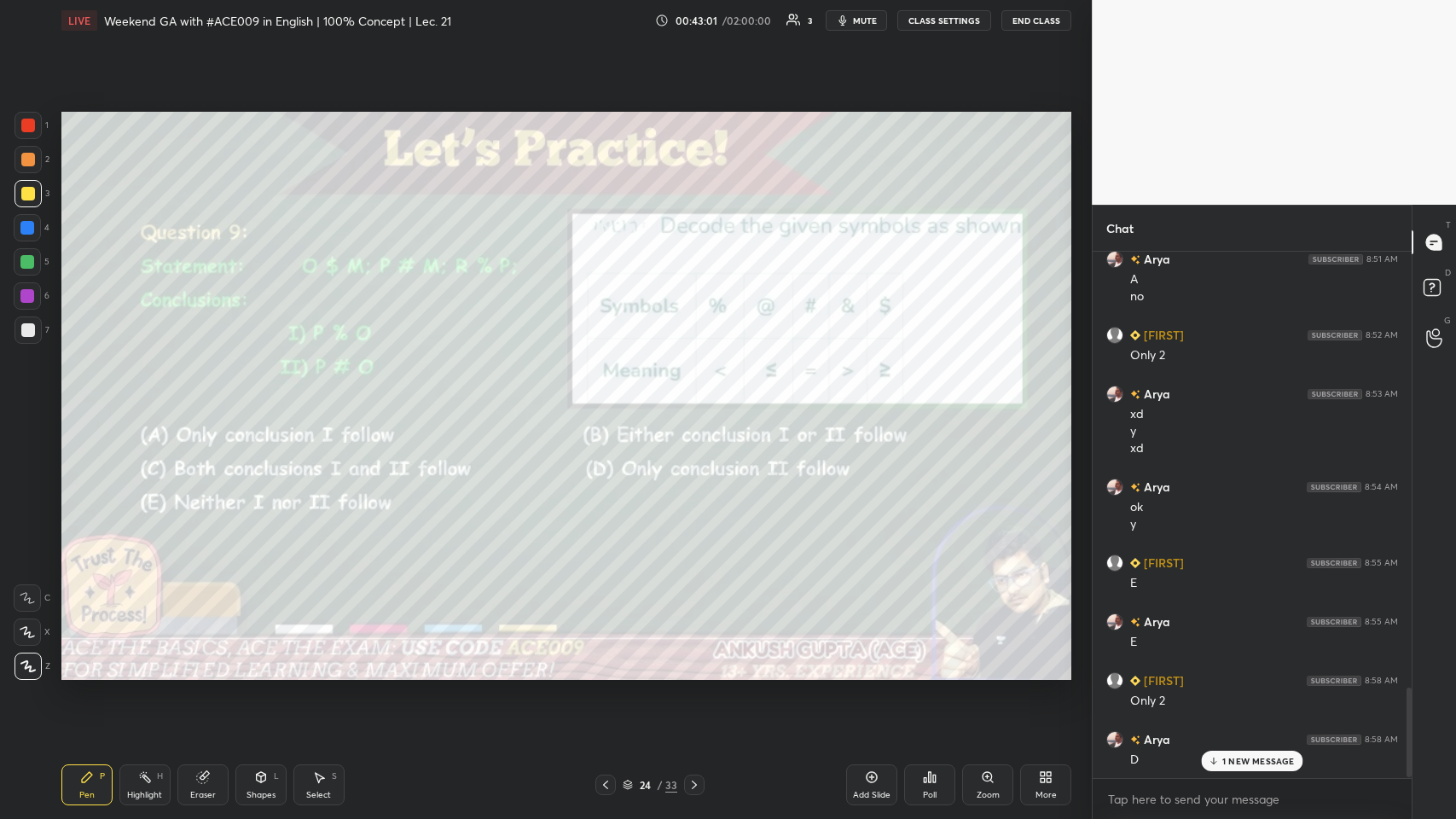 scroll, scrollTop: 2592, scrollLeft: 0, axis: vertical 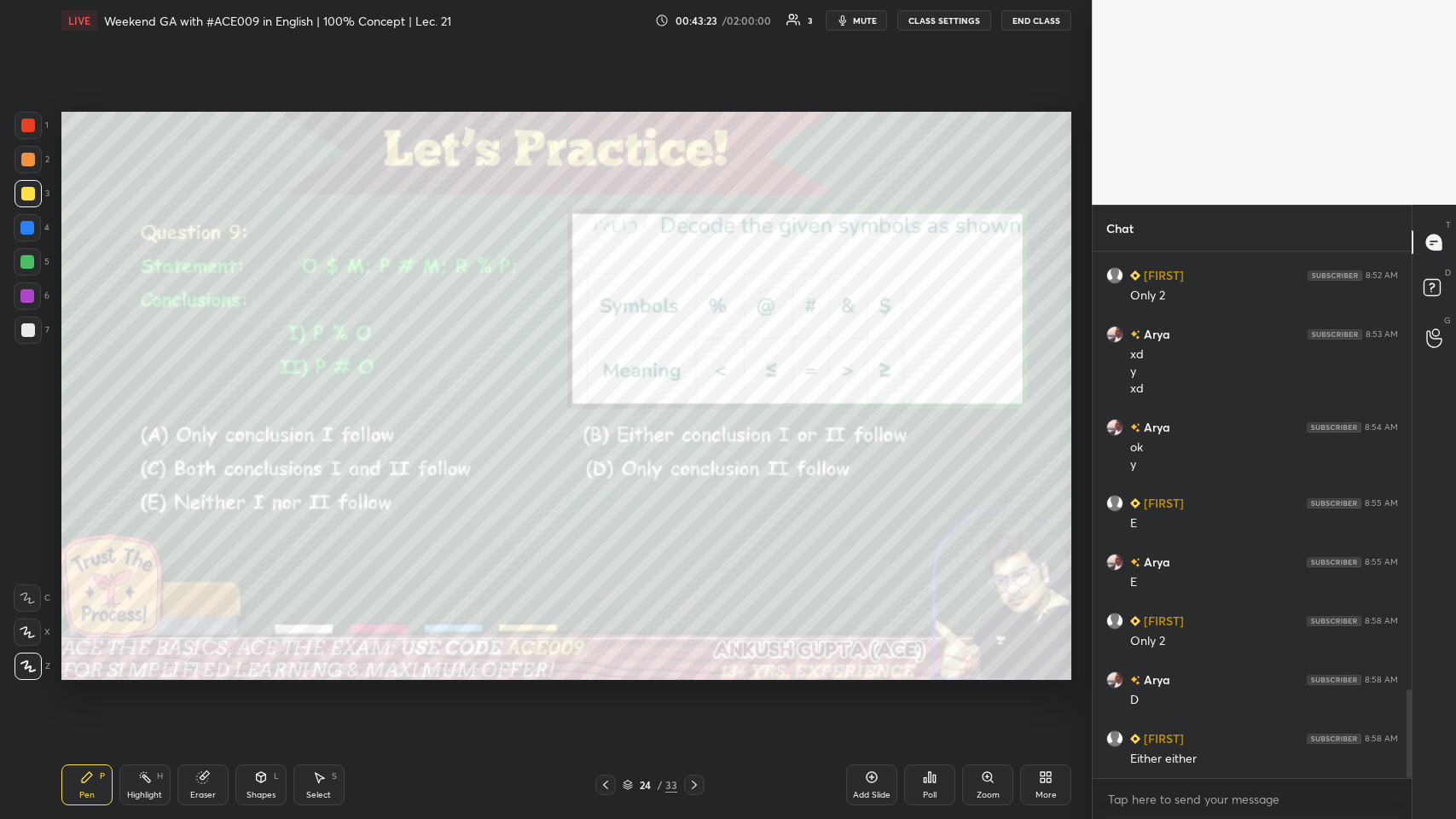 click at bounding box center (27, 262) 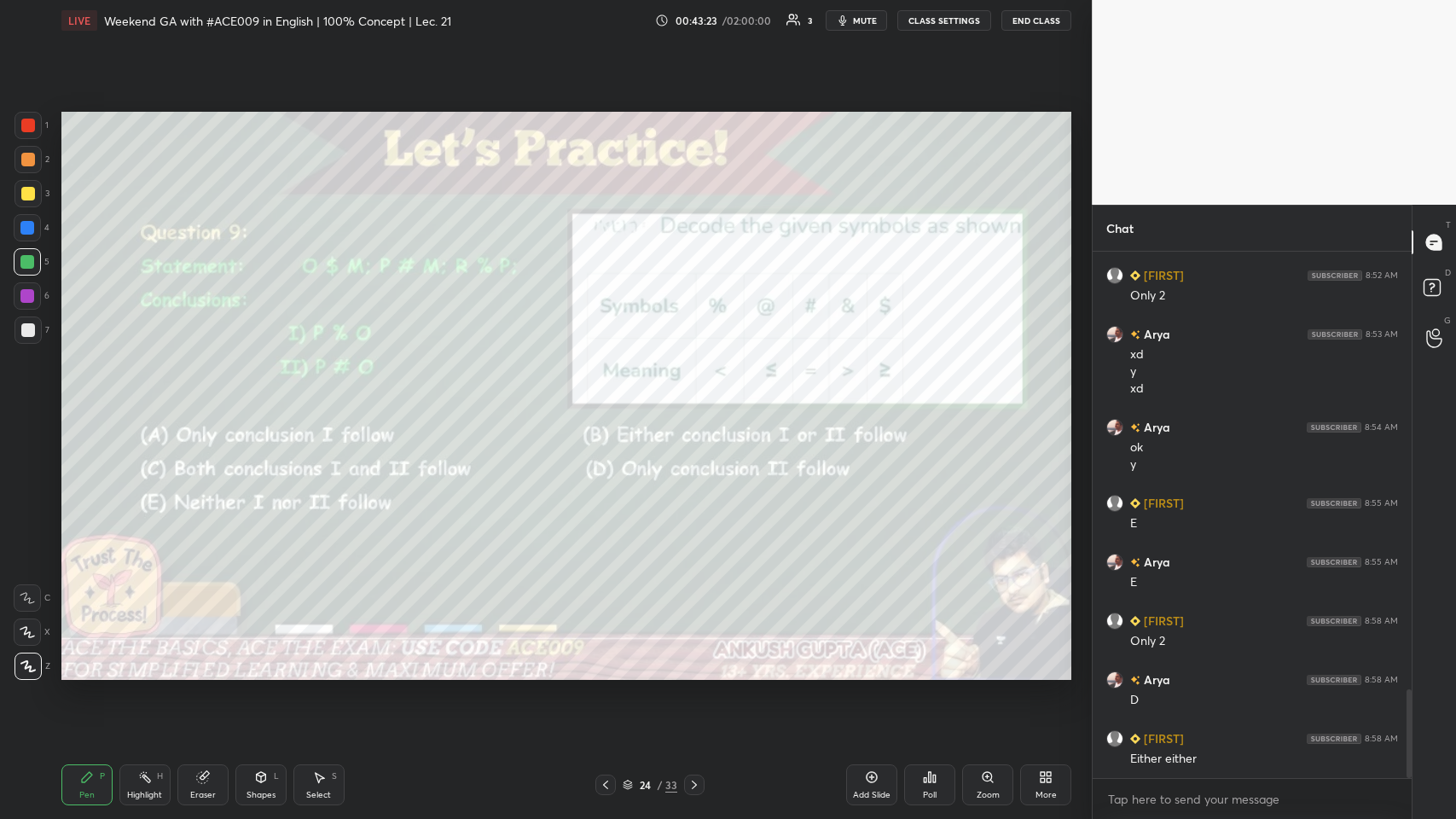 click at bounding box center (27, 228) 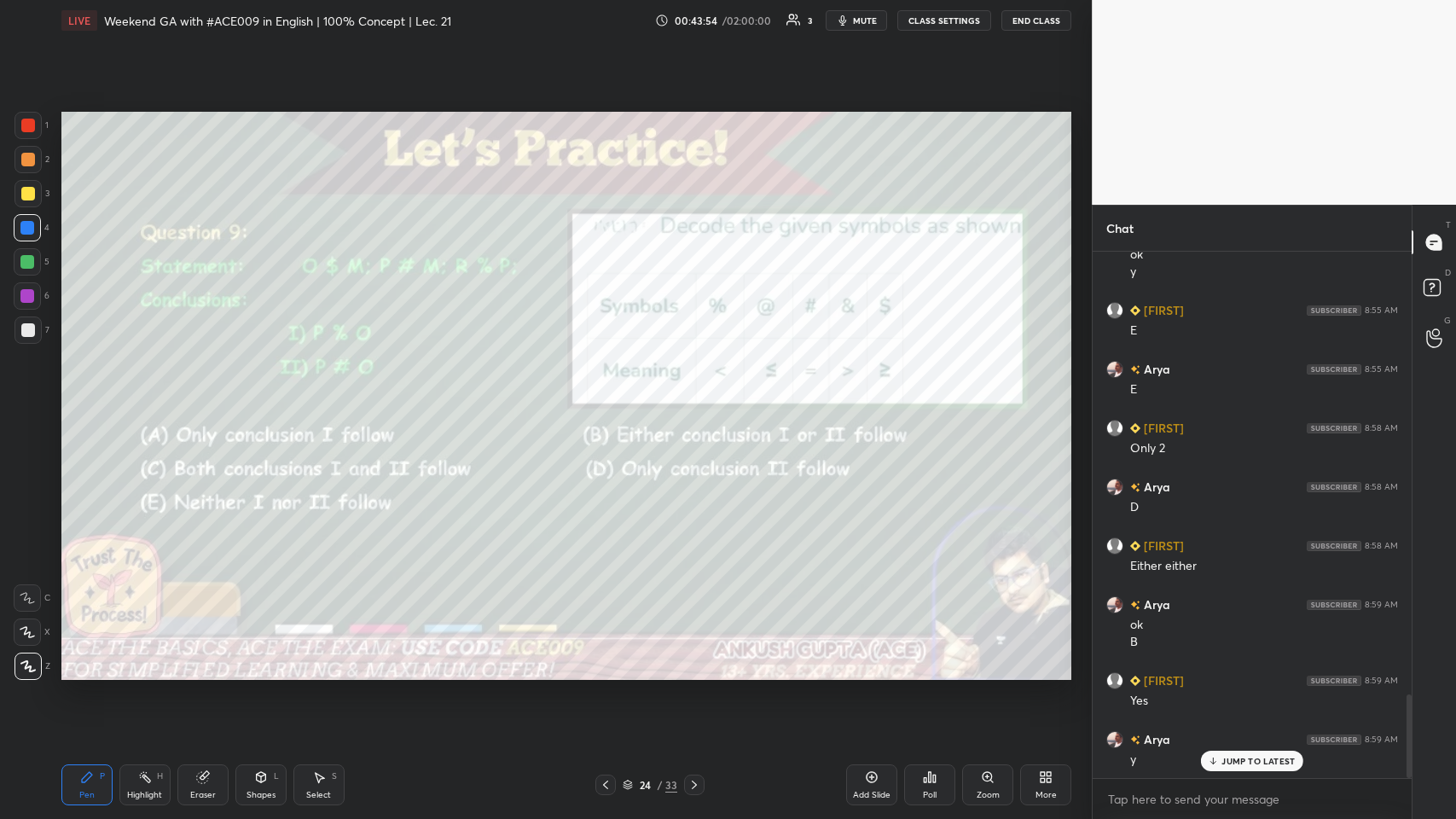 scroll, scrollTop: 2803, scrollLeft: 0, axis: vertical 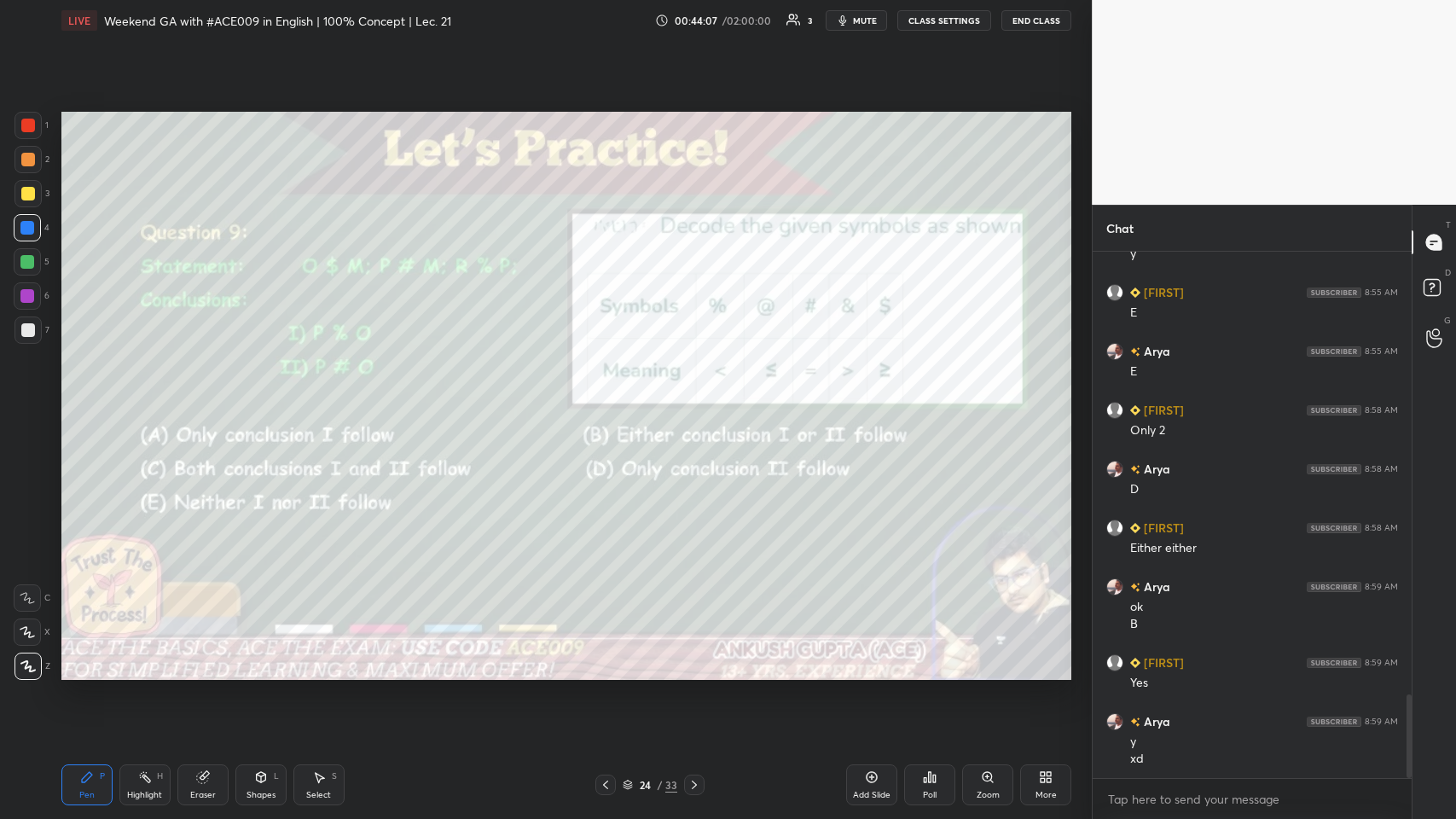 click 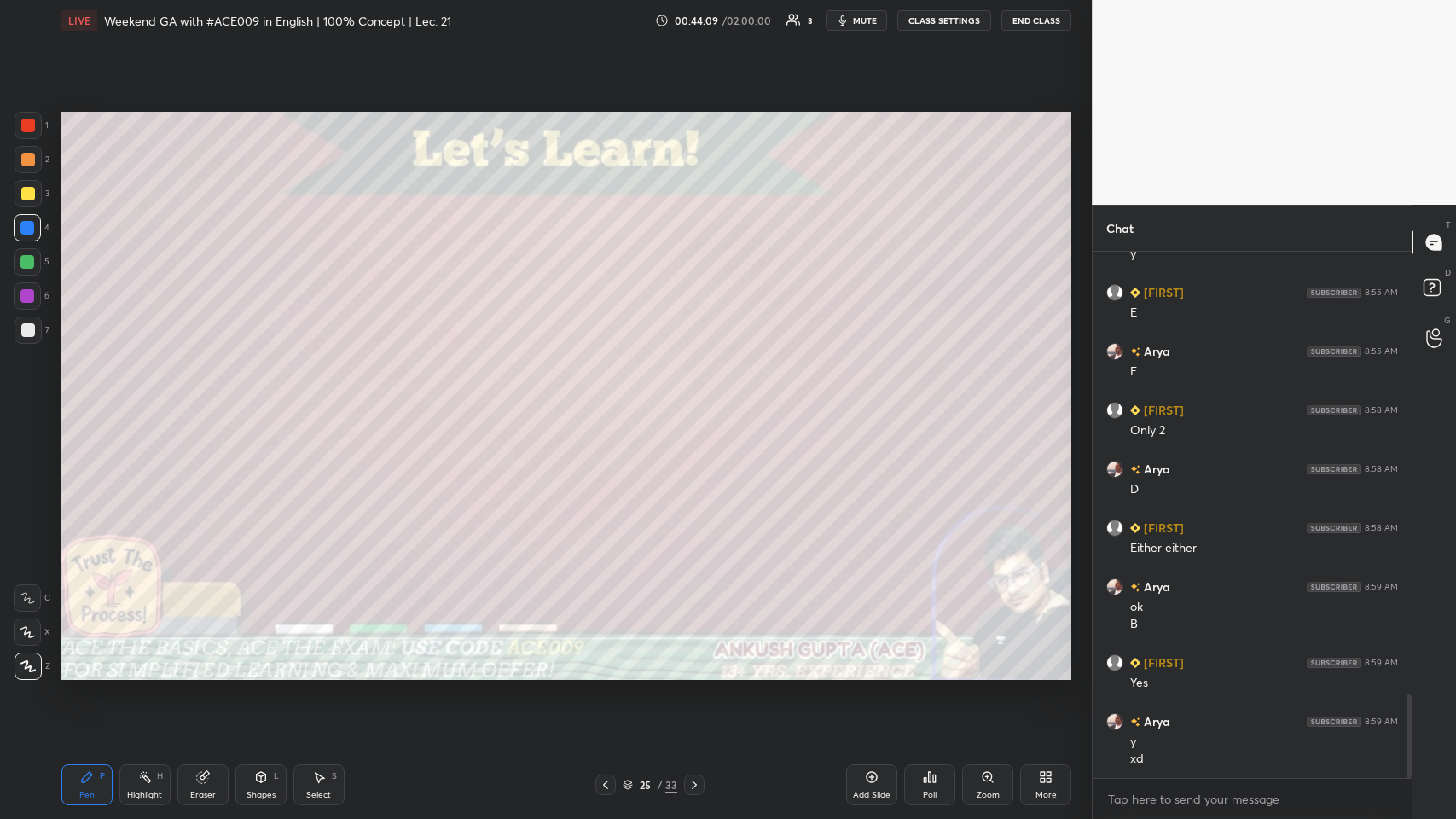 click 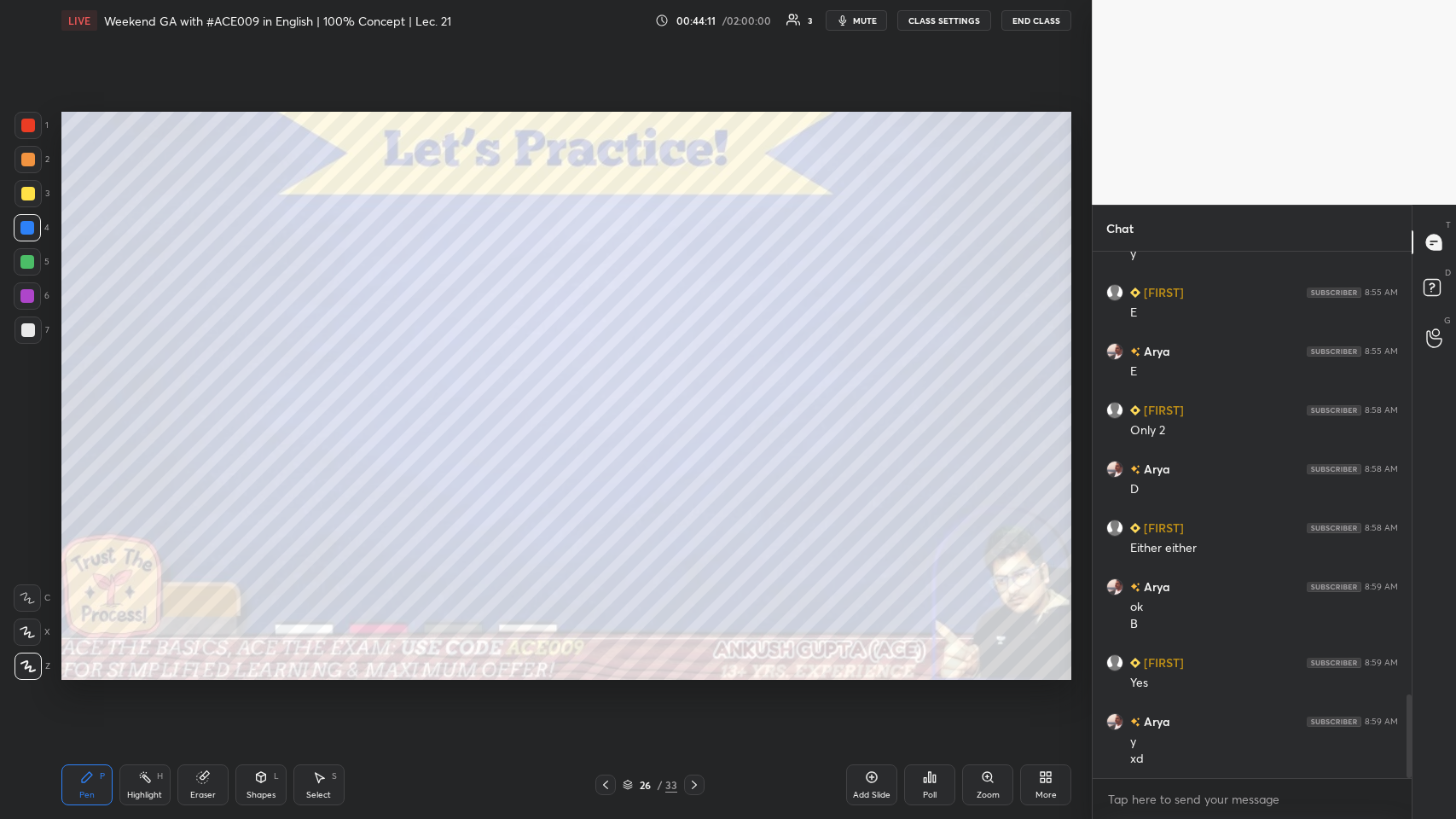 click 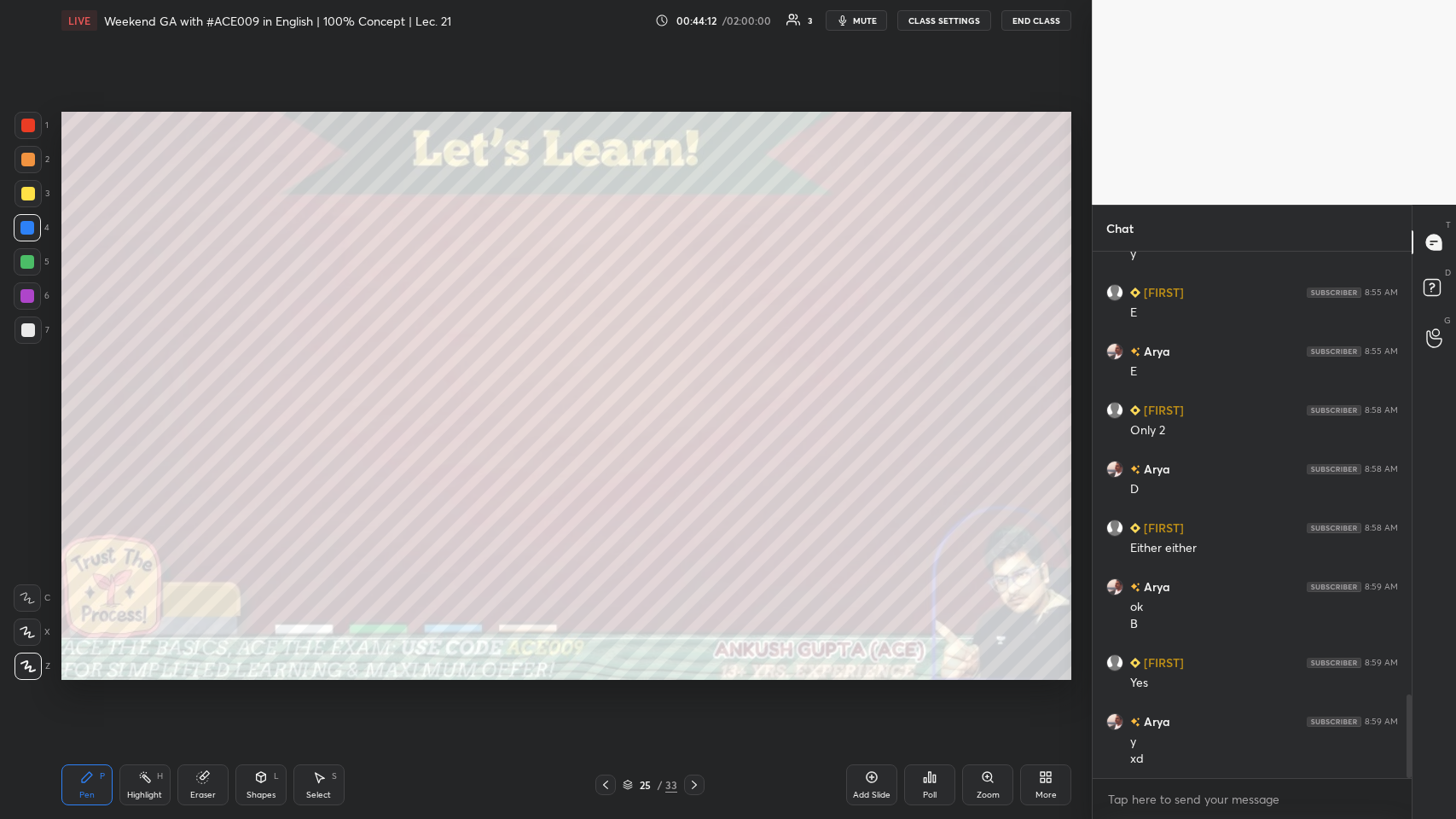 click 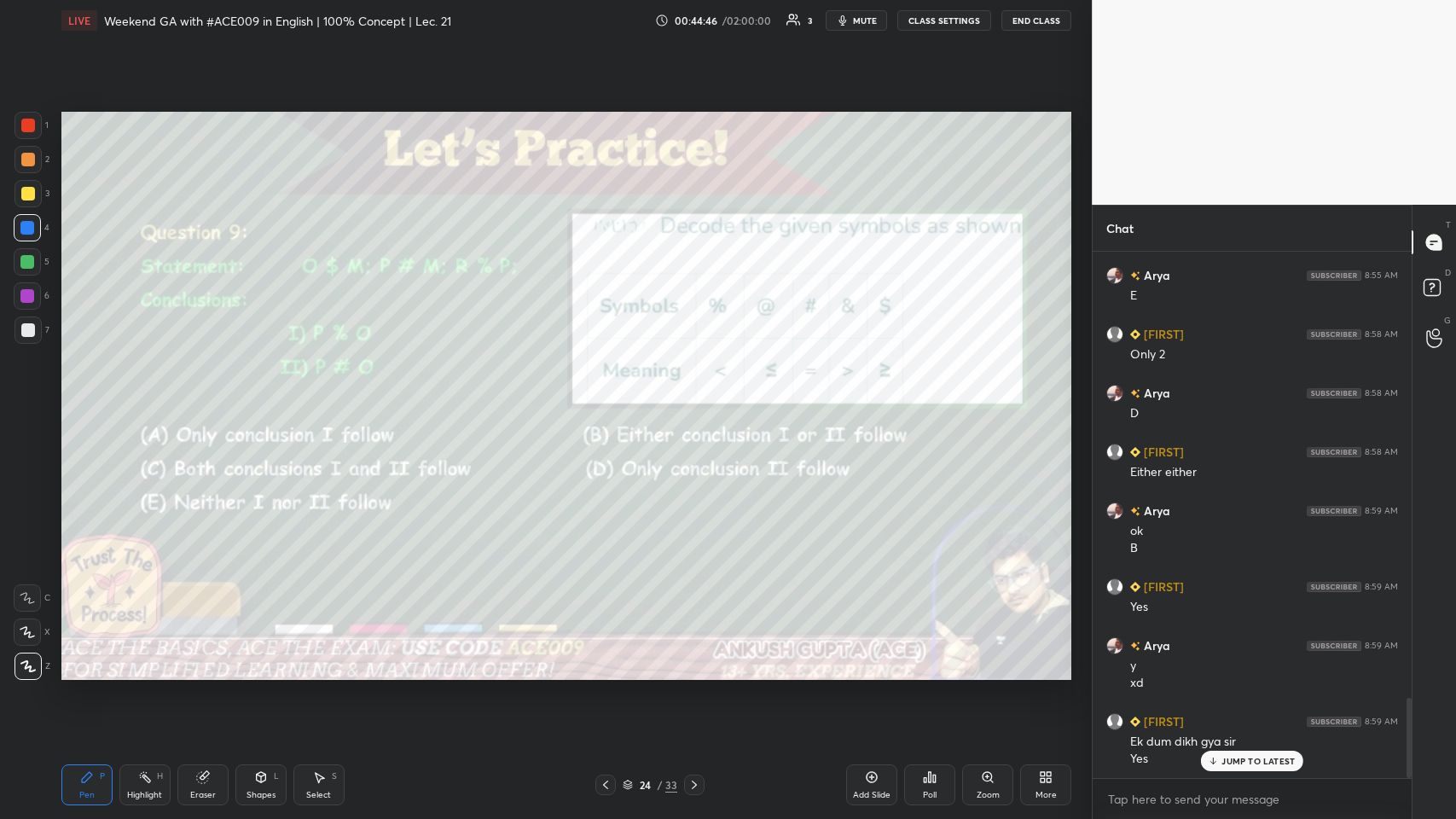 scroll, scrollTop: 2936, scrollLeft: 0, axis: vertical 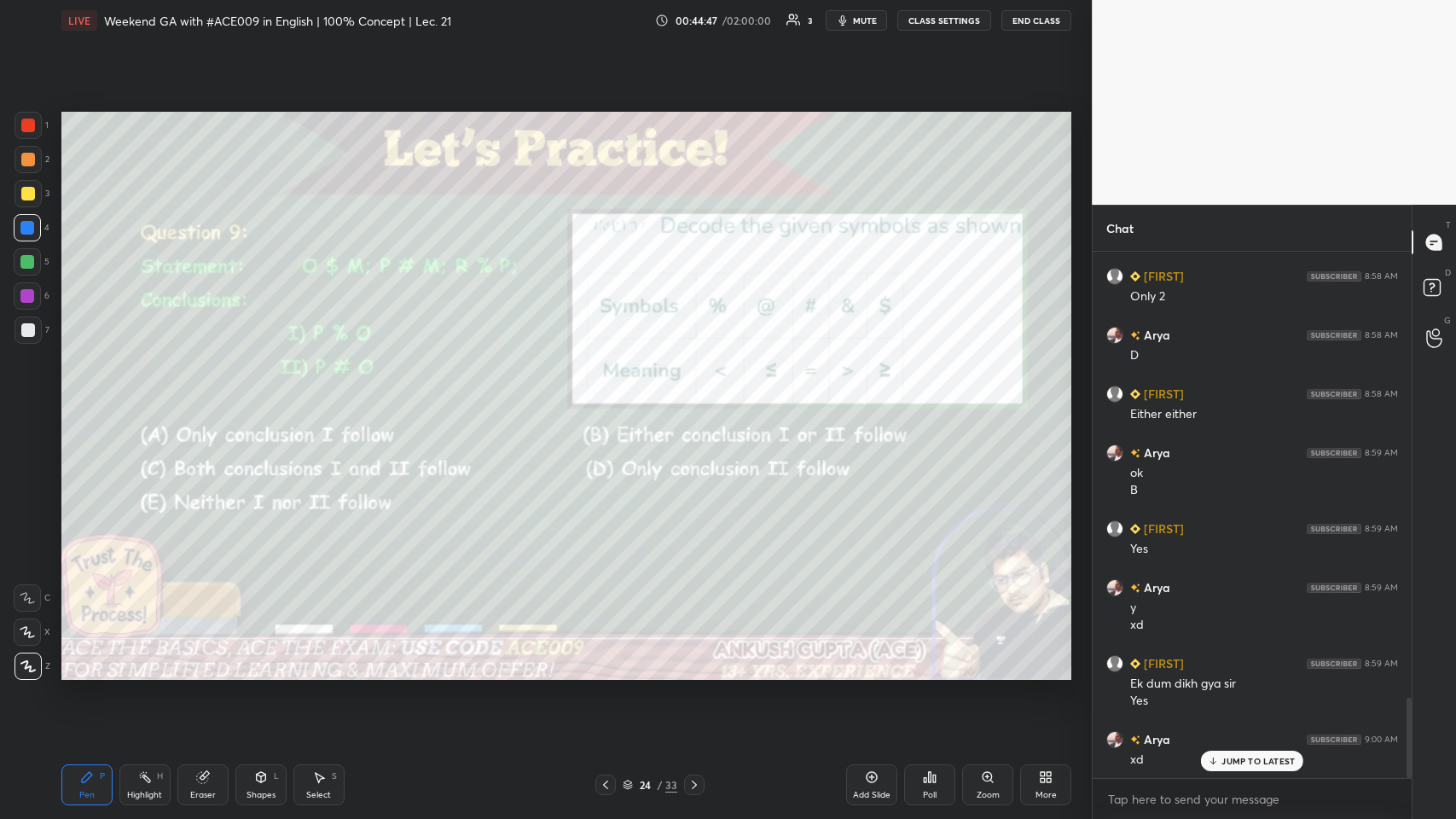 click at bounding box center [28, 194] 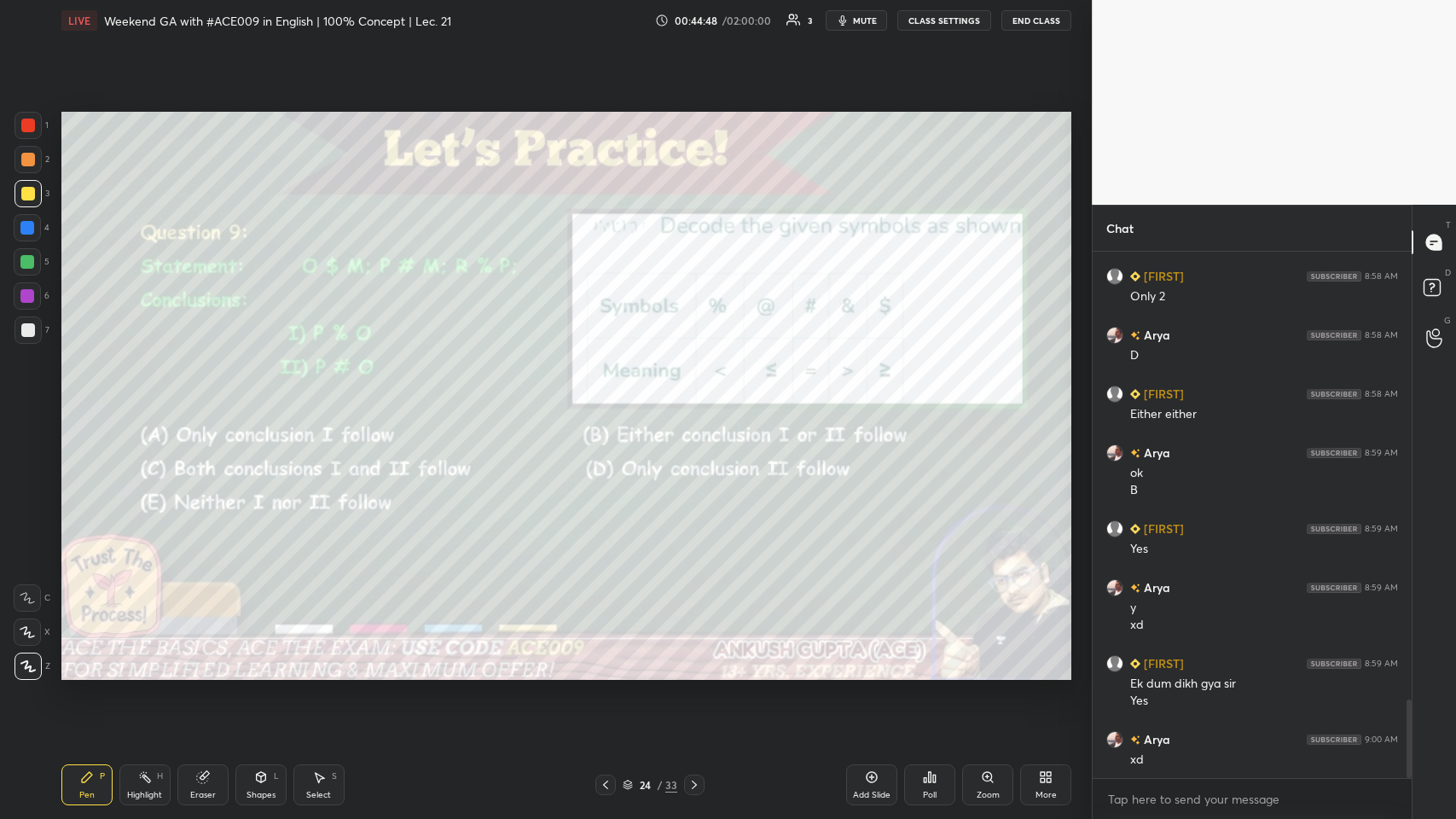 scroll, scrollTop: 2996, scrollLeft: 0, axis: vertical 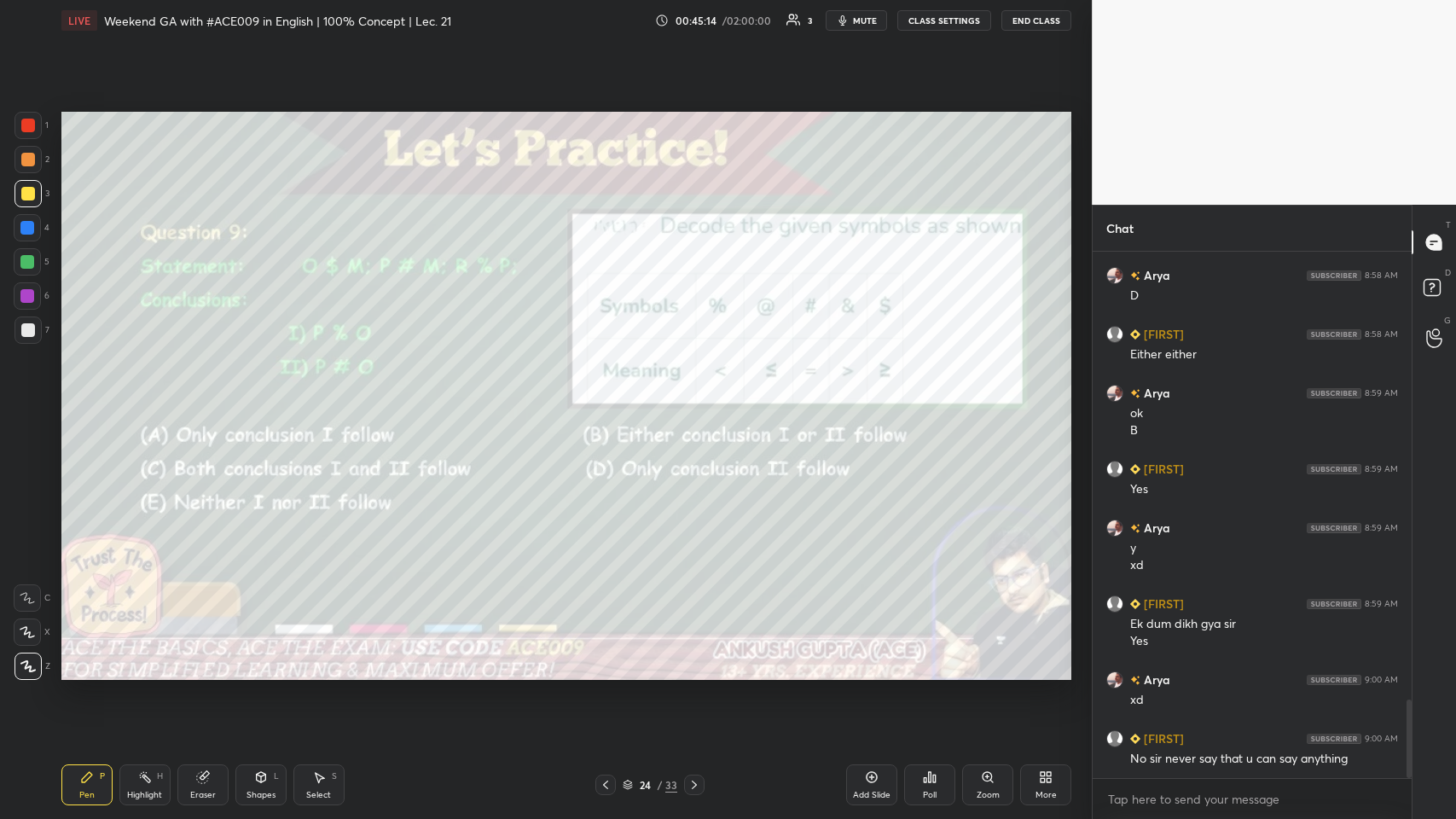 click 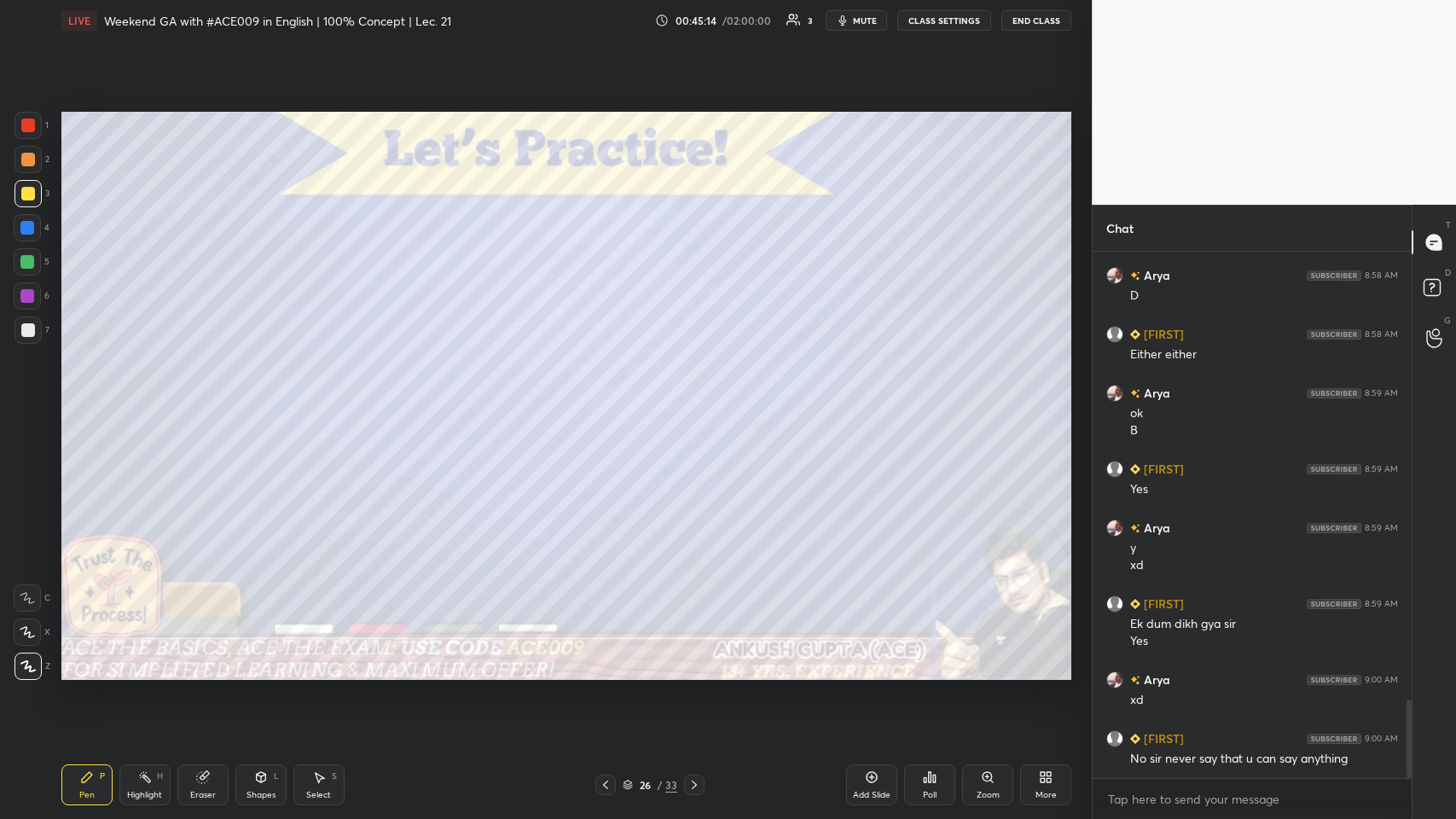 click 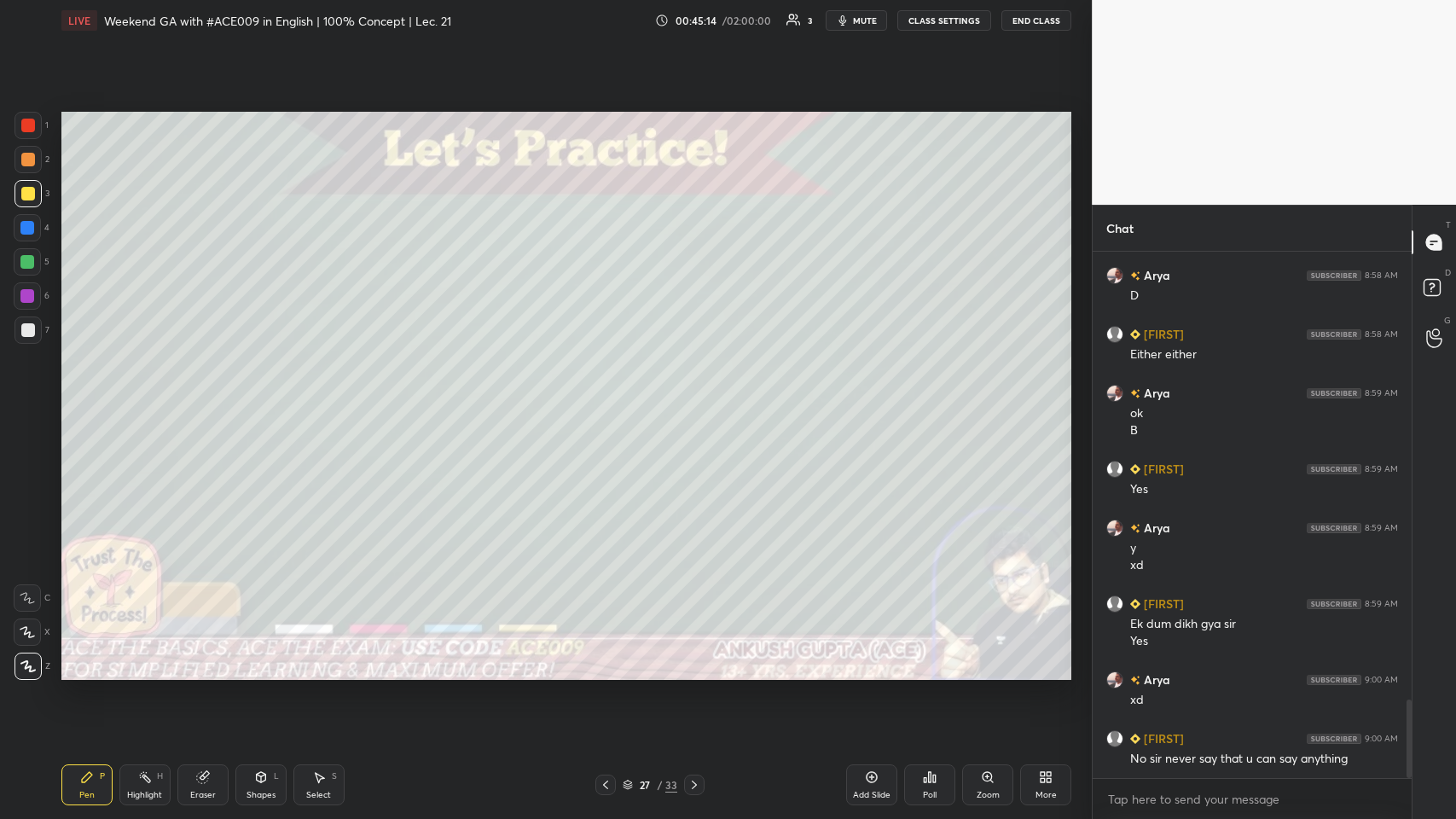click 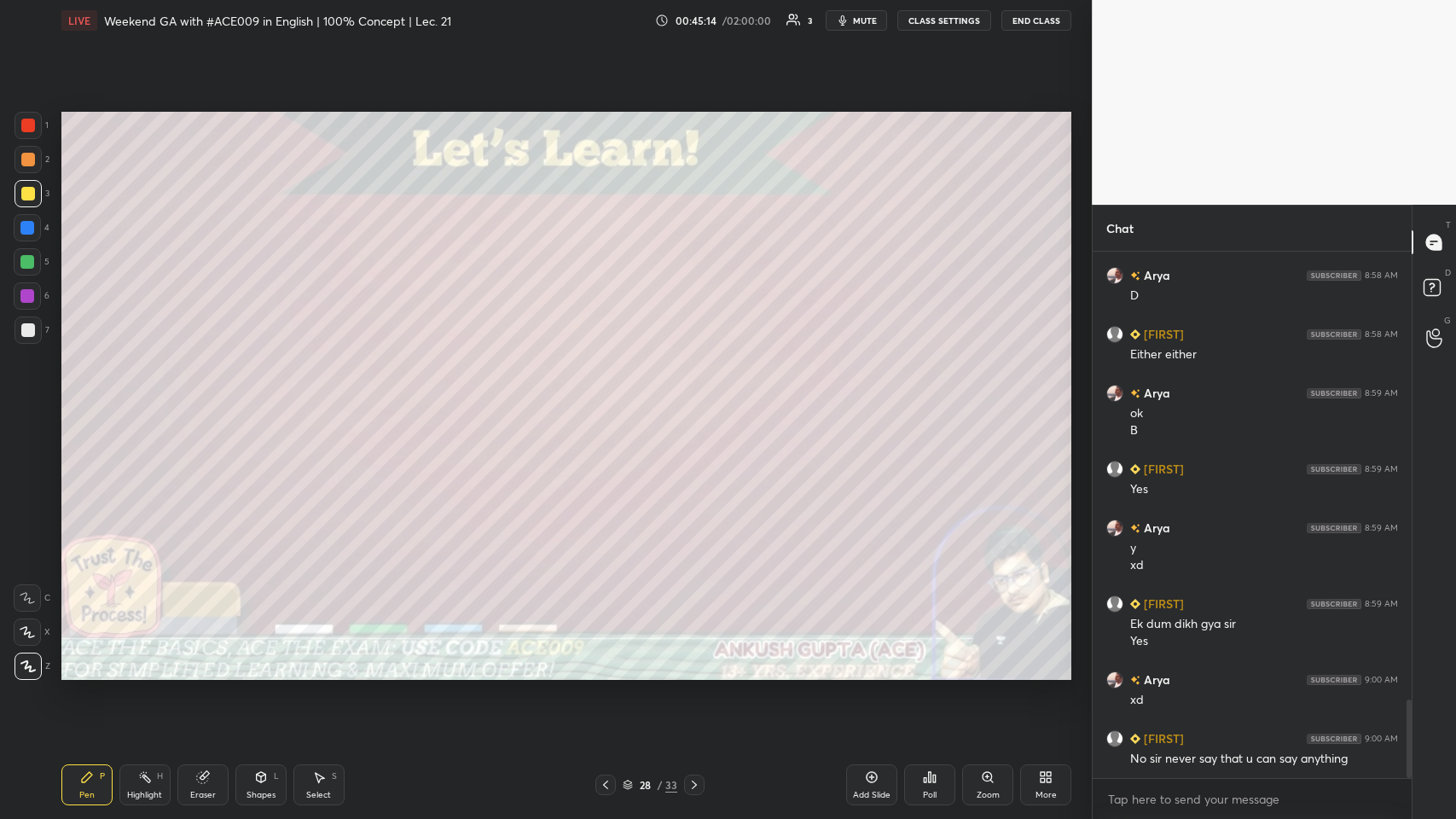 click 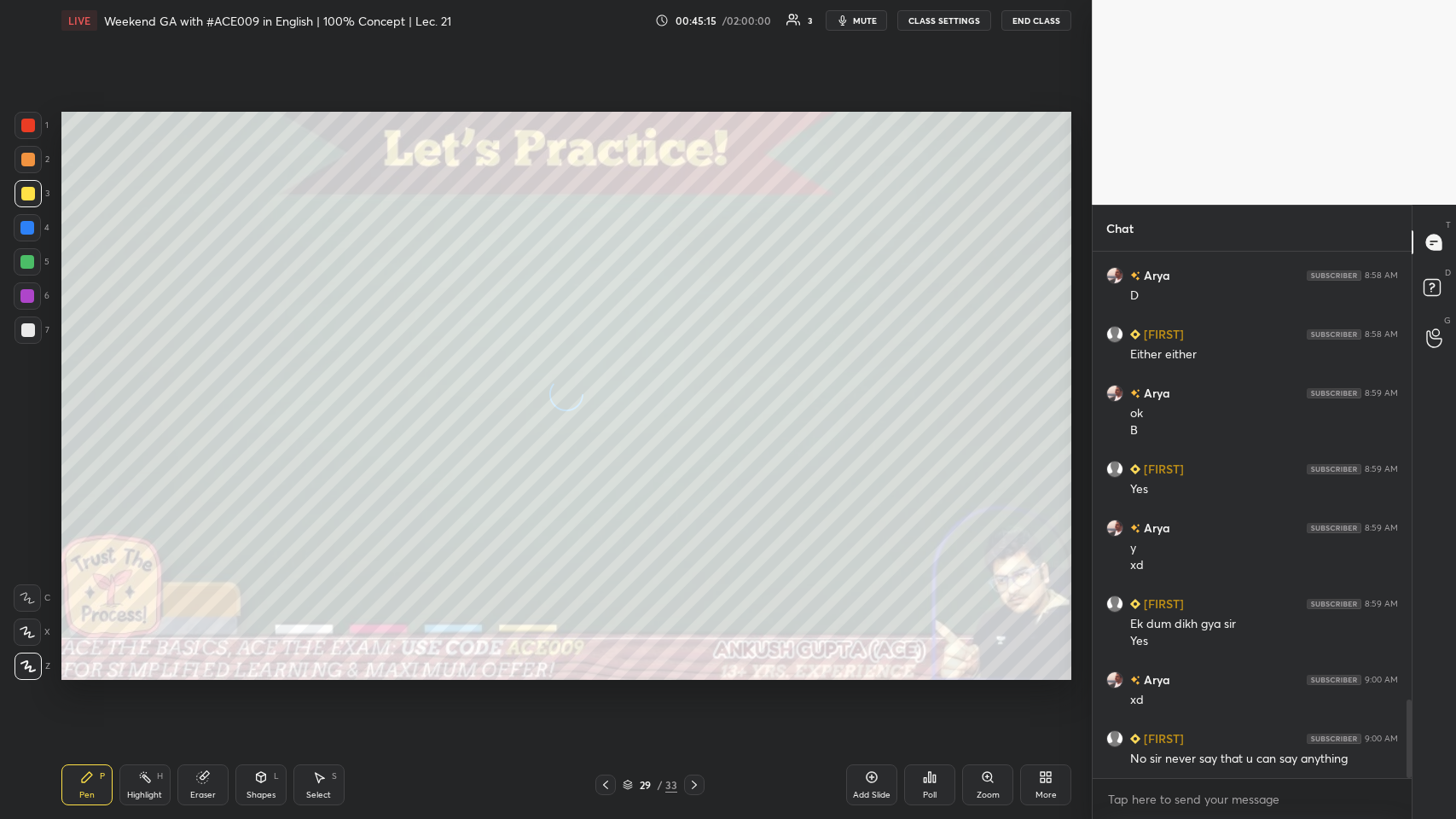 click 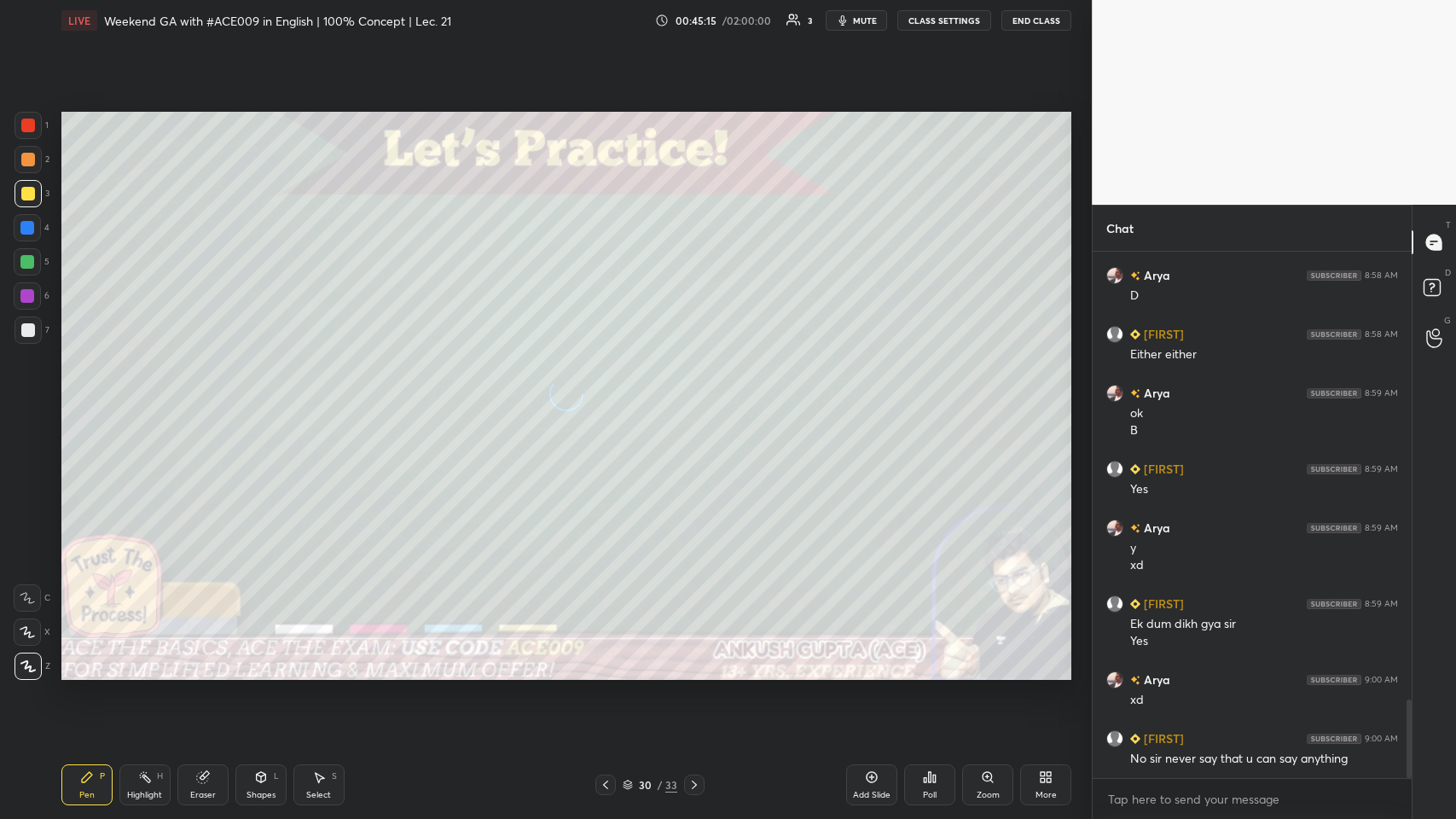 click 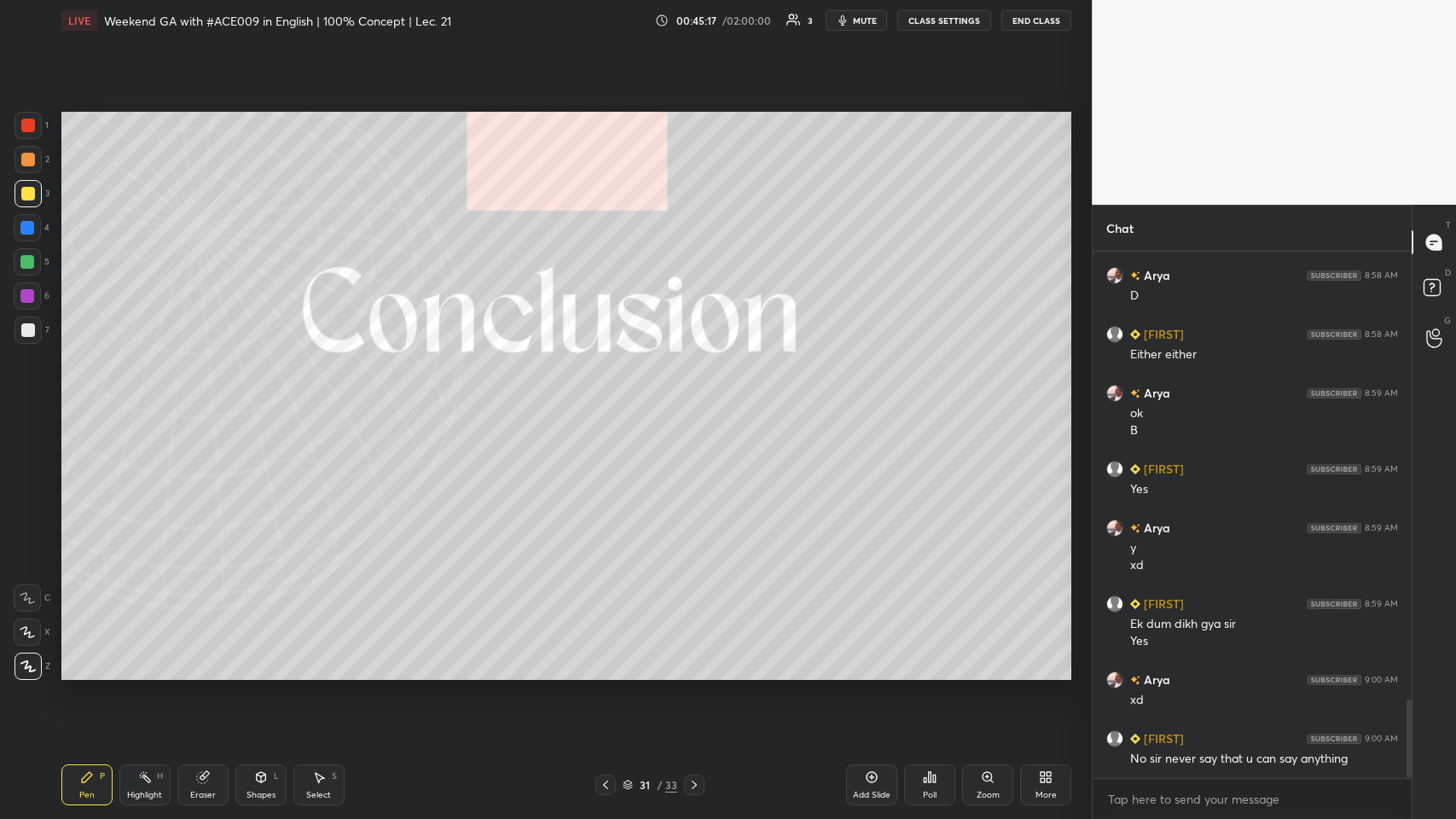 click 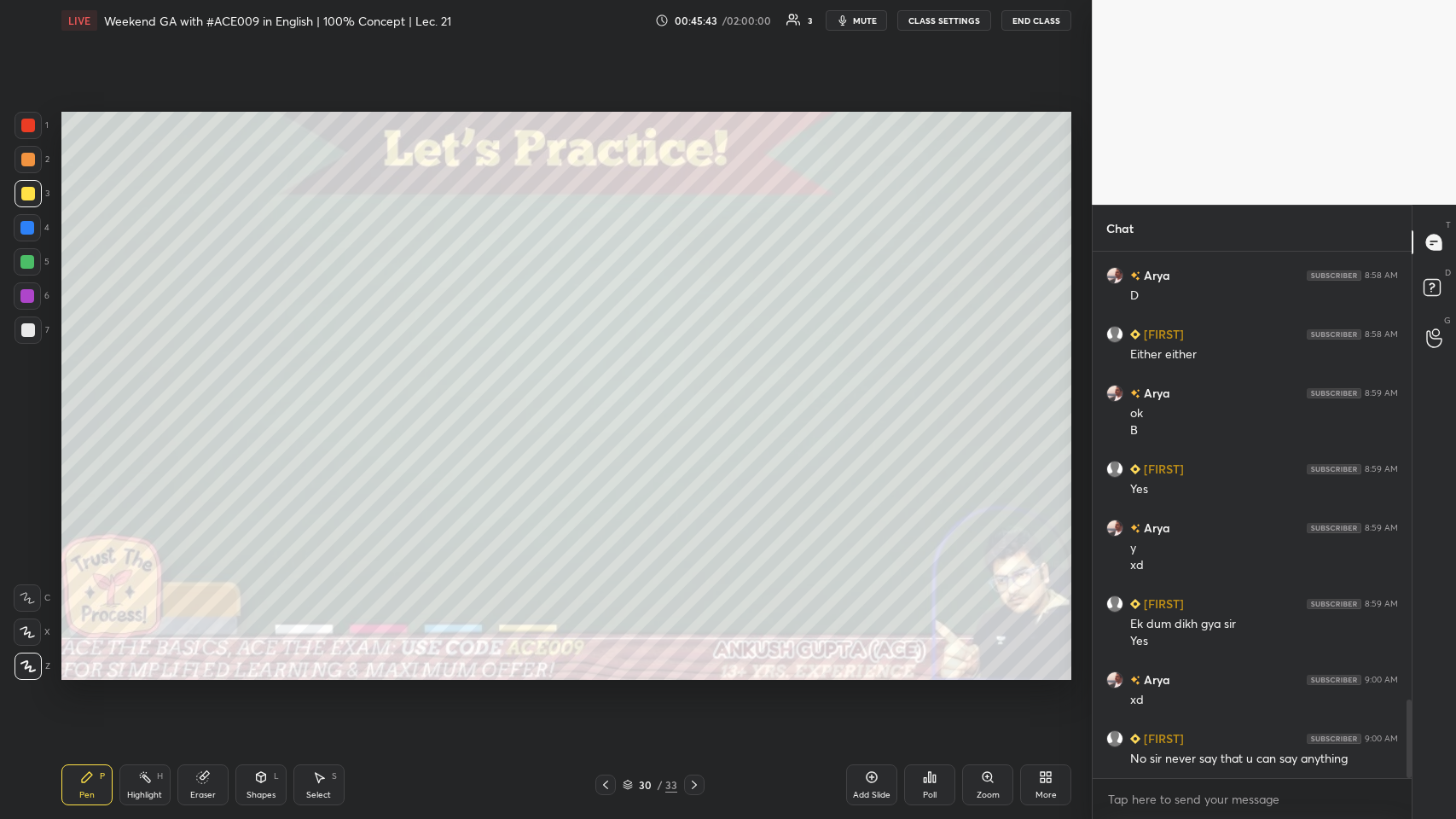 scroll, scrollTop: 3055, scrollLeft: 0, axis: vertical 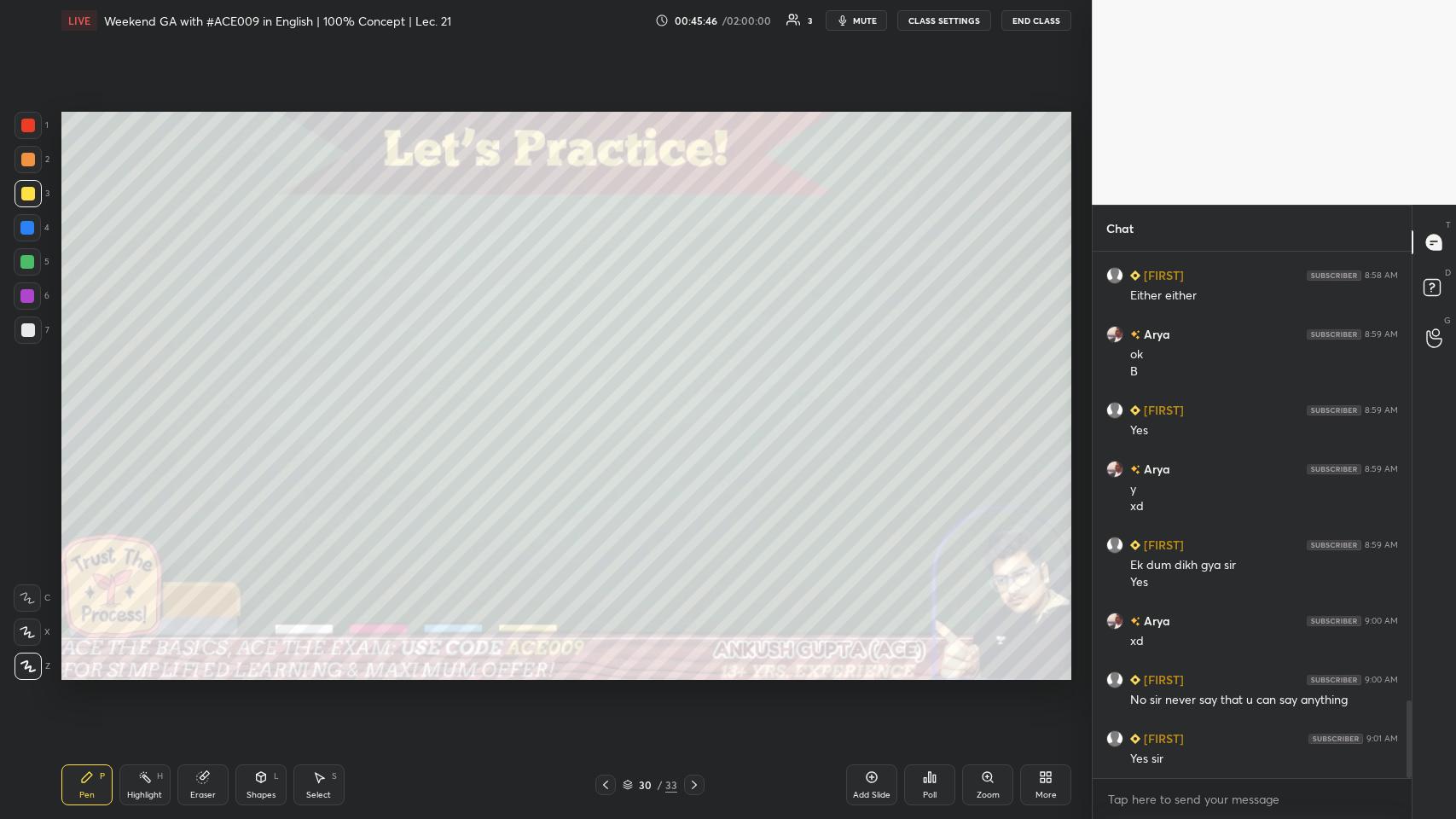 click at bounding box center (694, 785) 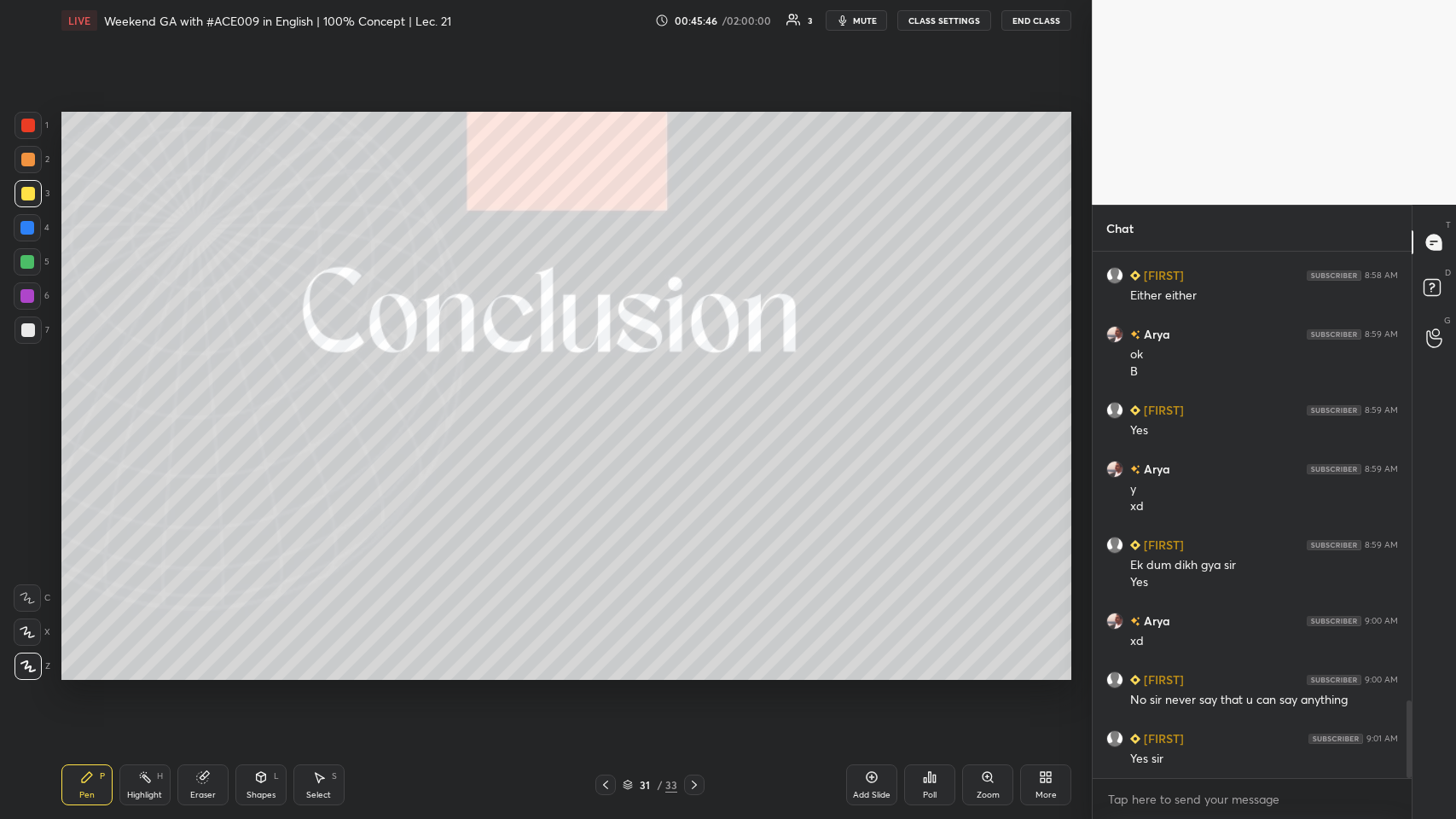 click at bounding box center (694, 785) 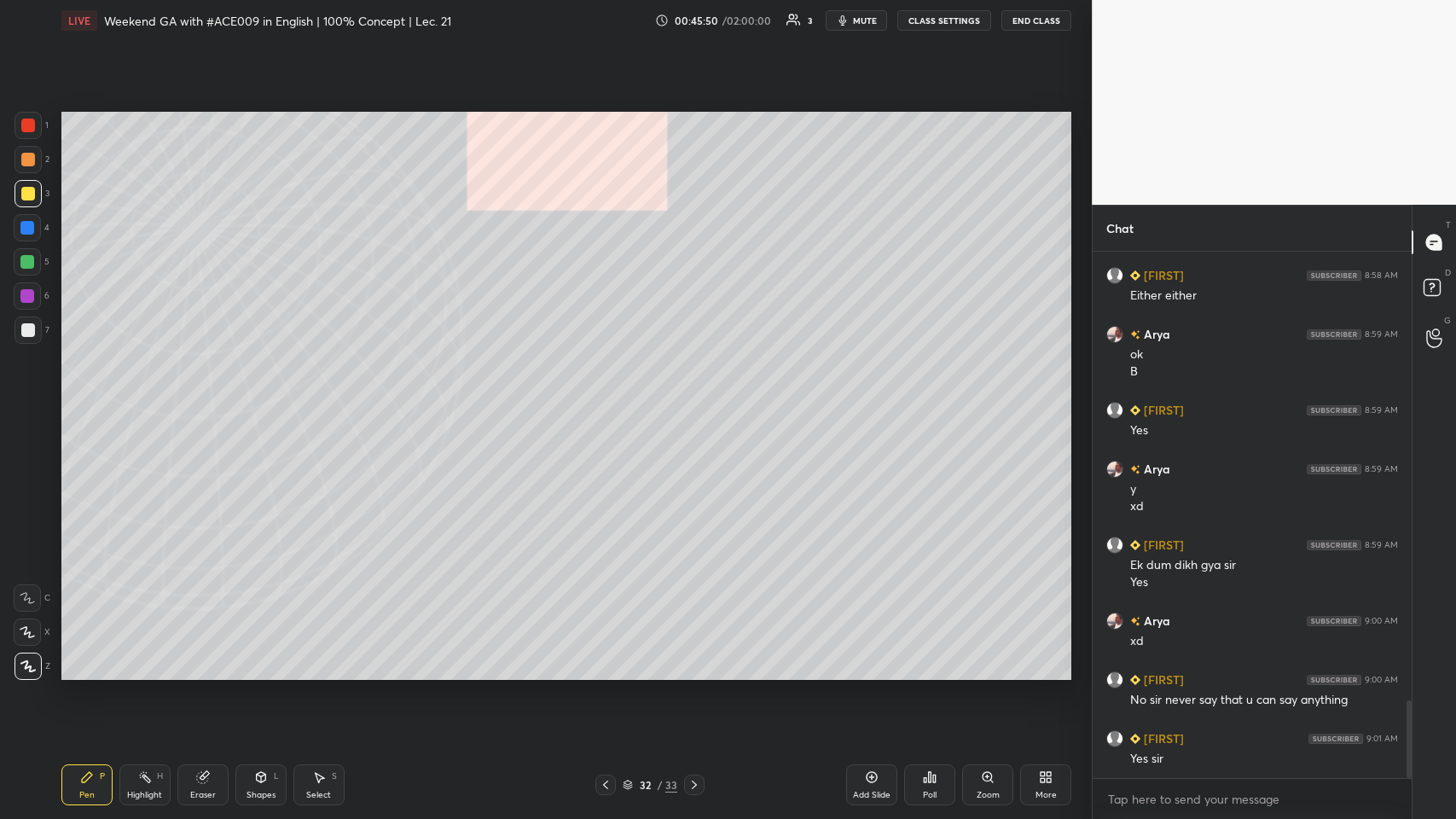 click 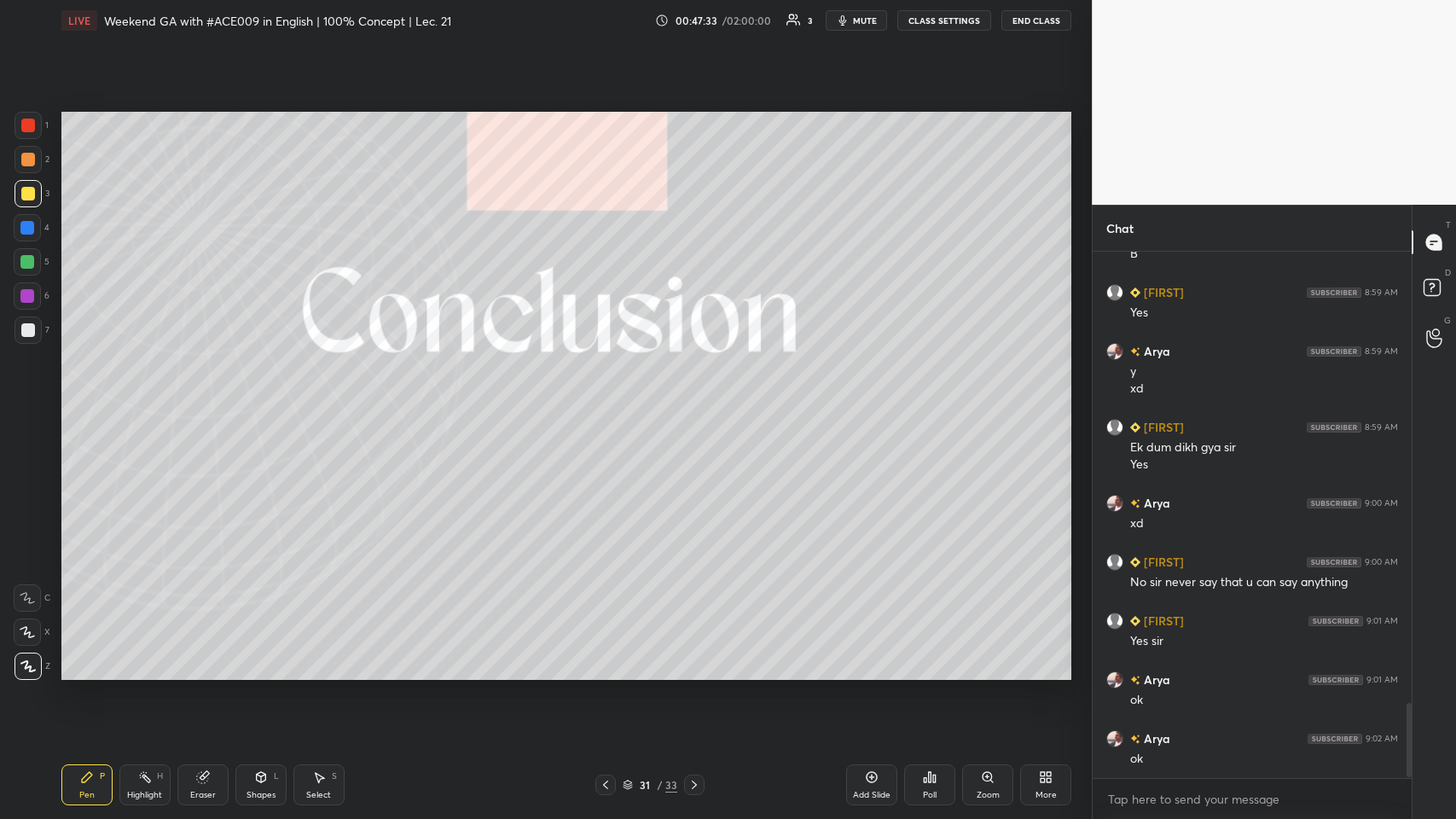 scroll, scrollTop: 3232, scrollLeft: 0, axis: vertical 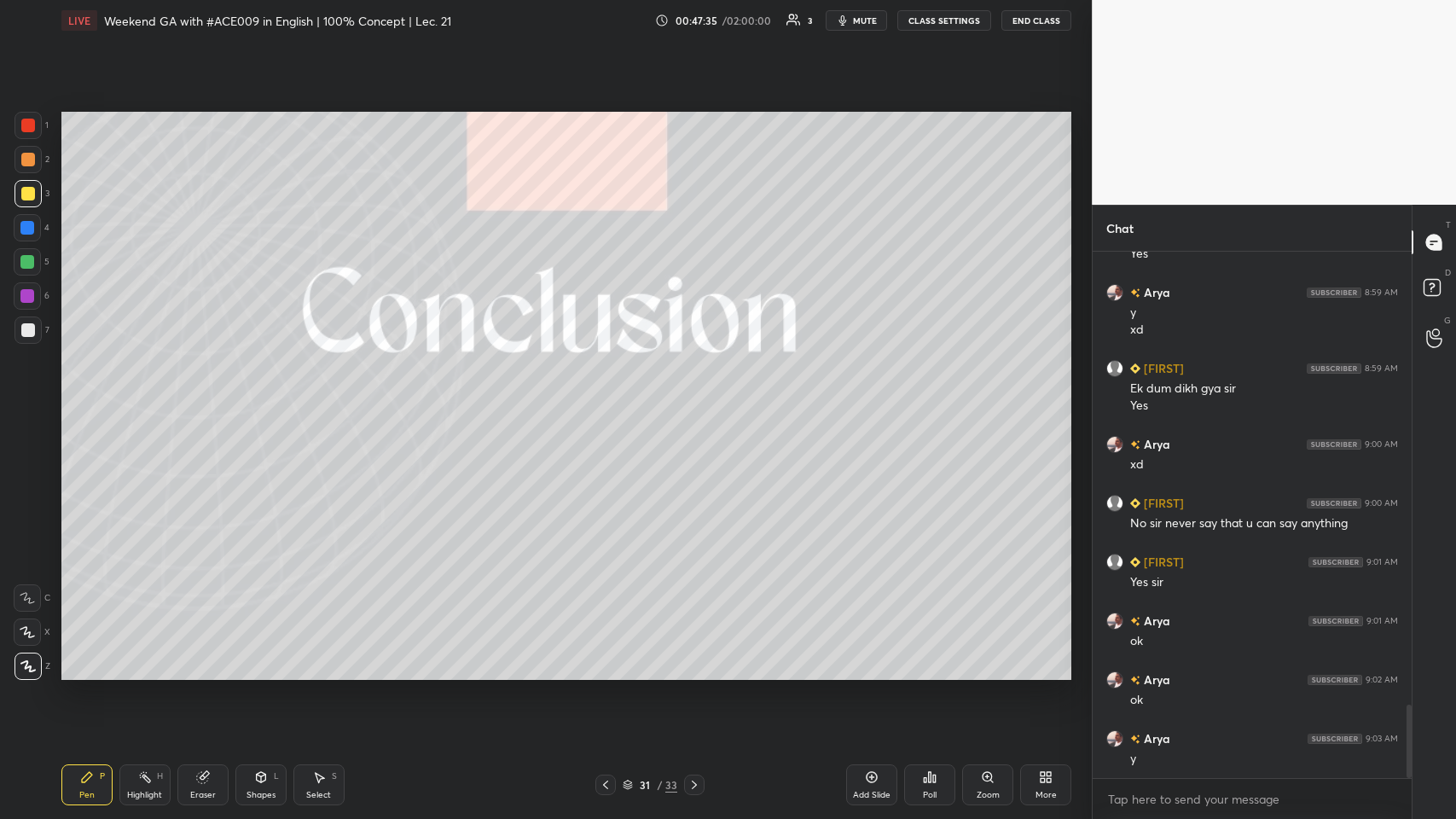 click at bounding box center [27, 262] 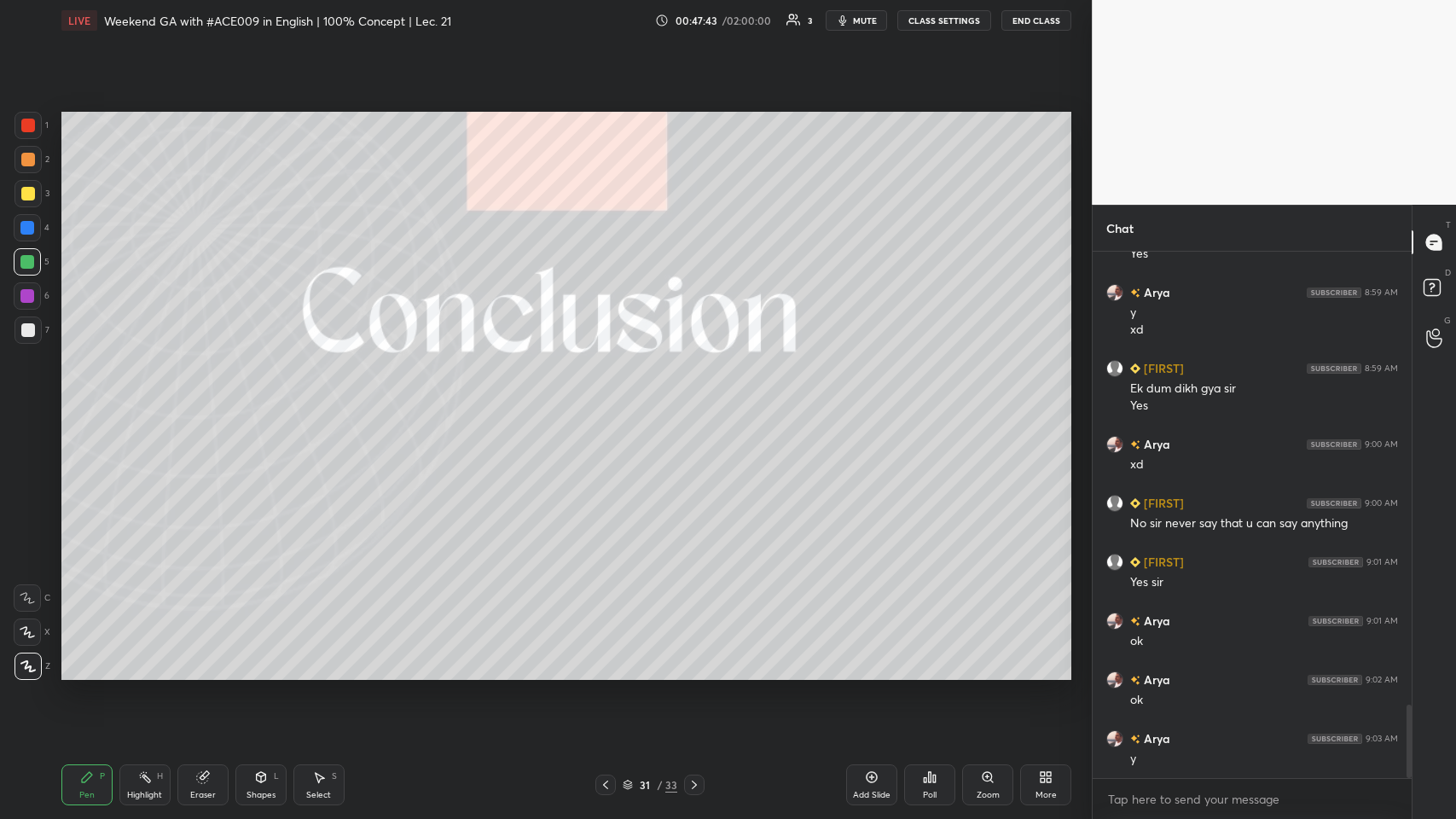 click at bounding box center (27, 262) 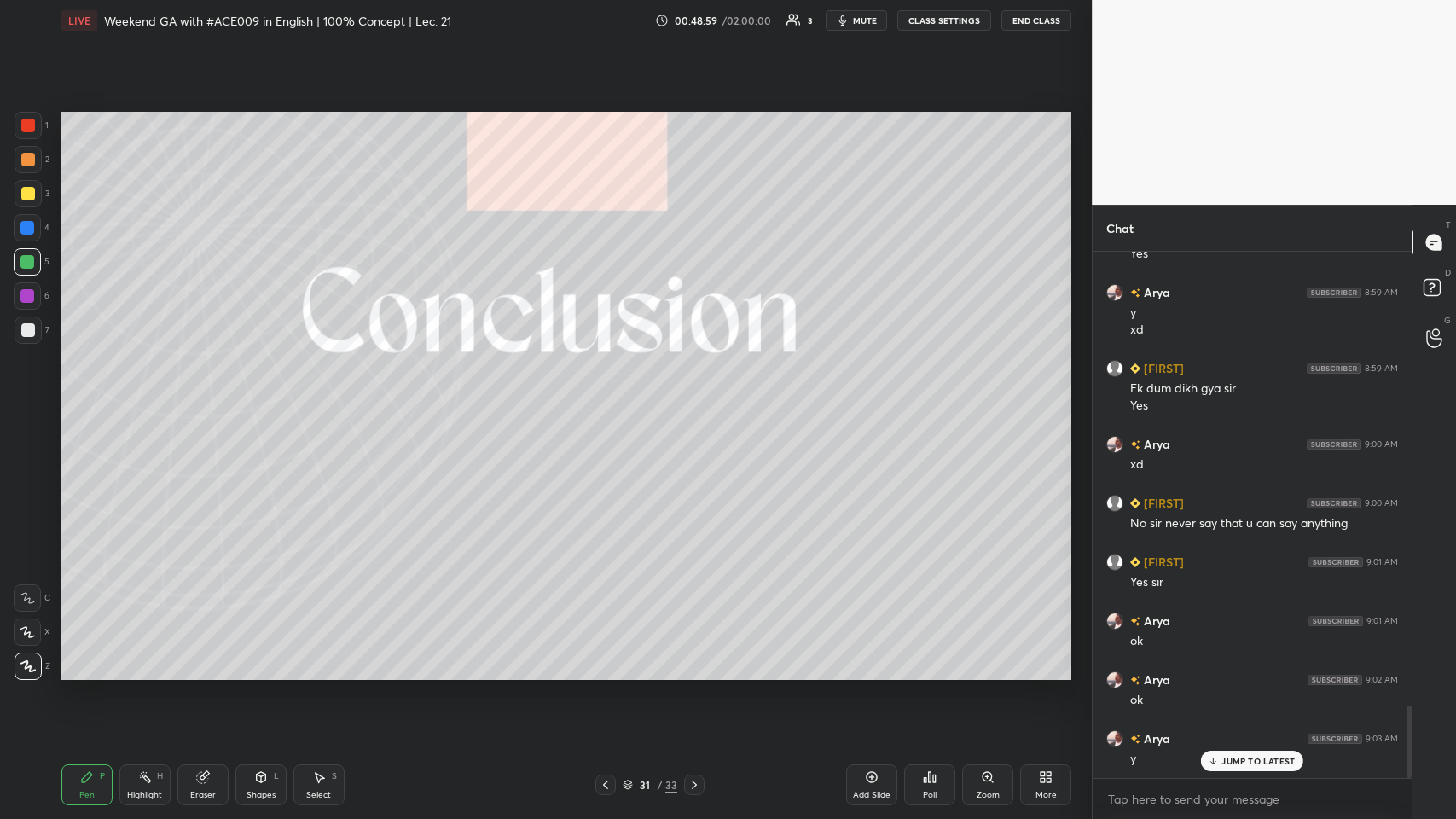 scroll, scrollTop: 3290, scrollLeft: 0, axis: vertical 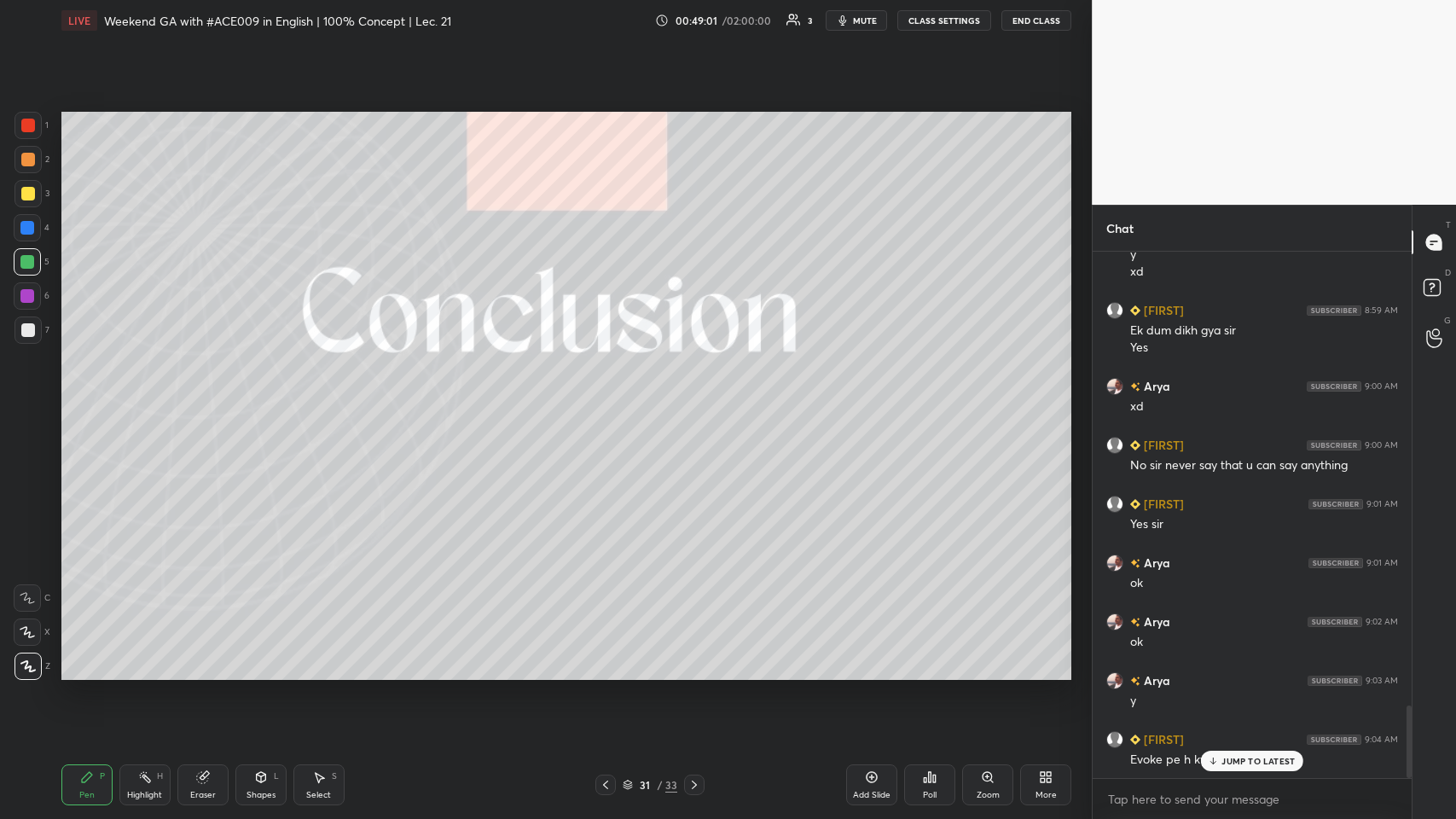 click on "JUMP TO LATEST" at bounding box center [1252, 761] 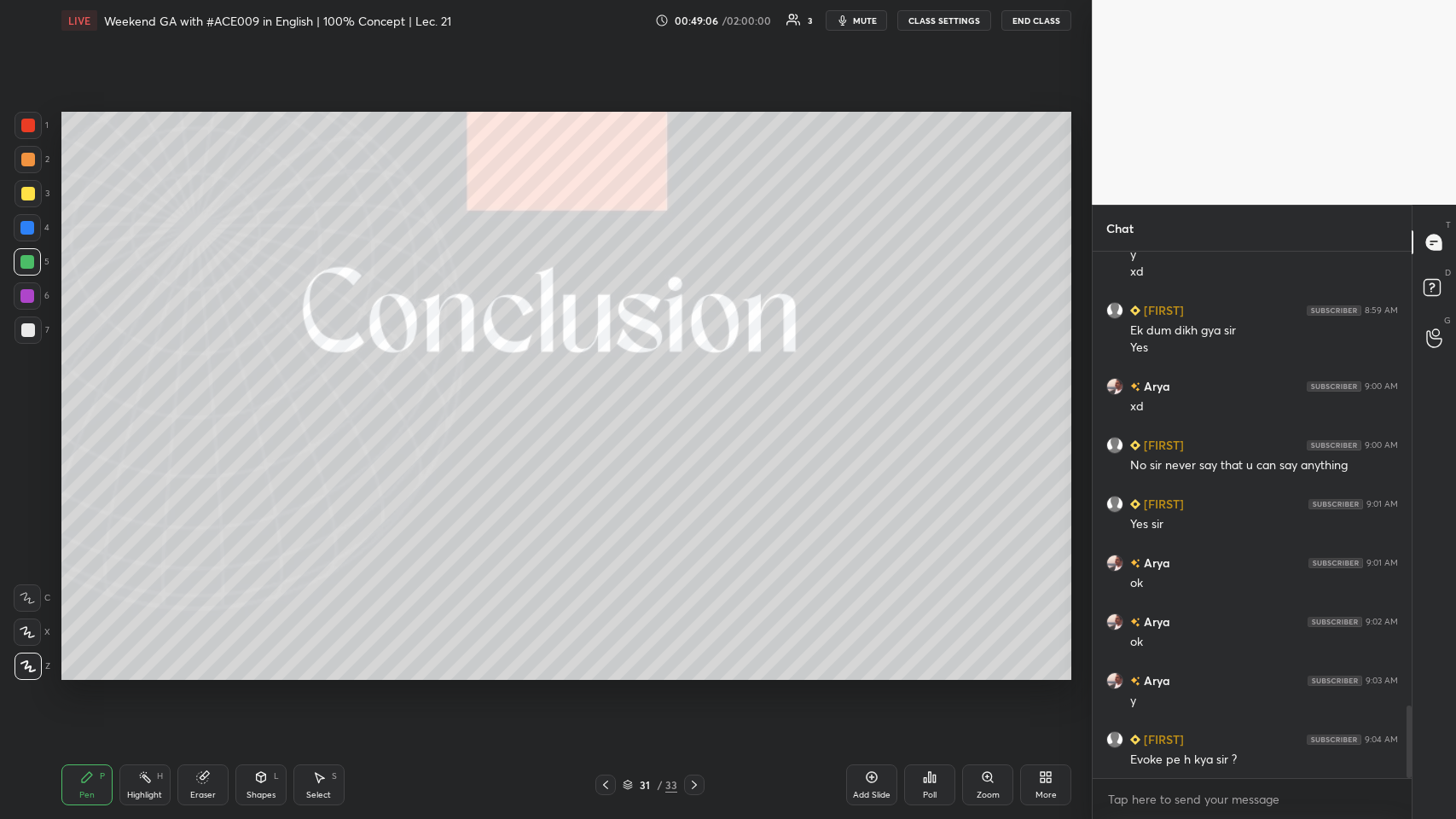 click at bounding box center [27, 228] 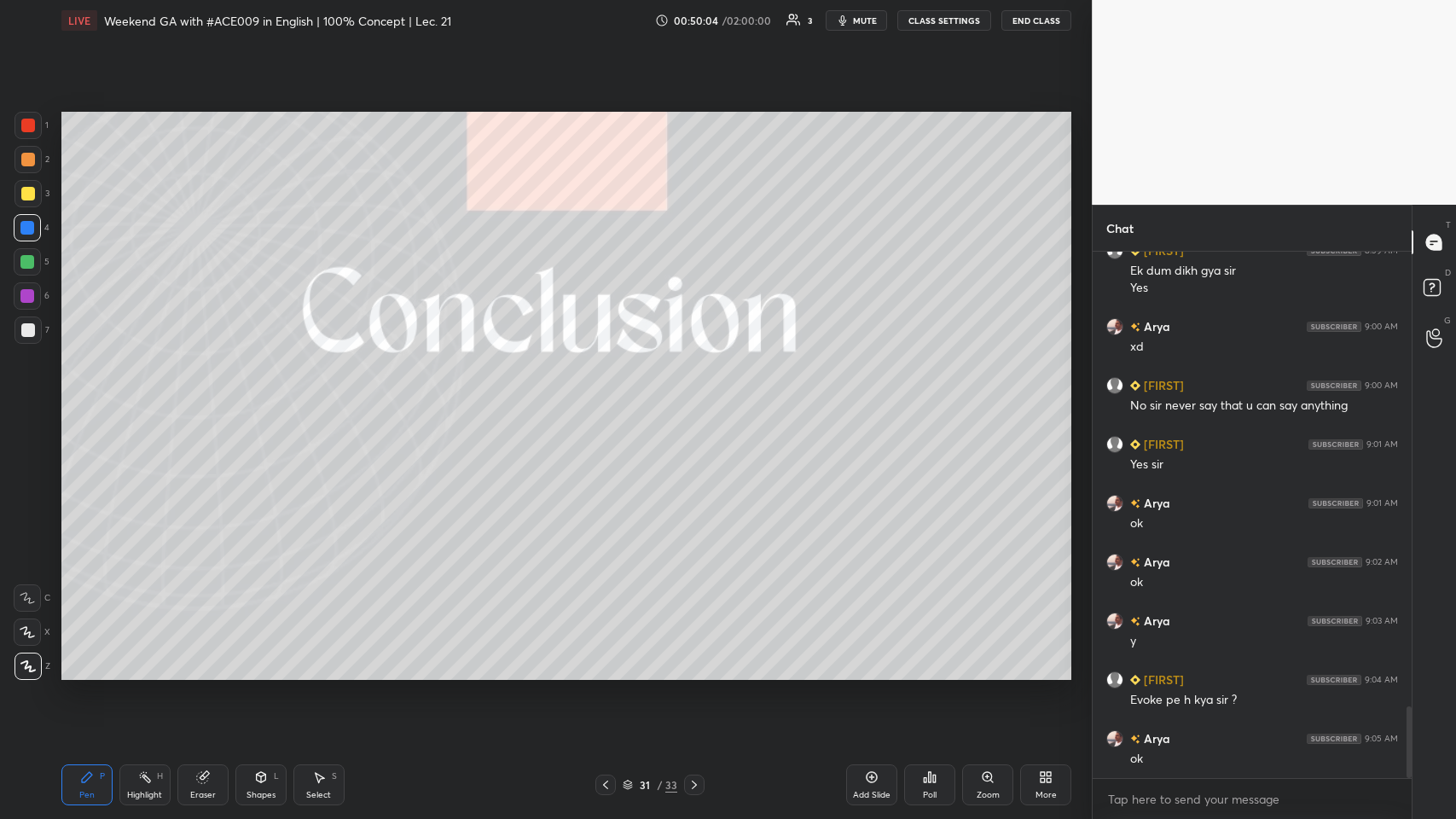 scroll, scrollTop: 3407, scrollLeft: 0, axis: vertical 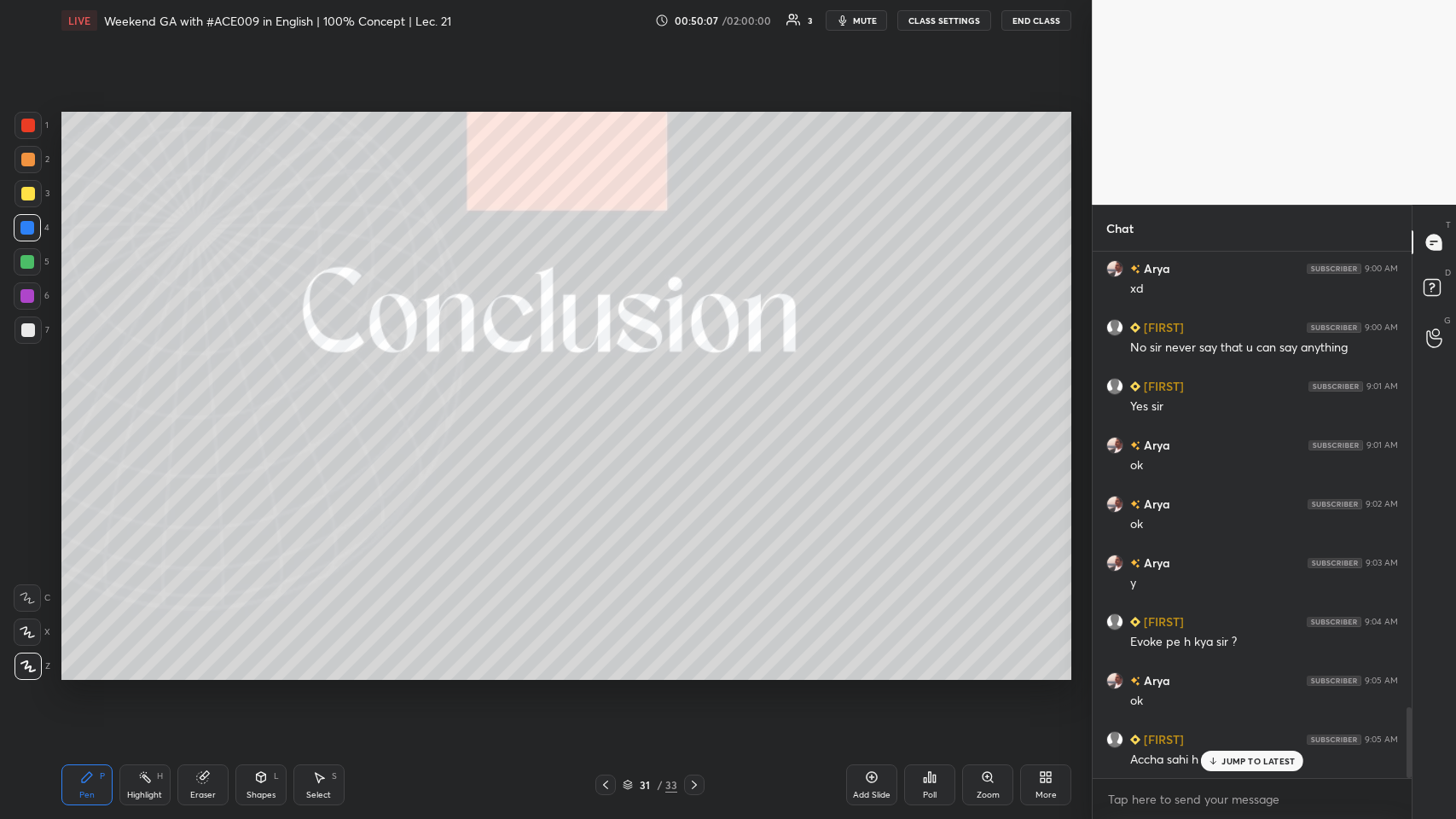 click on "JUMP TO LATEST" at bounding box center [1258, 761] 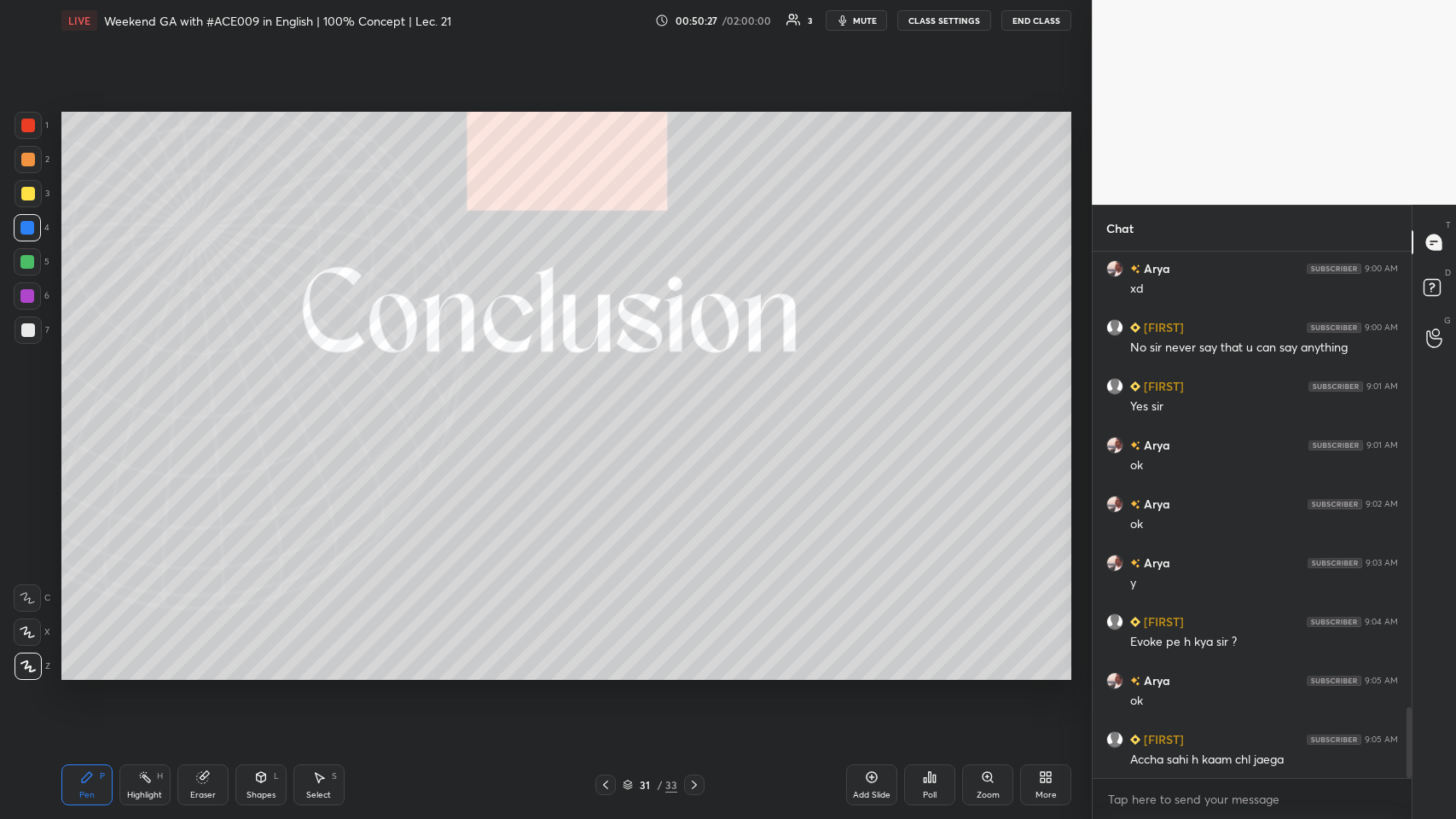 click at bounding box center [28, 125] 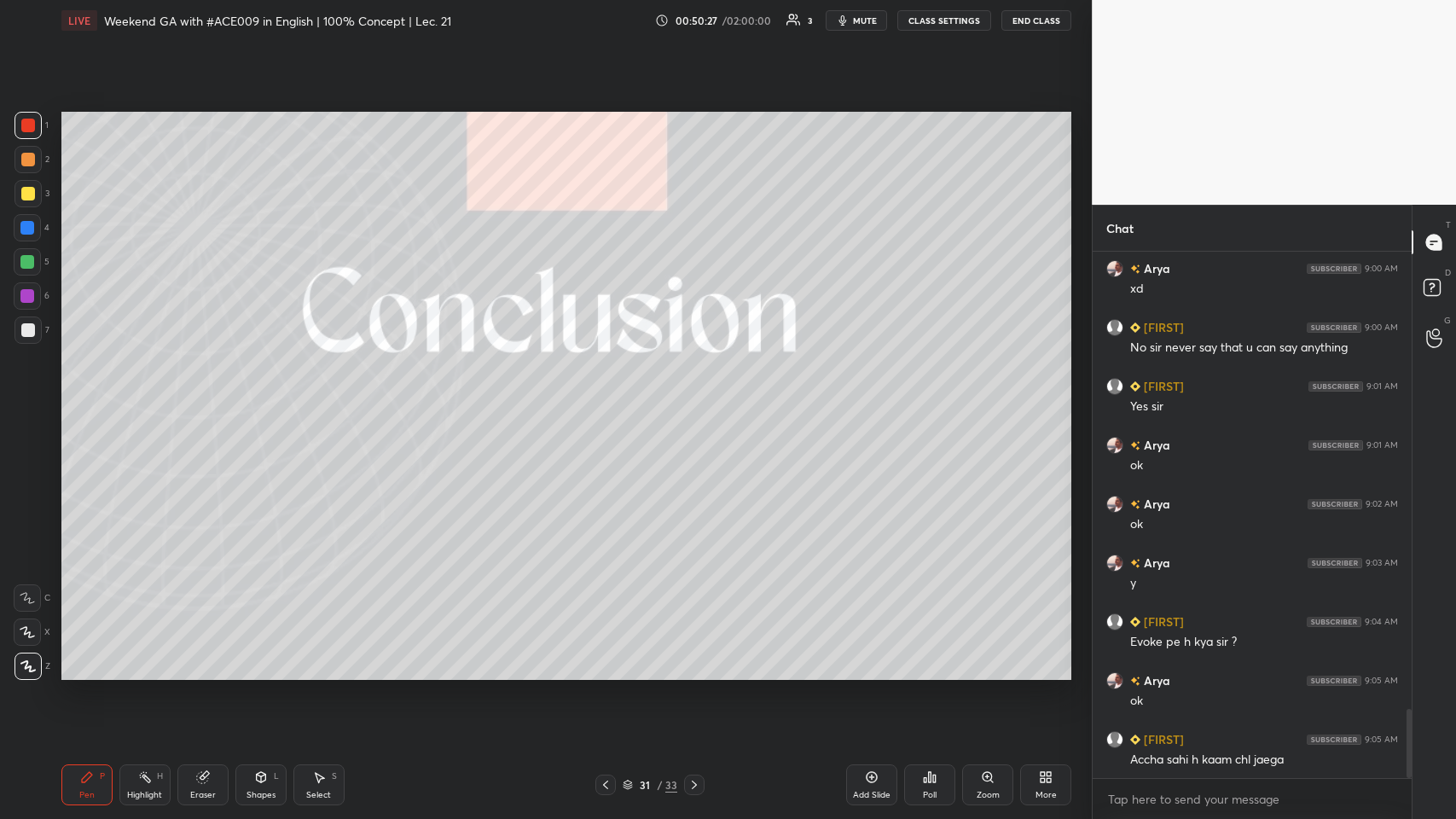 scroll, scrollTop: 3467, scrollLeft: 0, axis: vertical 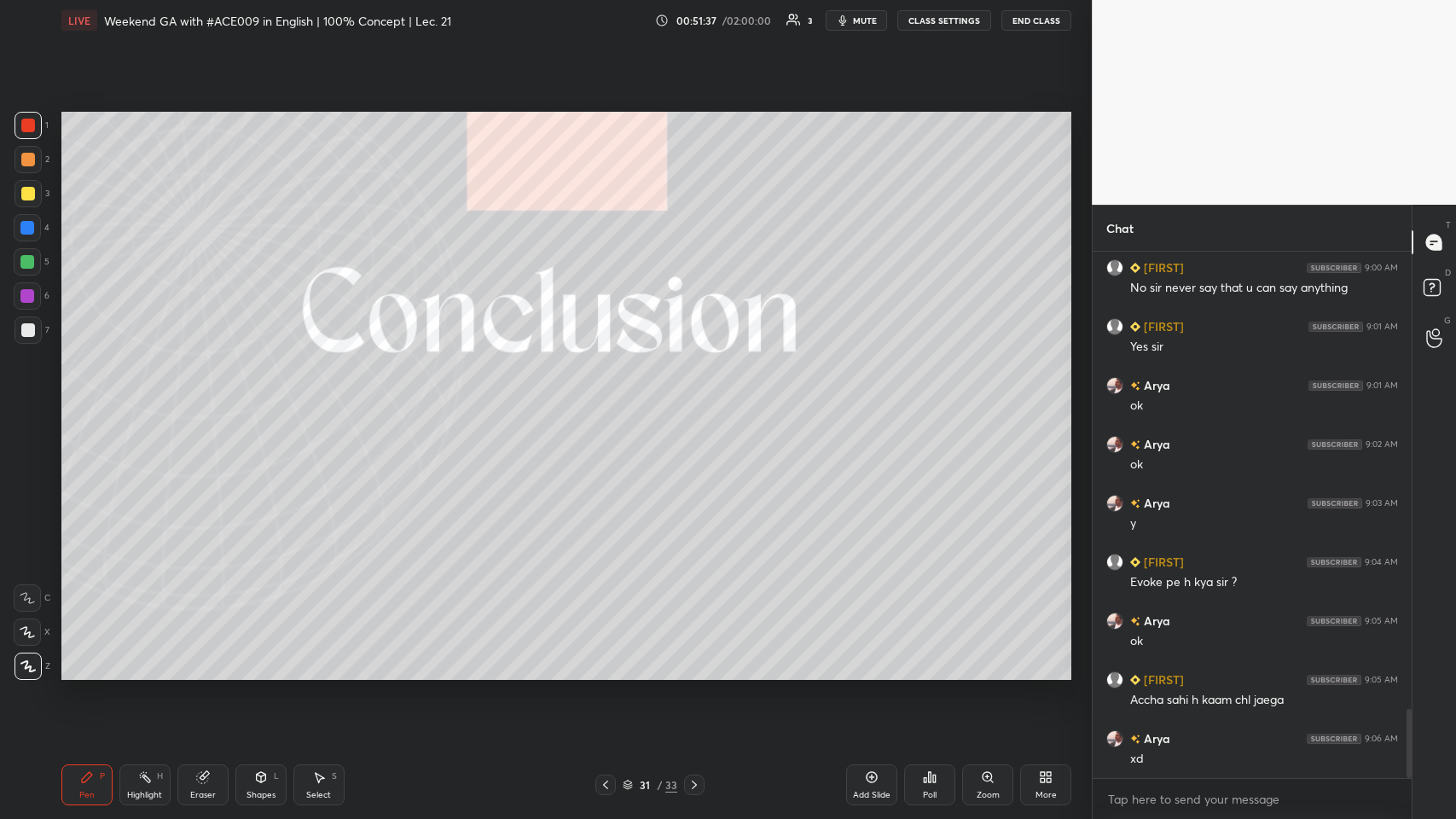 click at bounding box center [28, 125] 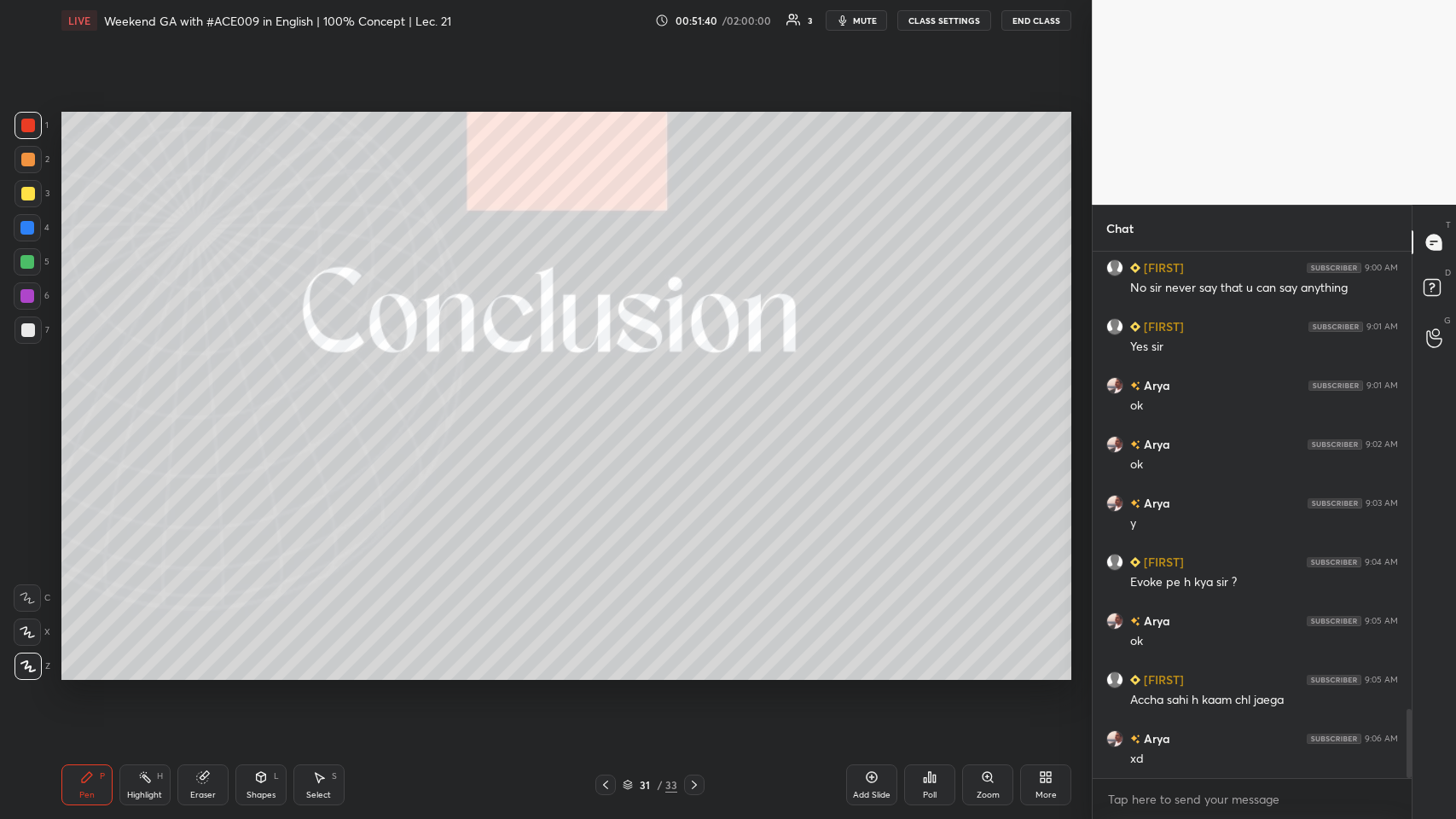 scroll, scrollTop: 3526, scrollLeft: 0, axis: vertical 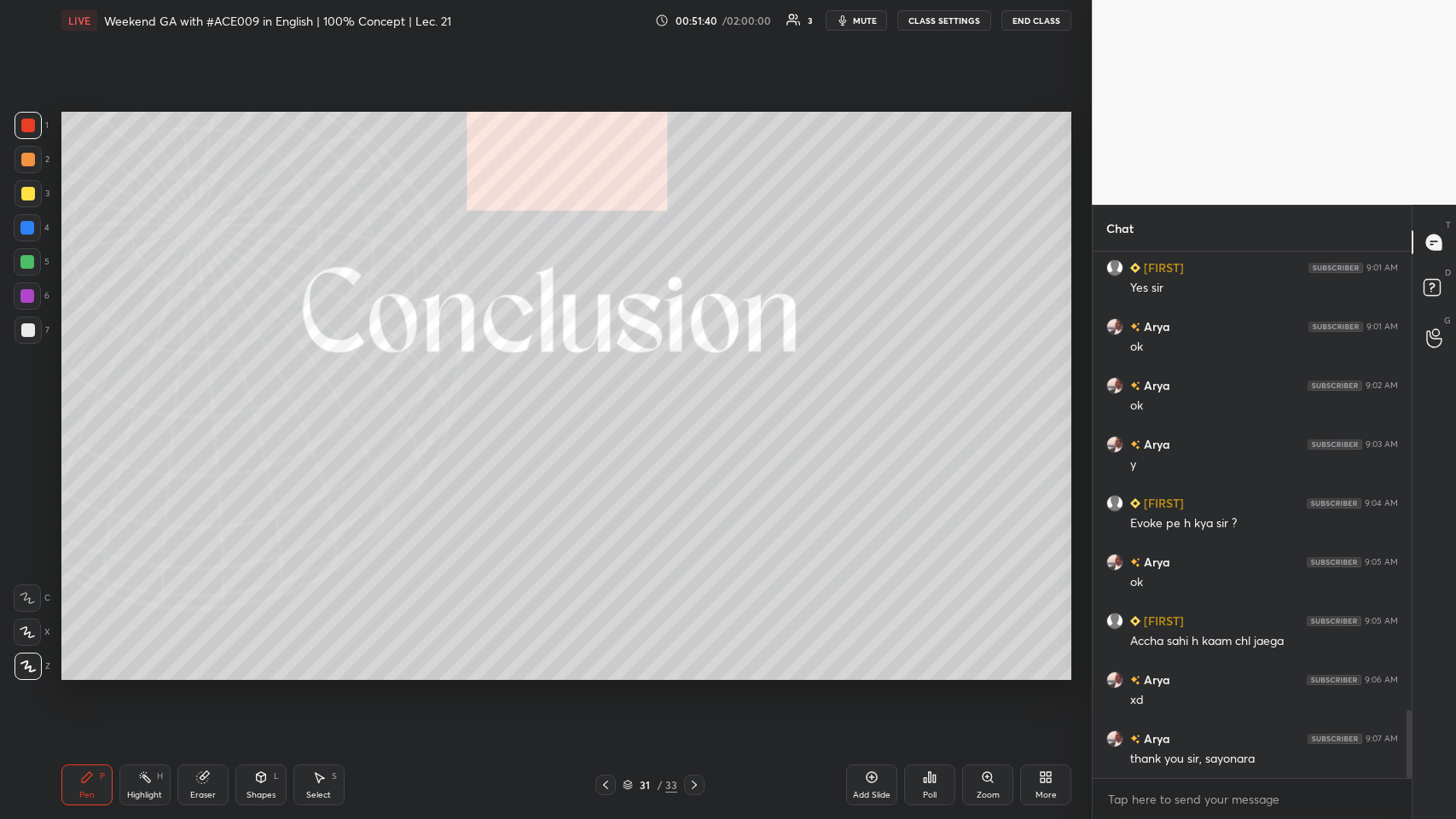 click 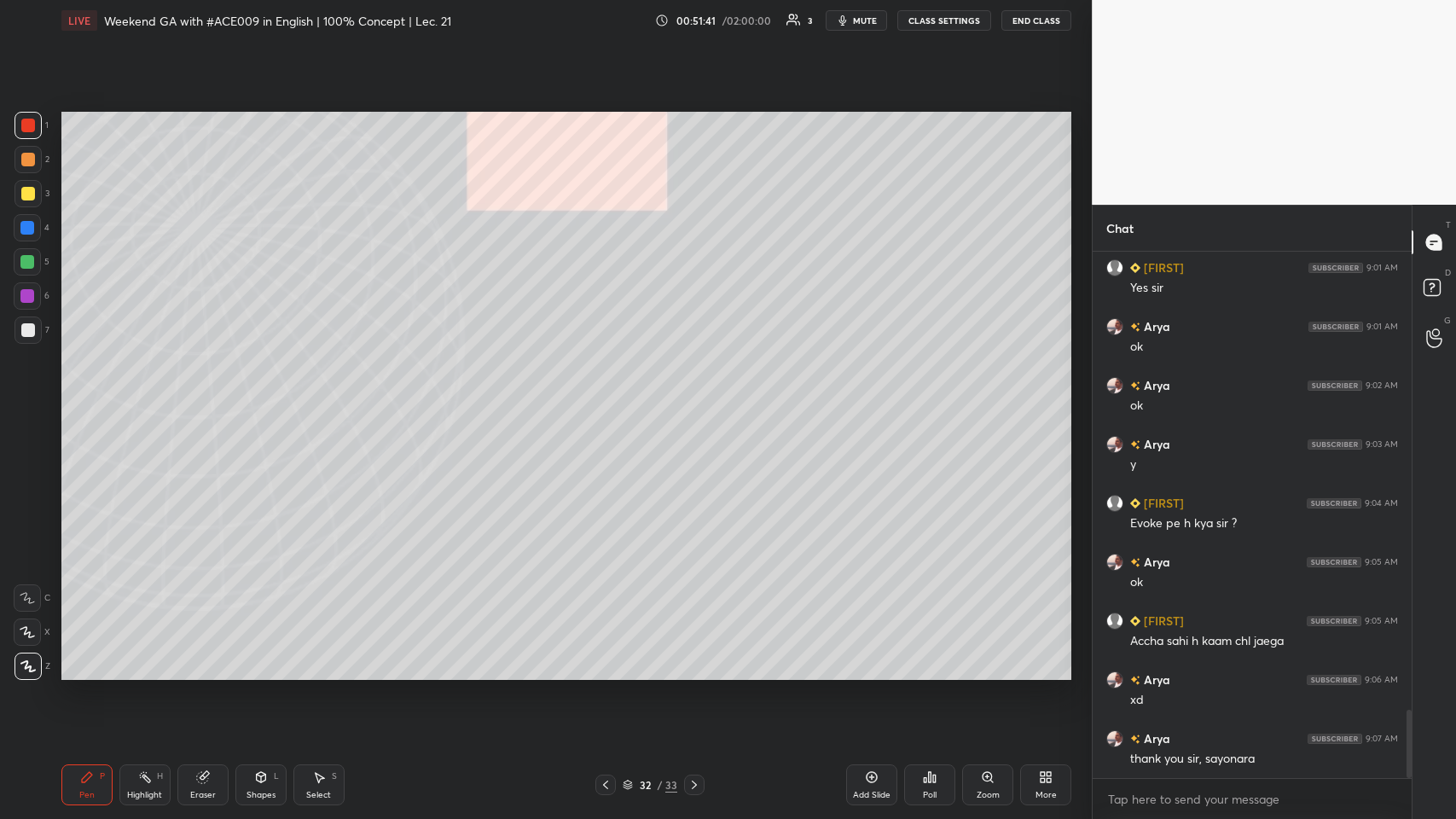 click 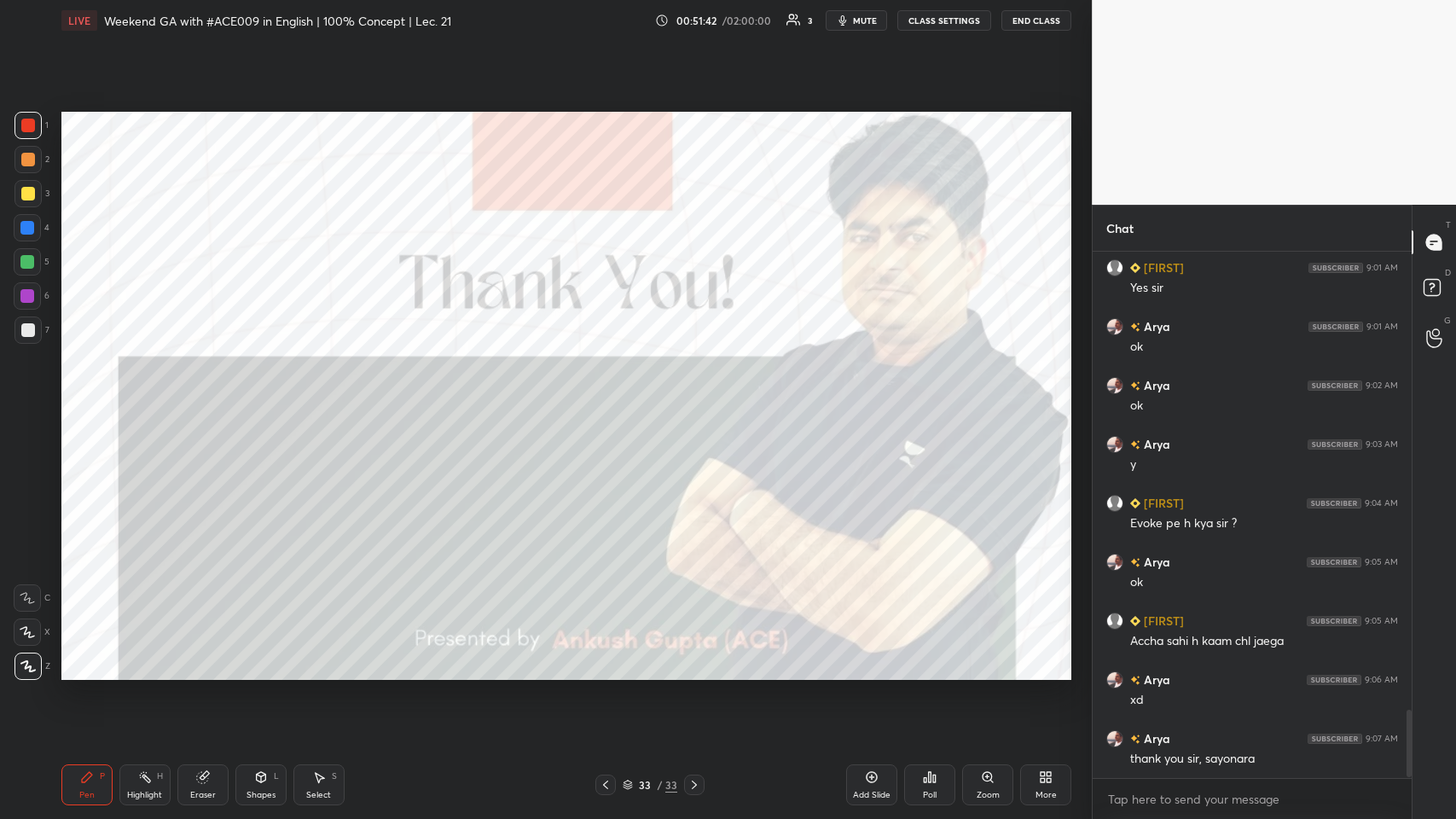 scroll, scrollTop: 3662, scrollLeft: 0, axis: vertical 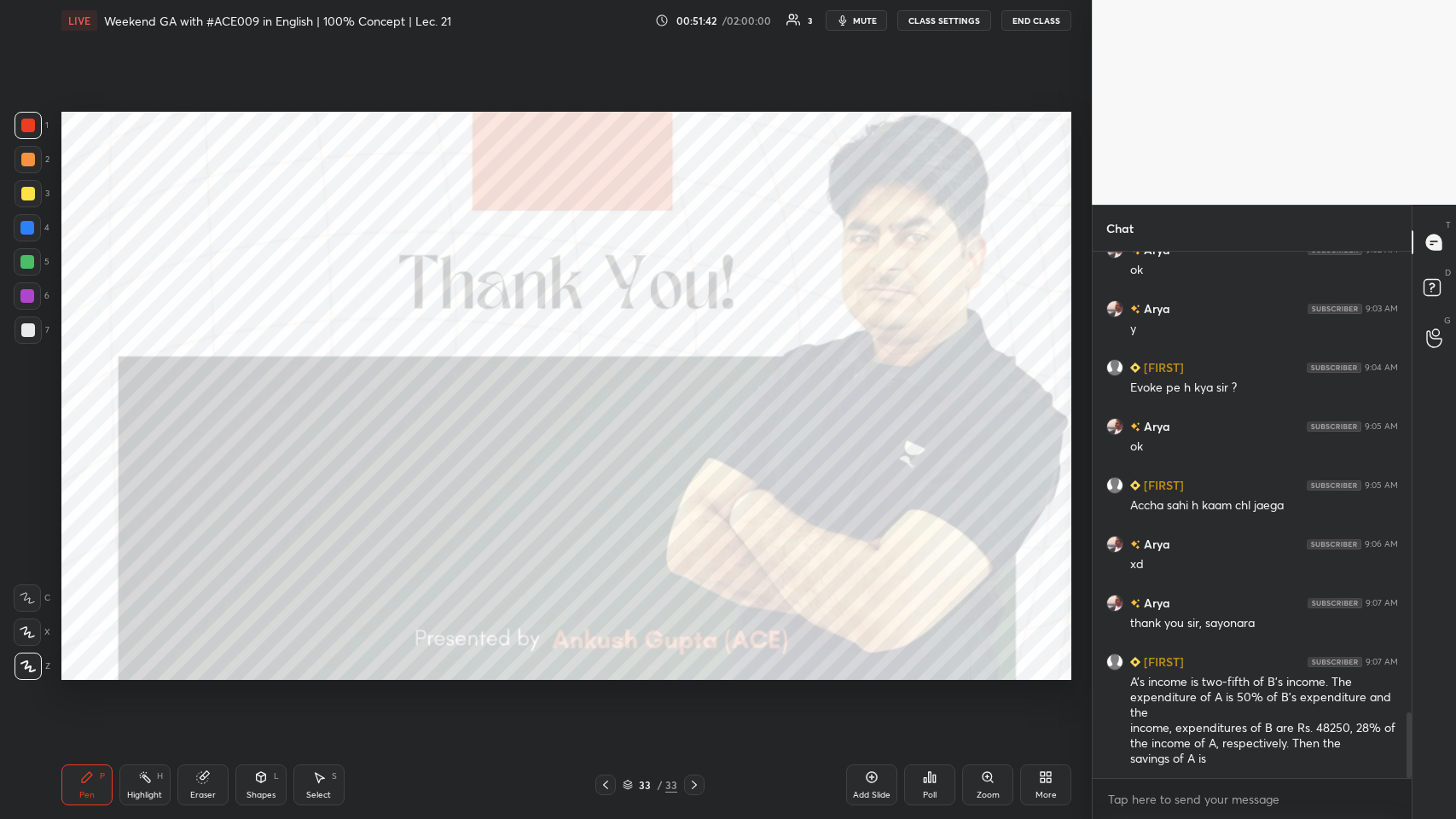 click on "33 / 33" at bounding box center (650, 785) 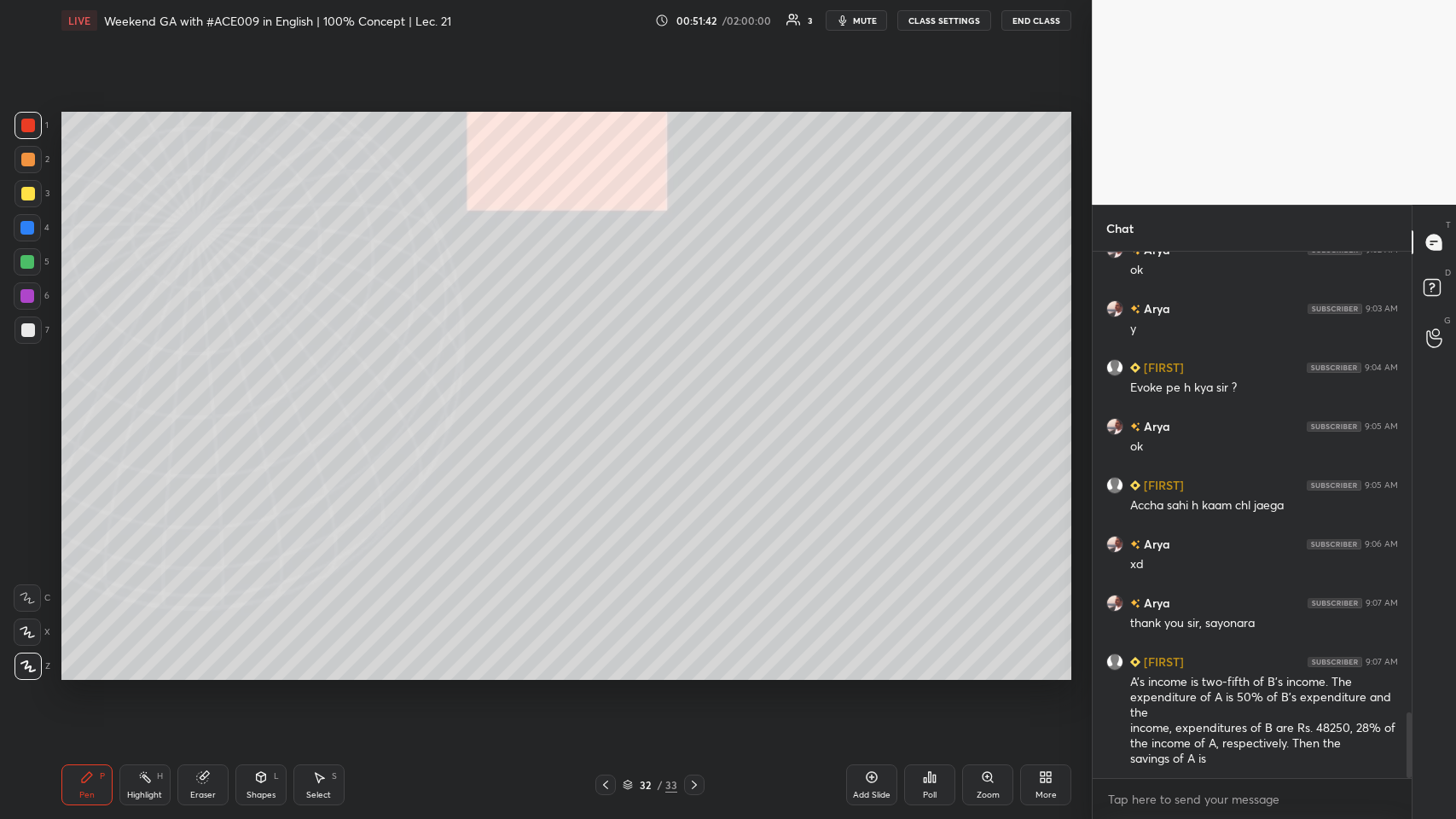 click 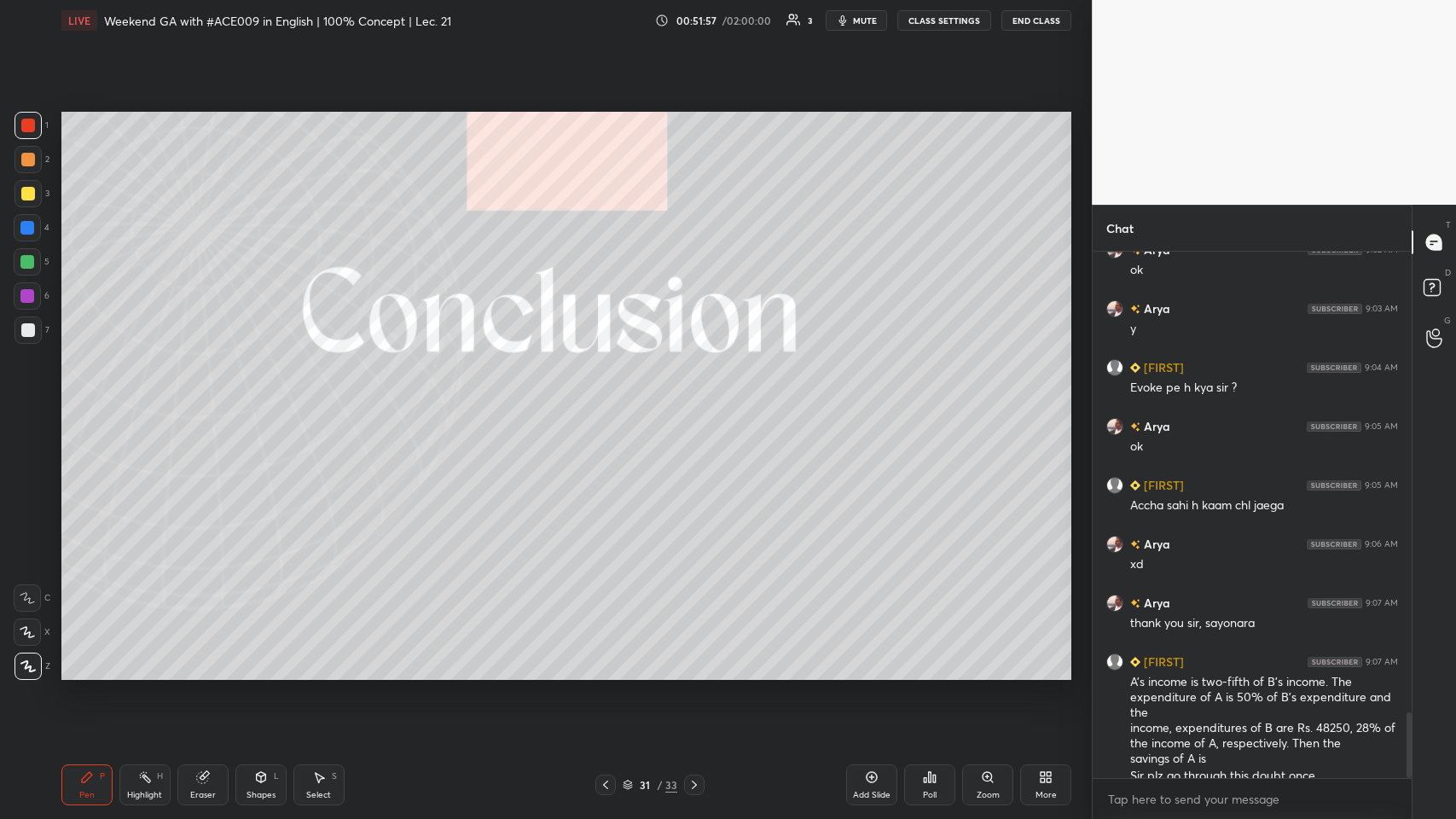 scroll, scrollTop: 3679, scrollLeft: 0, axis: vertical 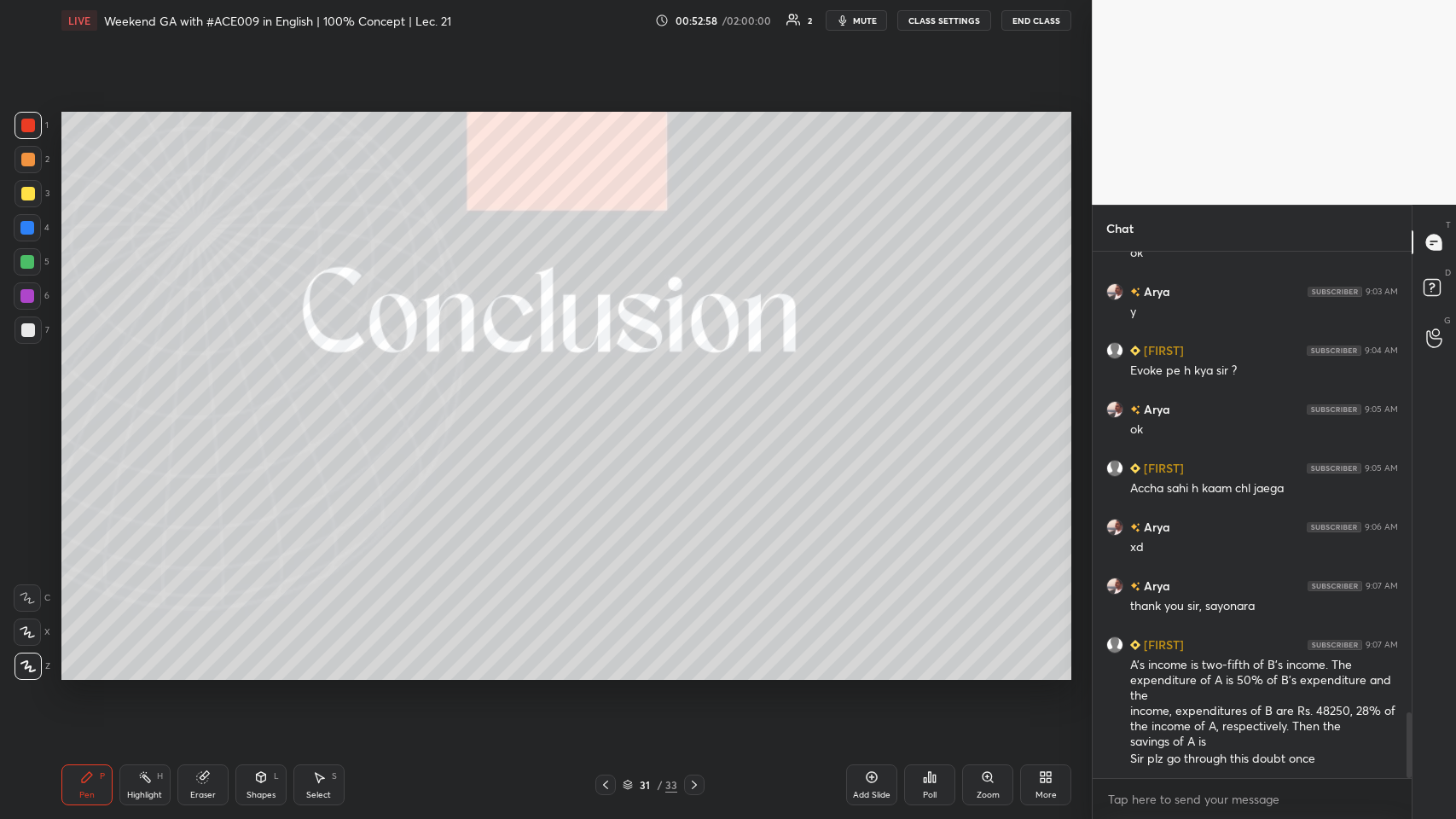 click 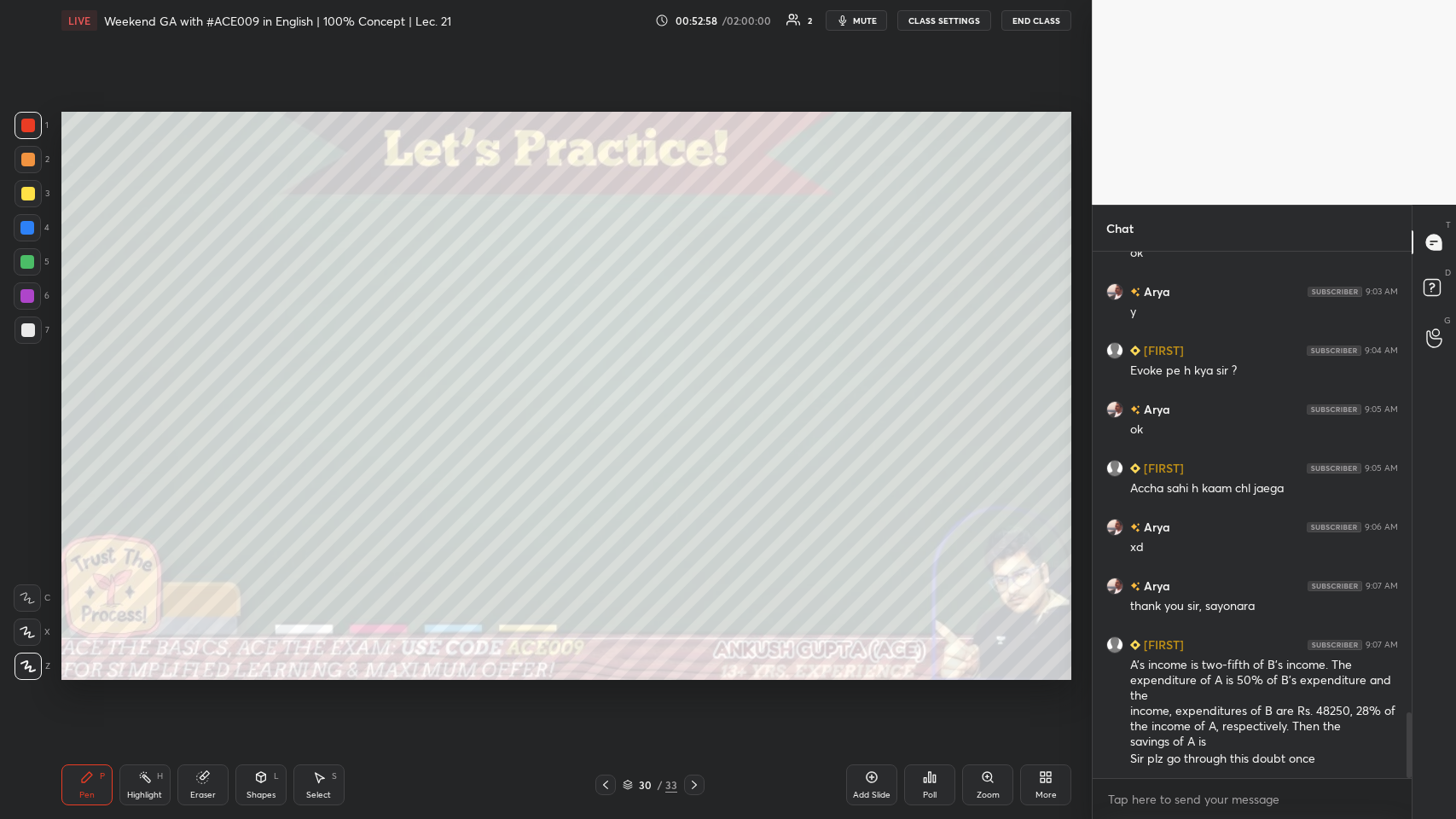 click 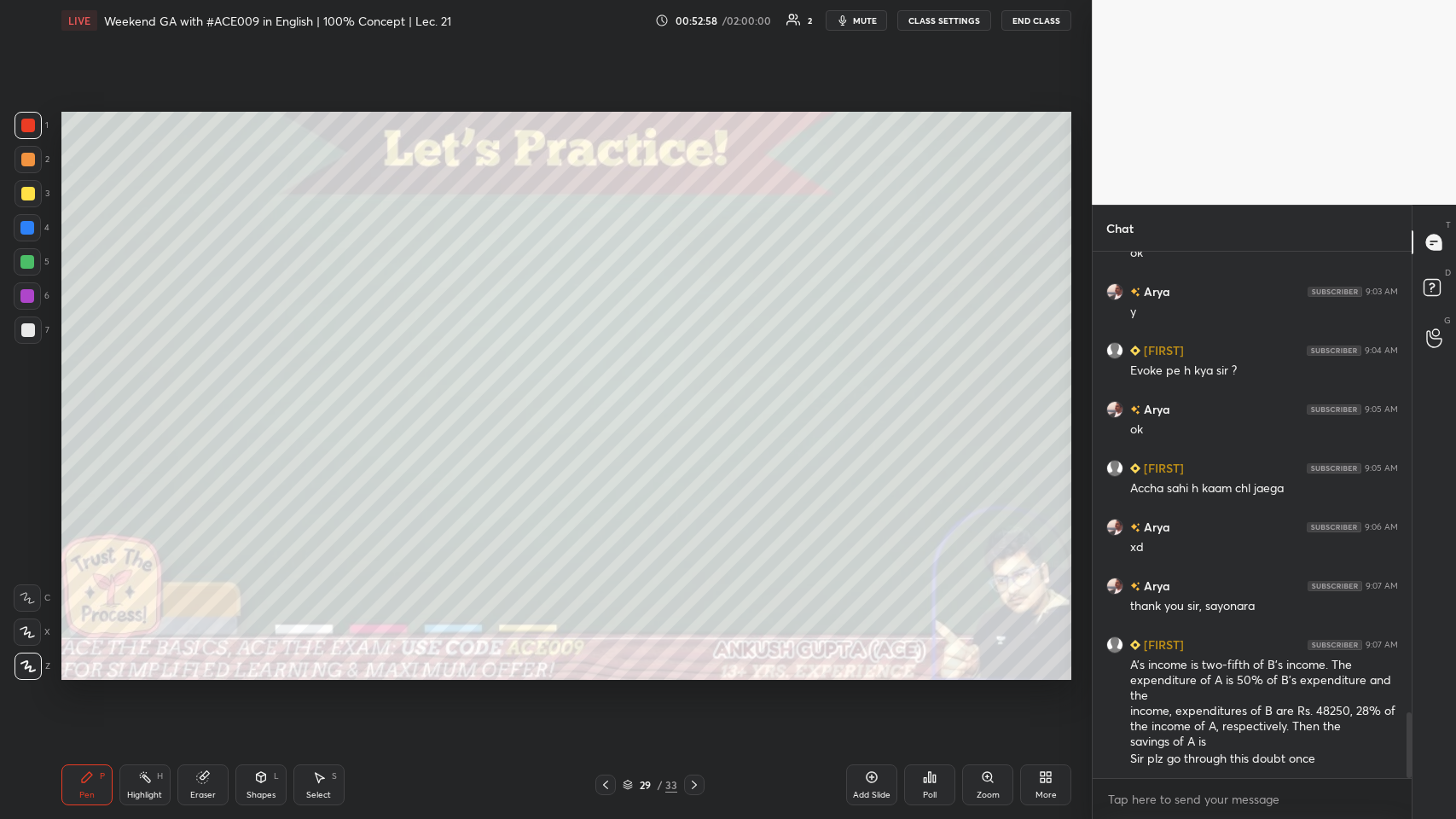 click 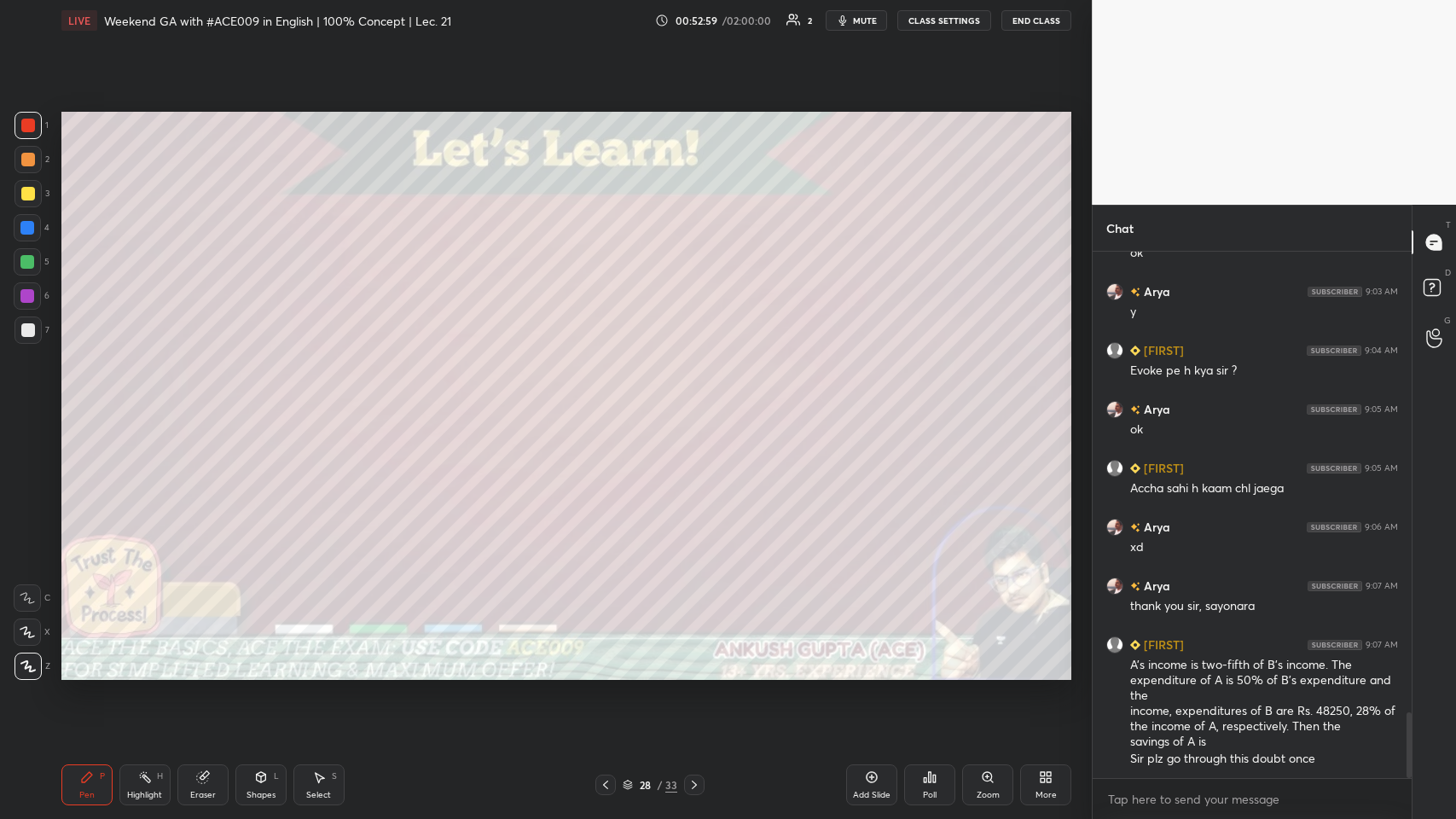 click 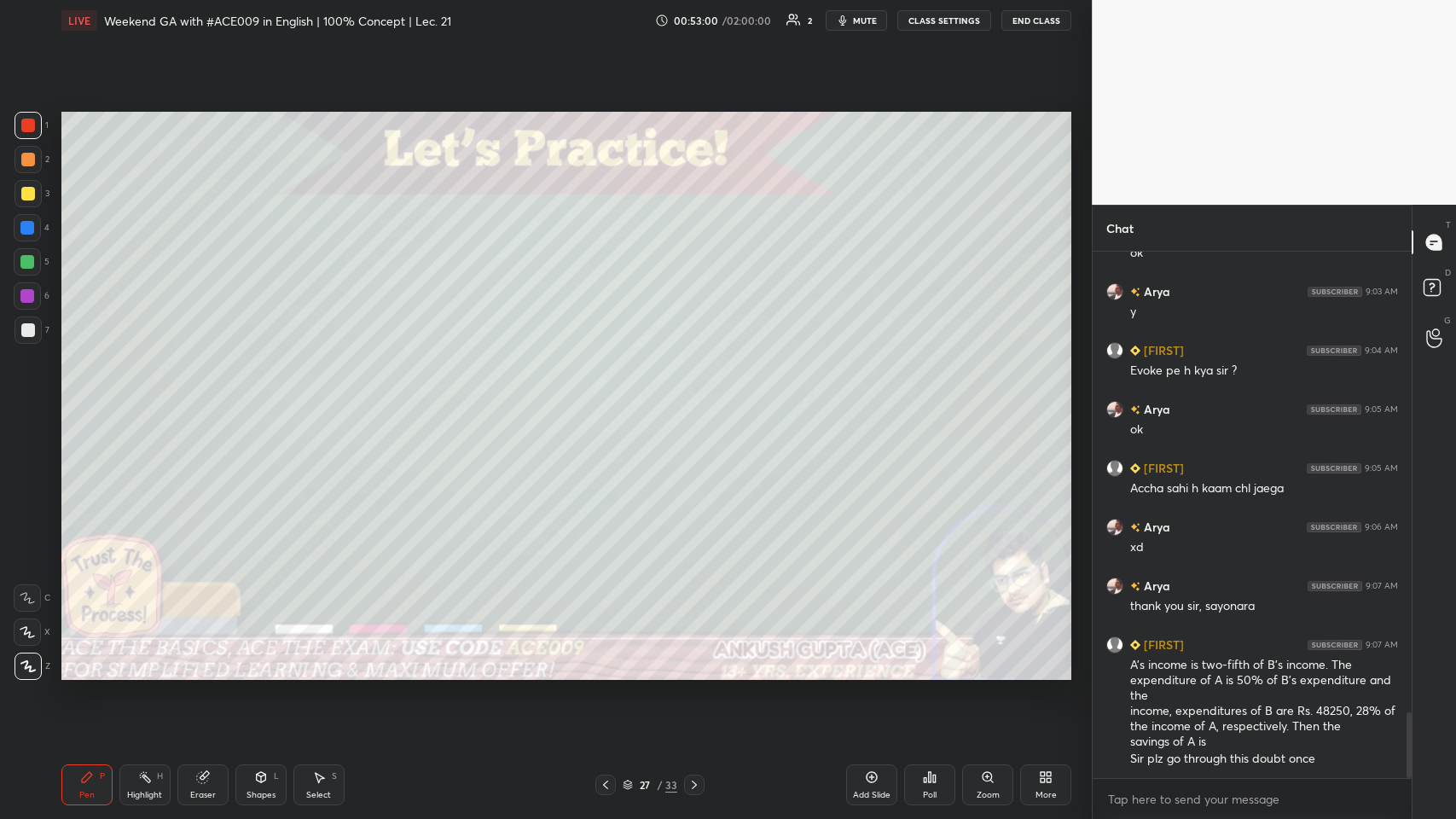 click at bounding box center (694, 785) 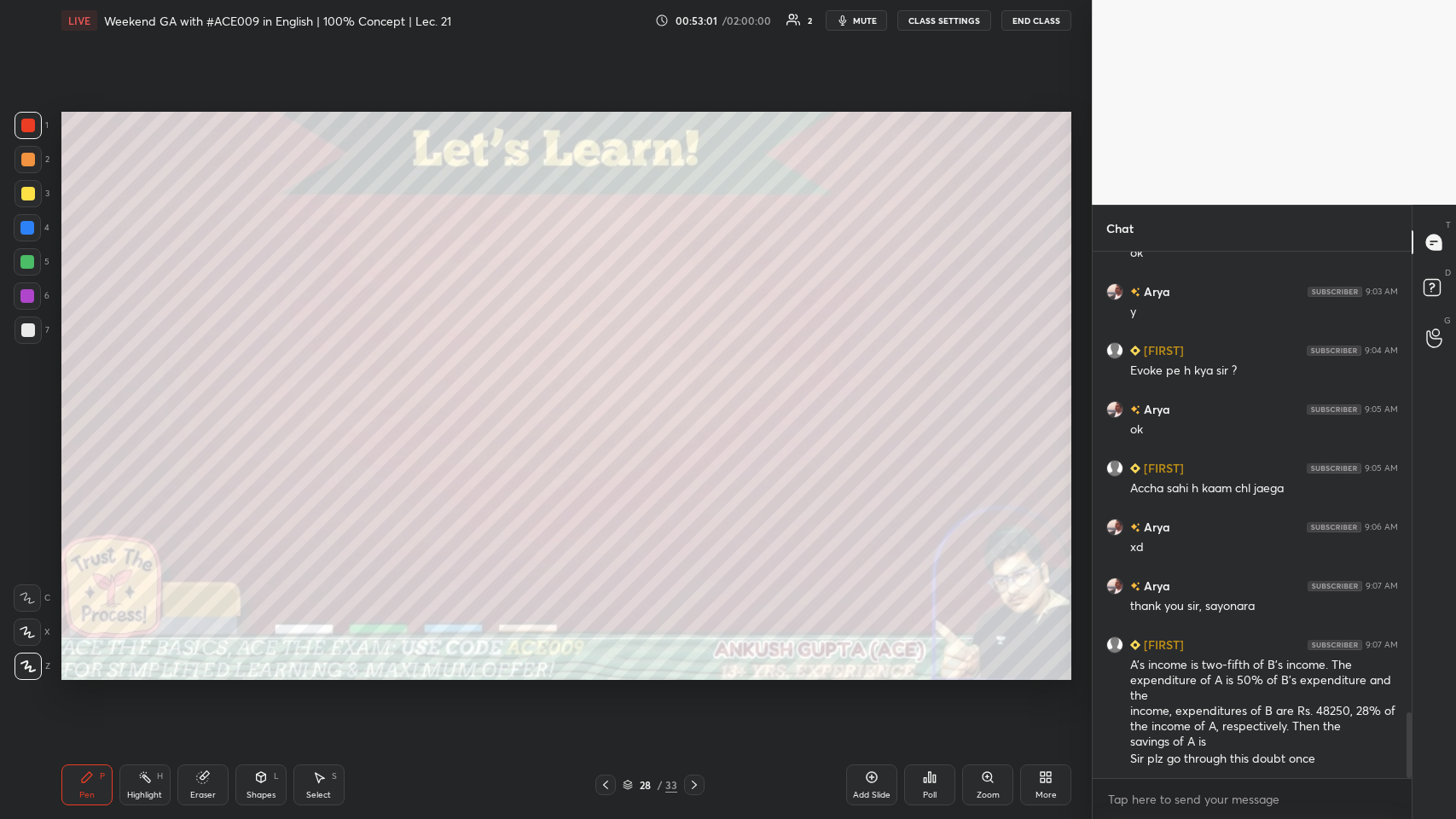 click 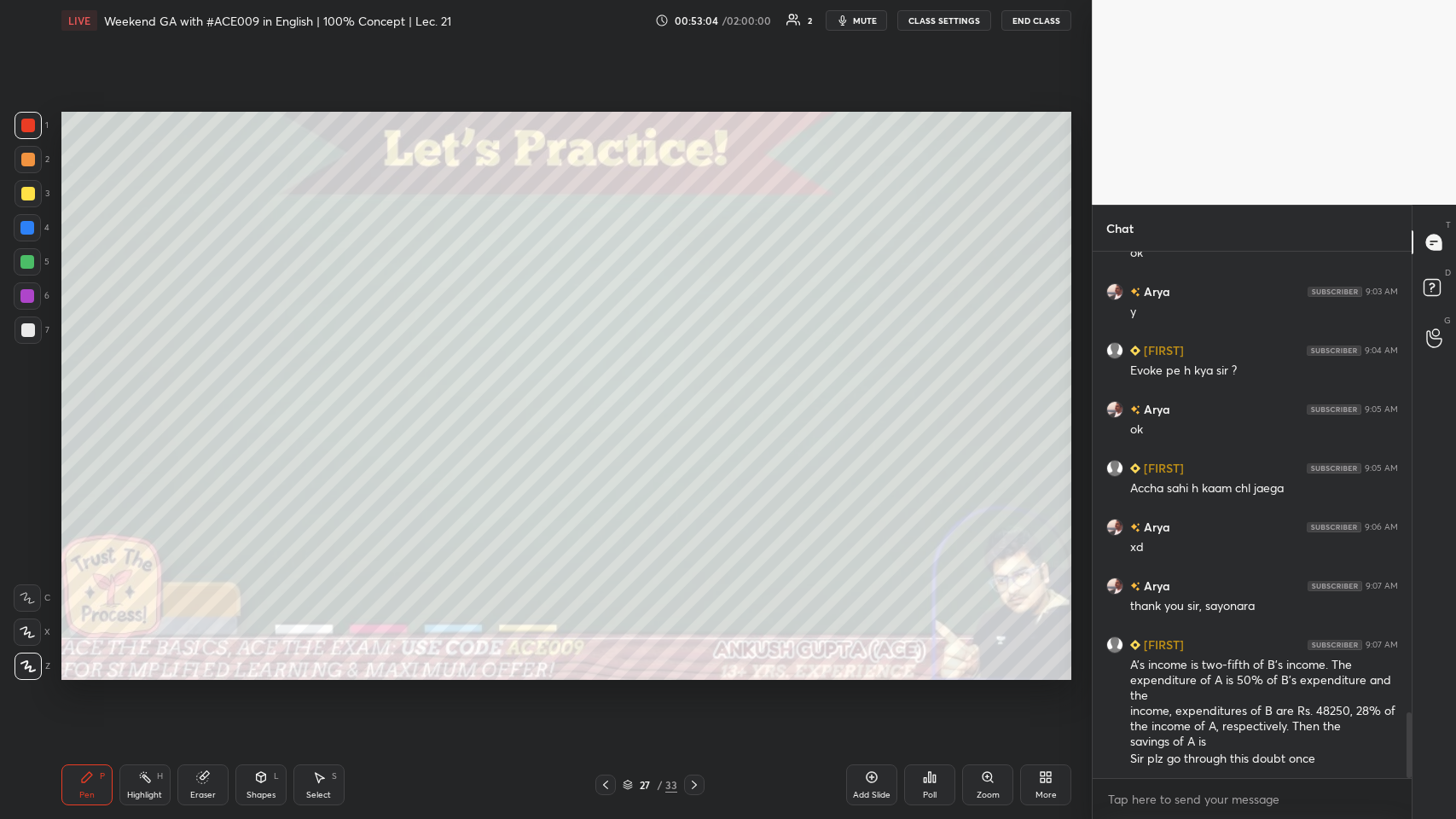 click at bounding box center (28, 194) 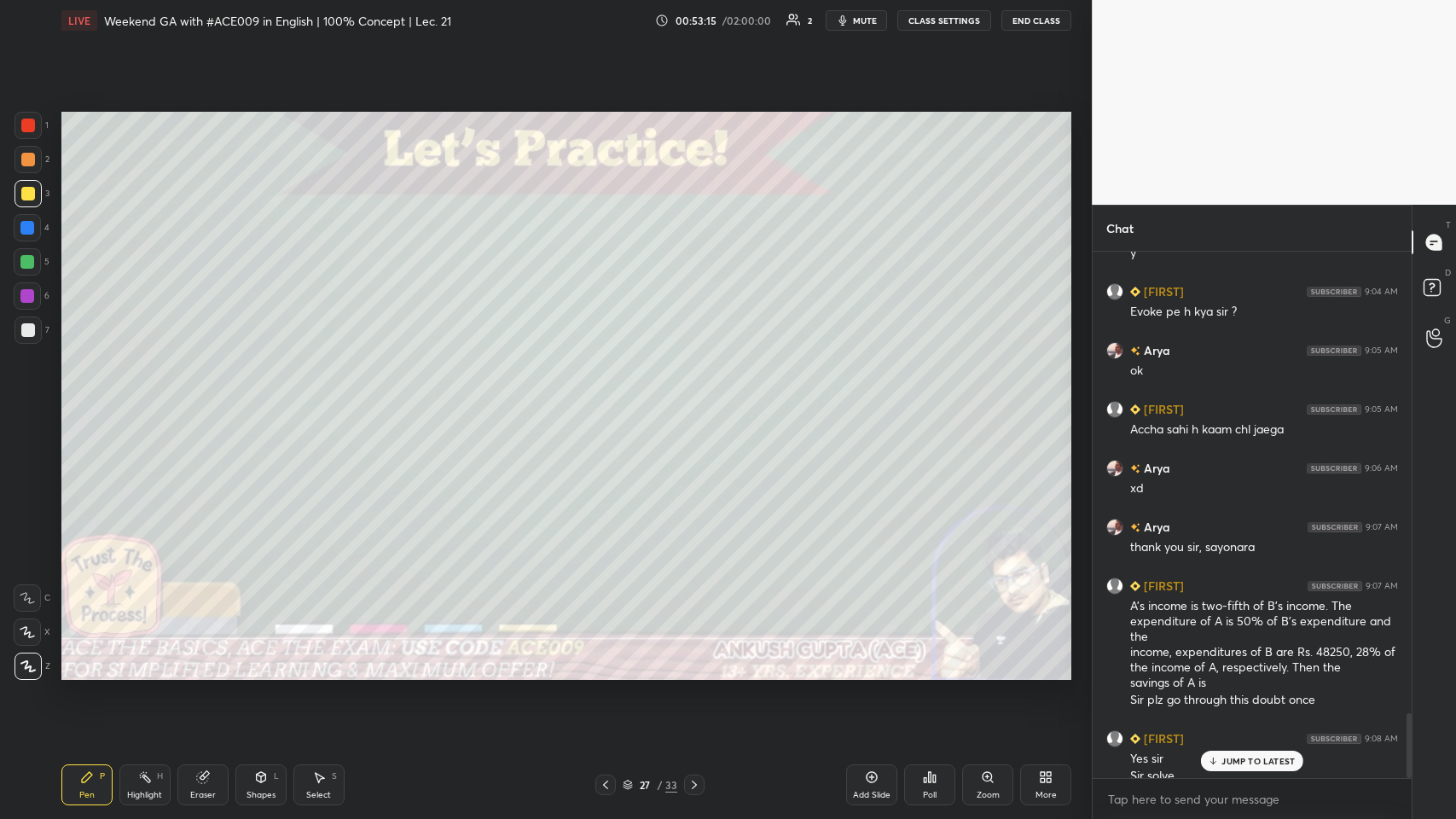 scroll, scrollTop: 3754, scrollLeft: 0, axis: vertical 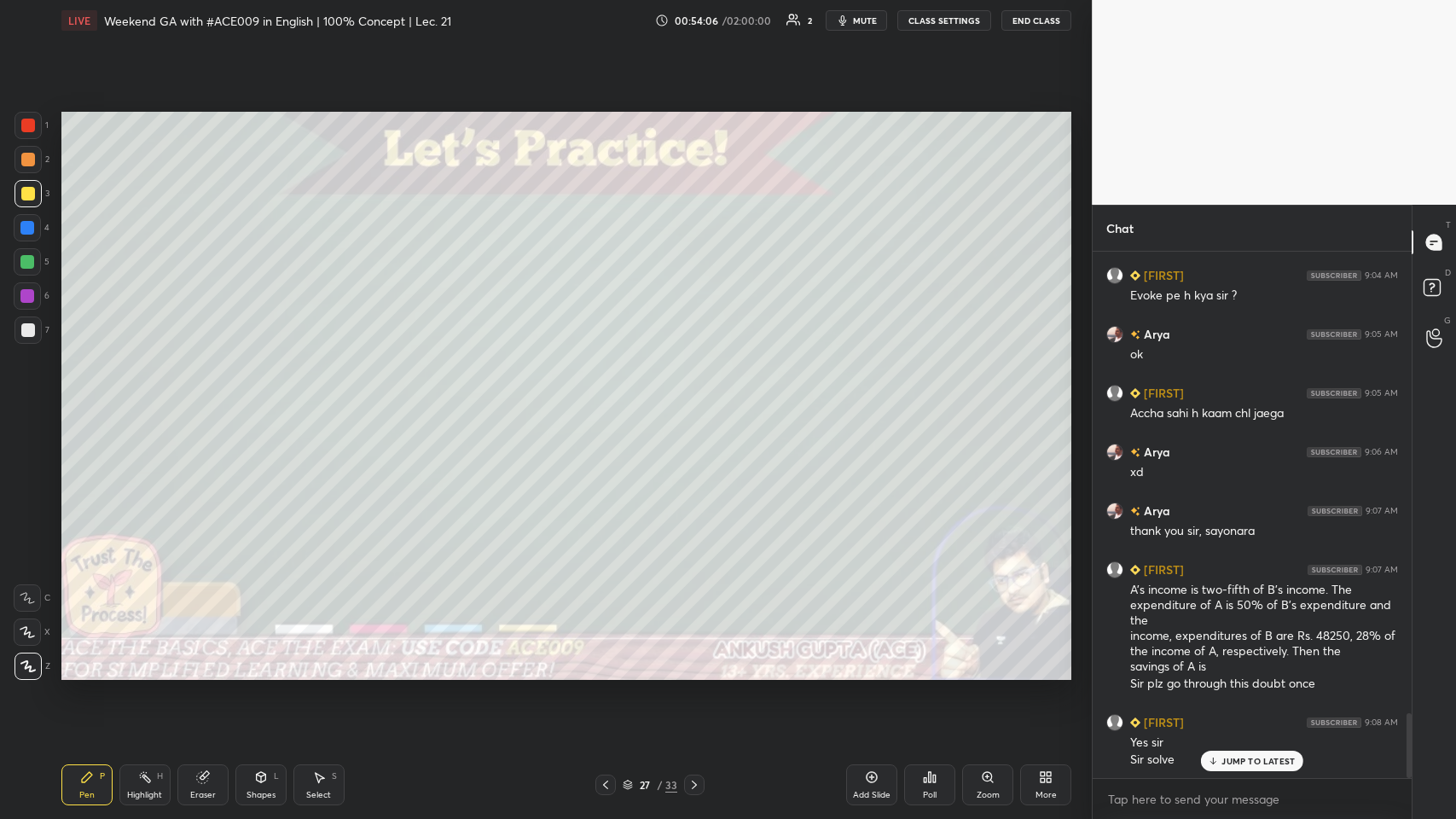 click at bounding box center (27, 262) 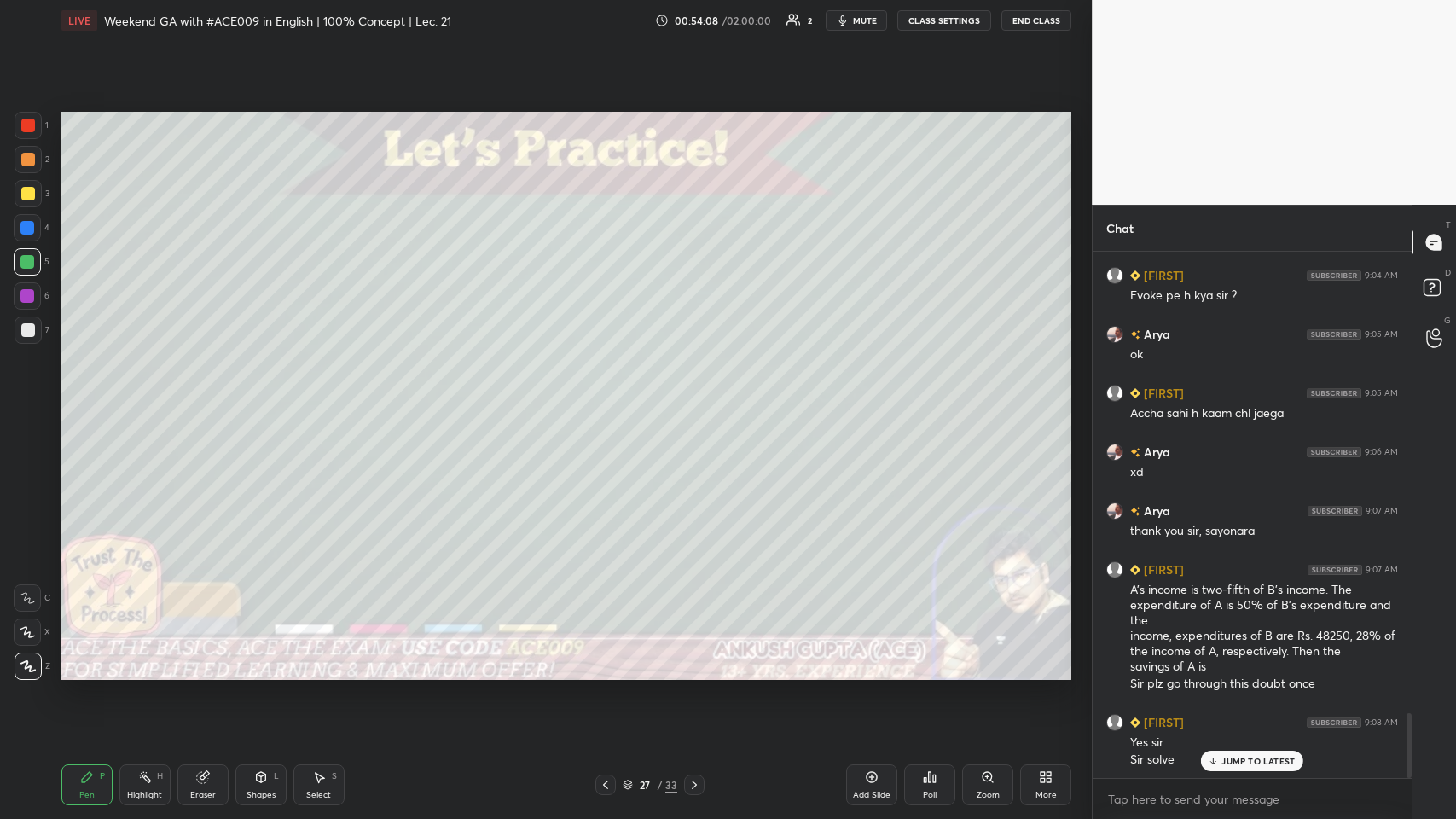 click at bounding box center [27, 228] 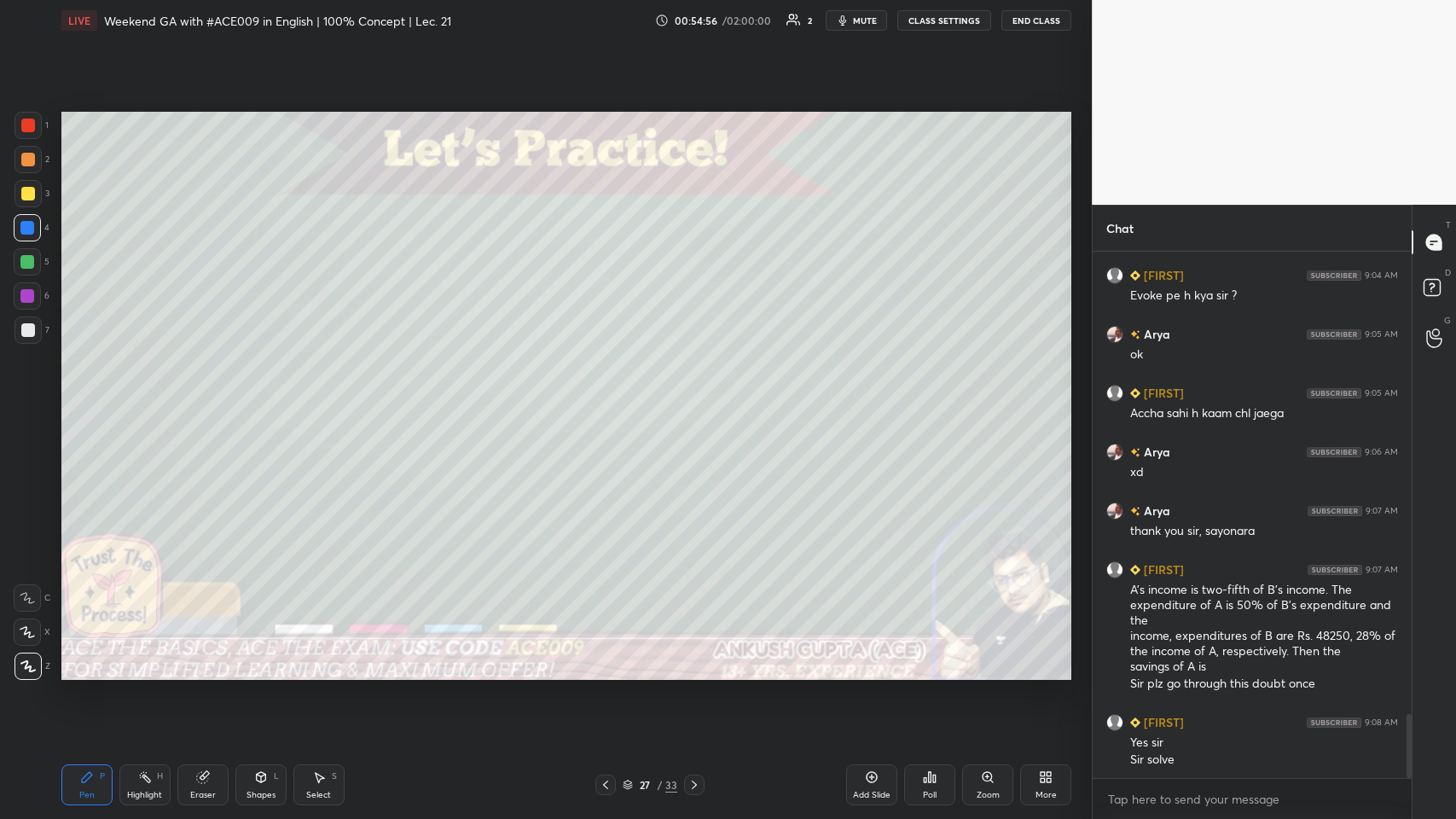 scroll, scrollTop: 3813, scrollLeft: 0, axis: vertical 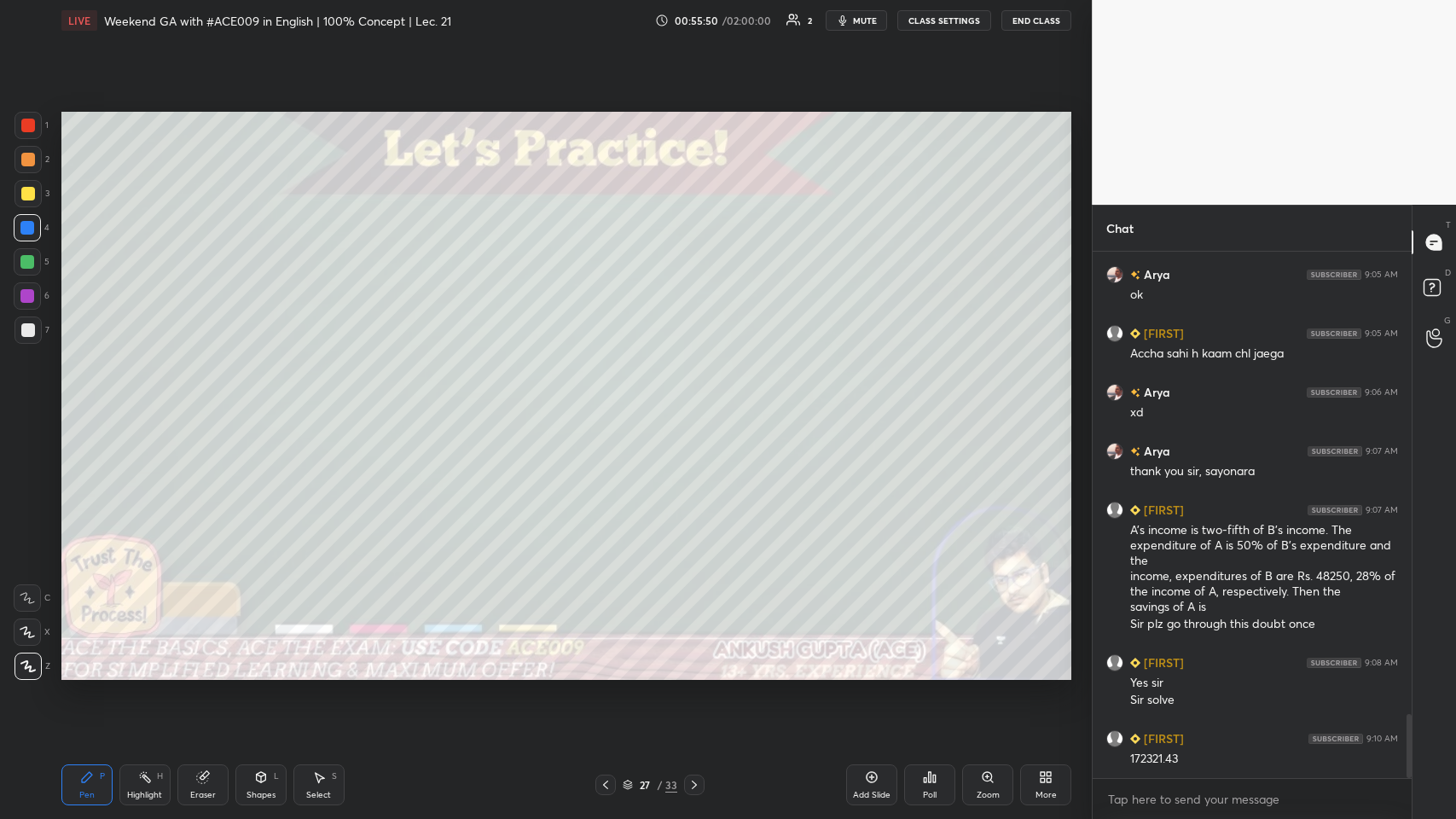 click at bounding box center (28, 330) 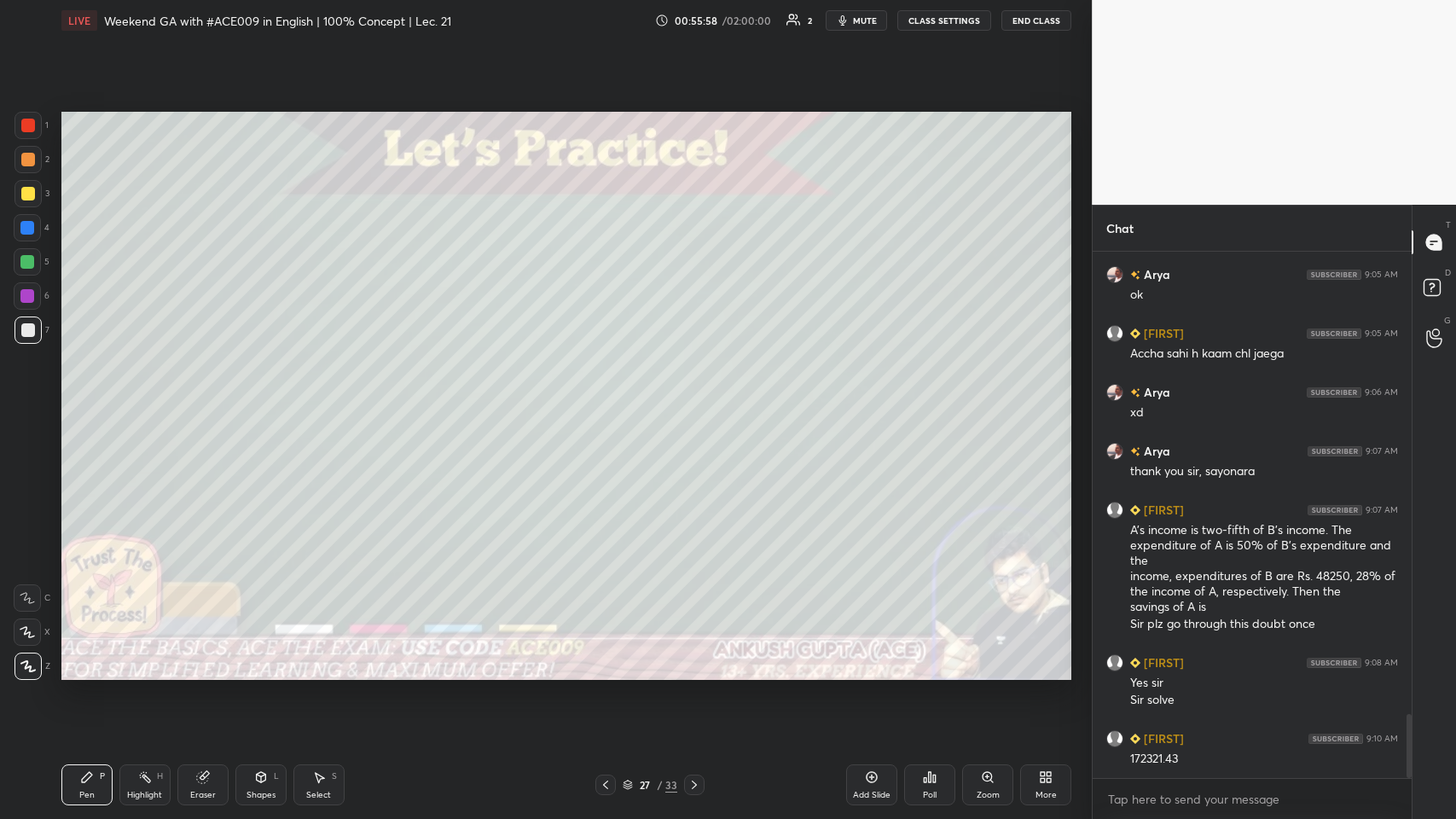 click on "Select S" at bounding box center (319, 785) 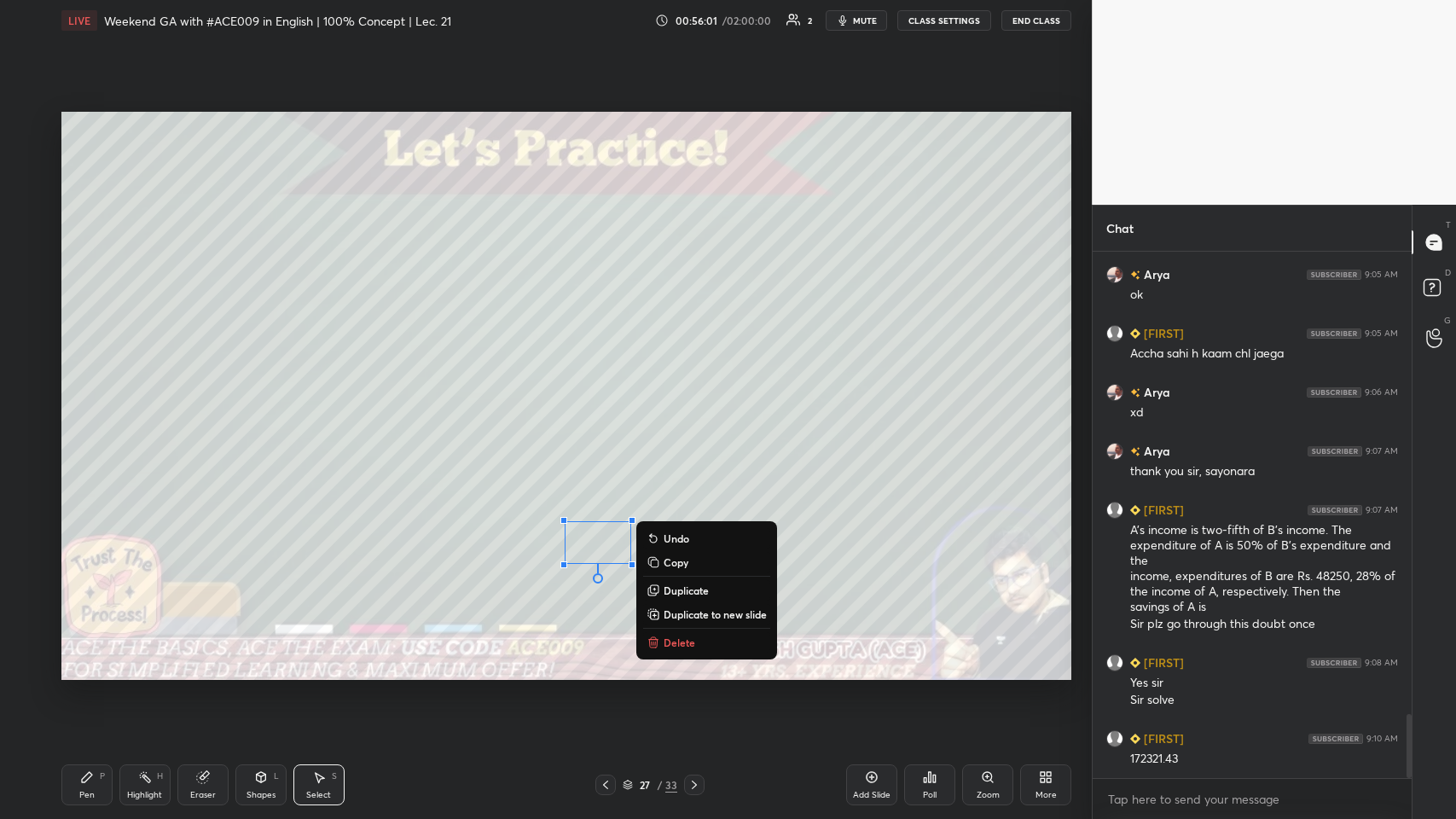 click on "Pen P" at bounding box center [87, 785] 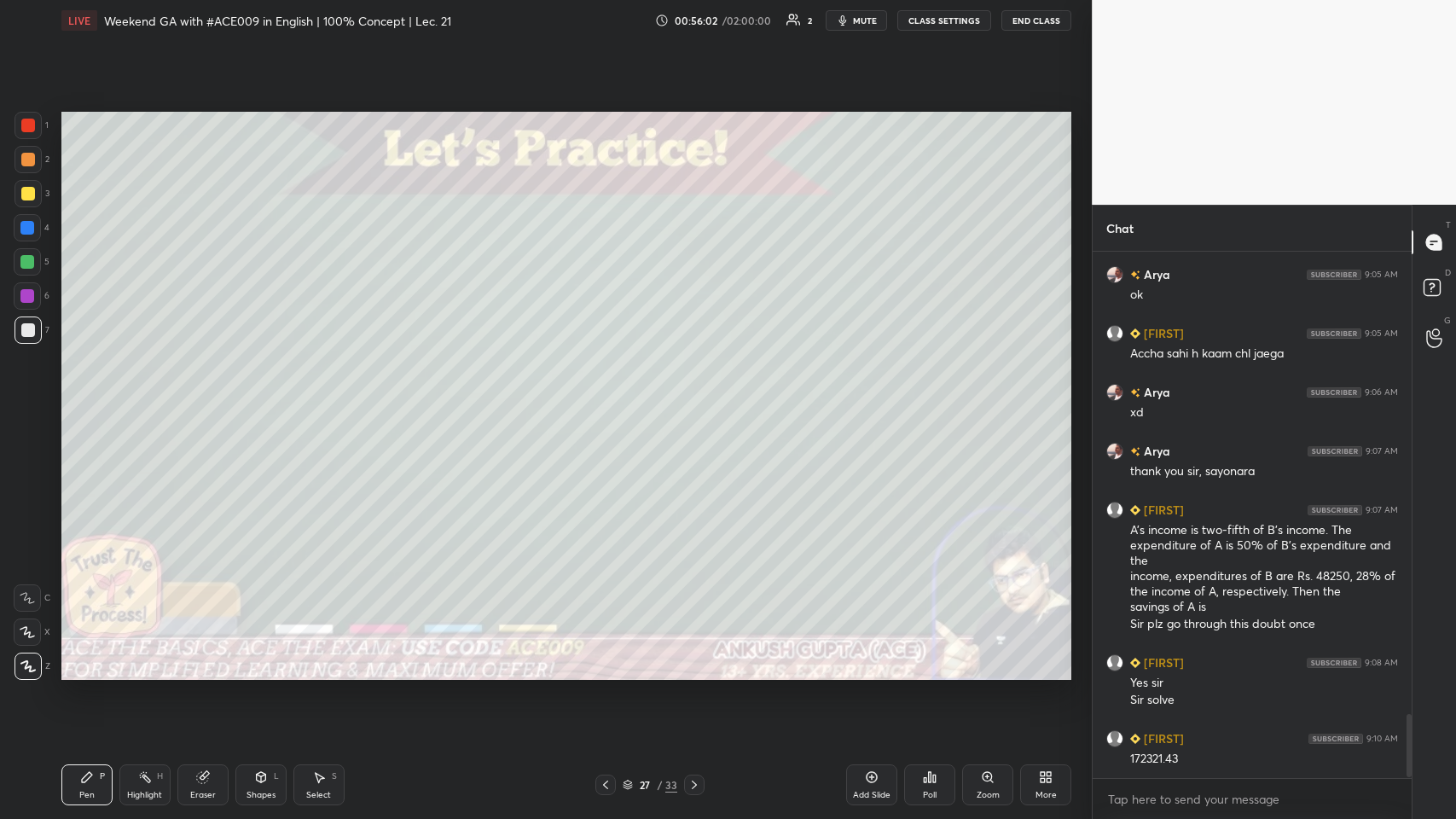 scroll, scrollTop: 3871, scrollLeft: 0, axis: vertical 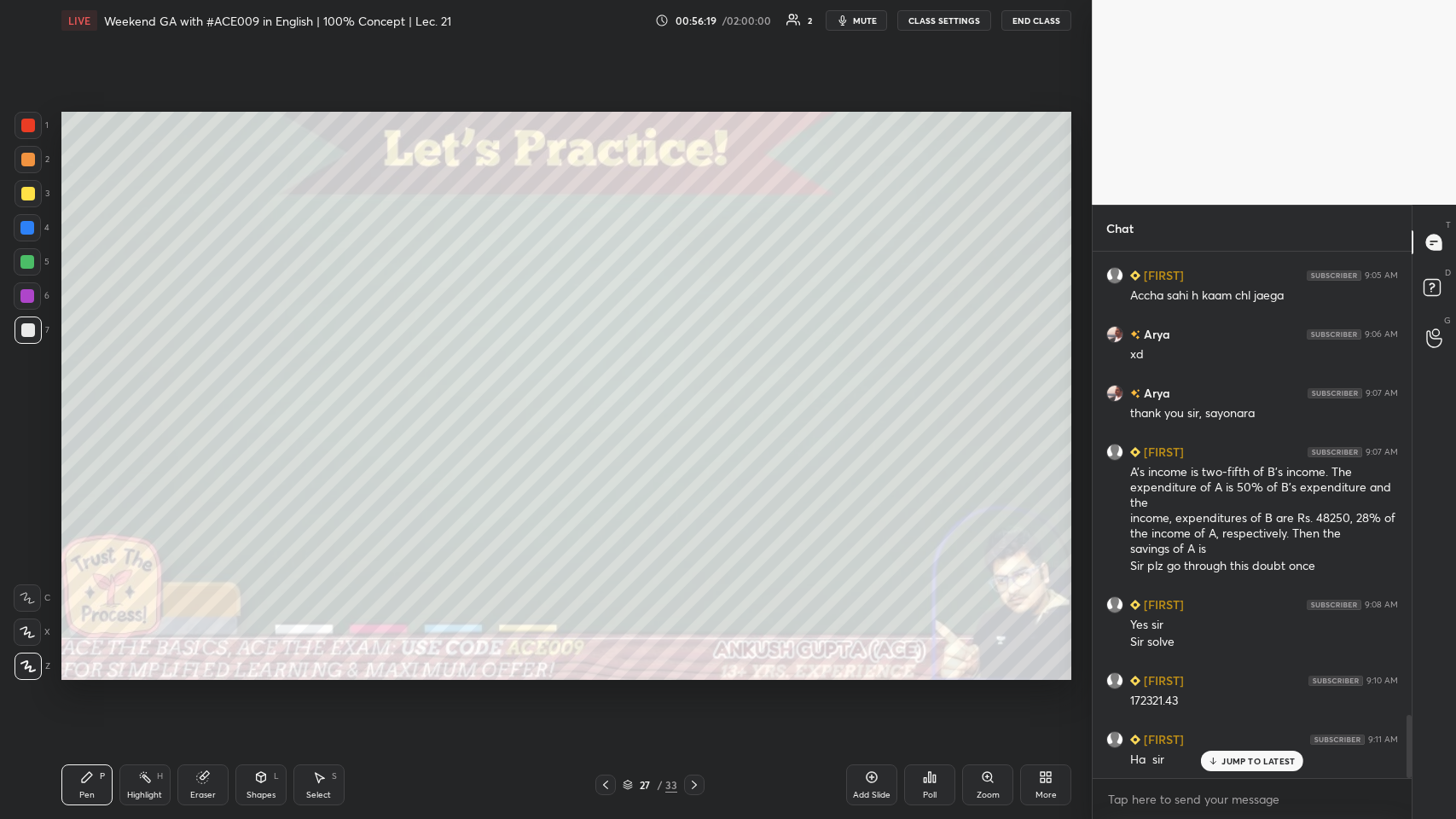 click at bounding box center [28, 160] 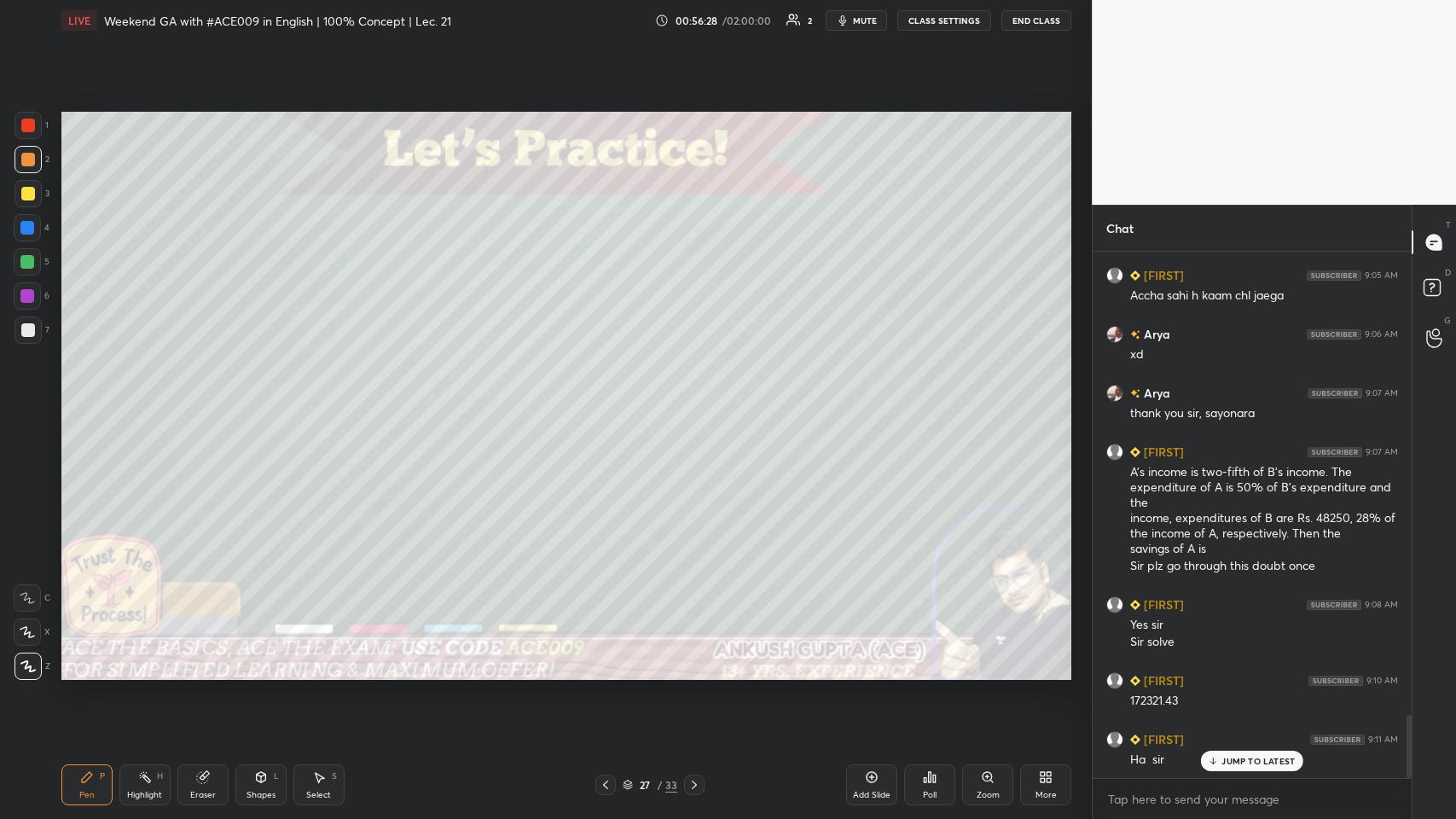 click at bounding box center [28, 194] 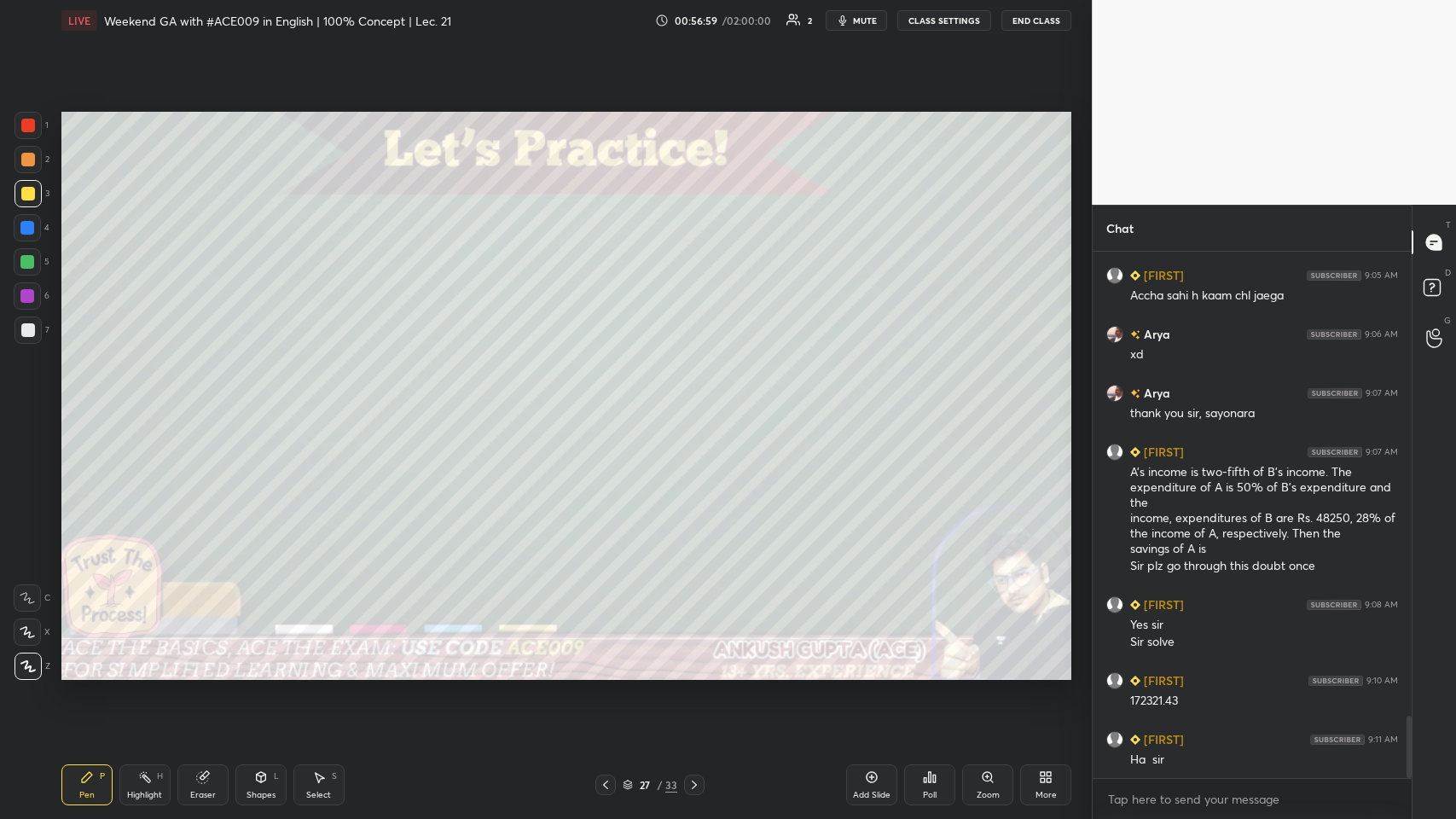 scroll, scrollTop: 3931, scrollLeft: 0, axis: vertical 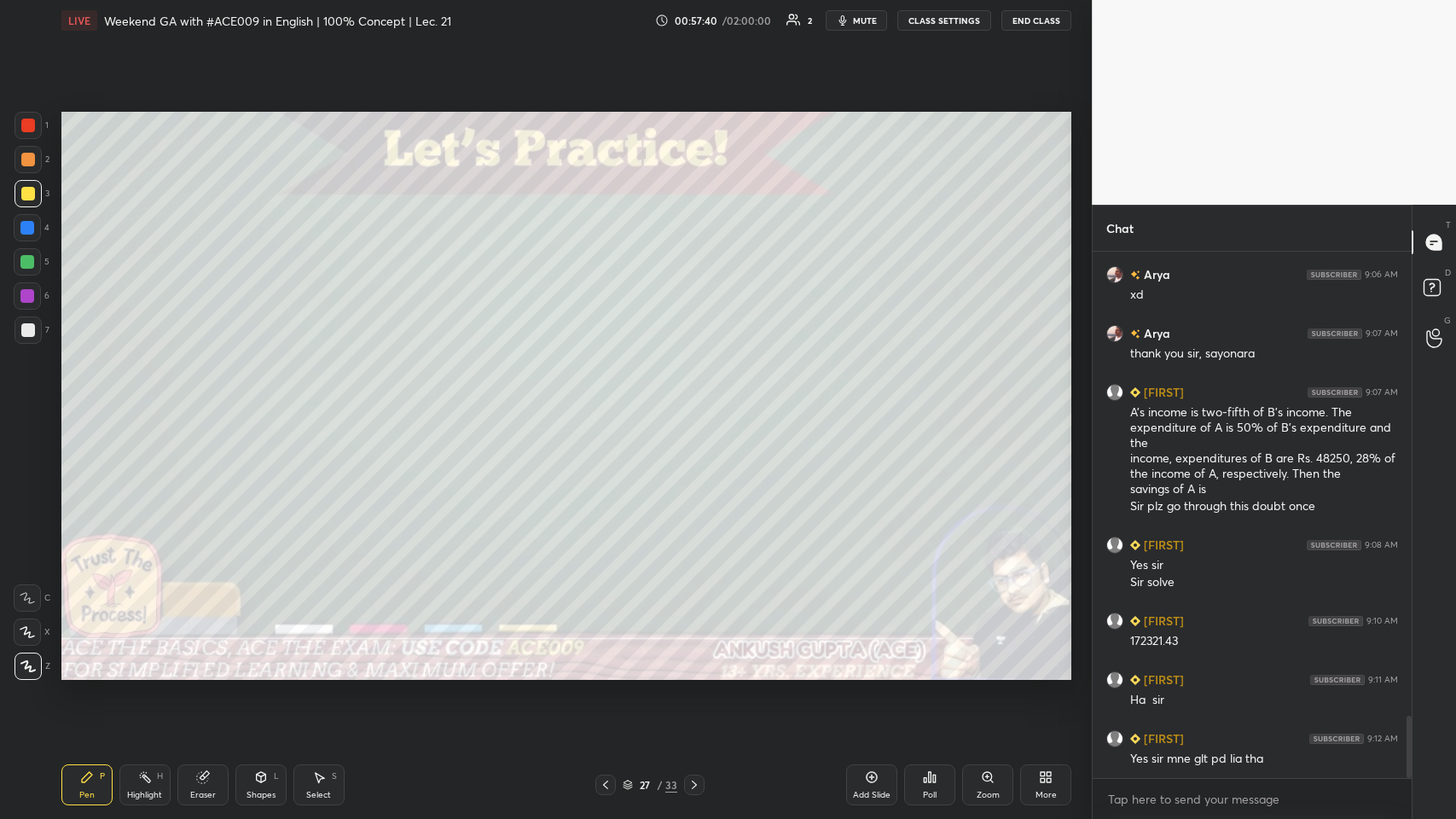 click on "End Class" at bounding box center (1036, 20) 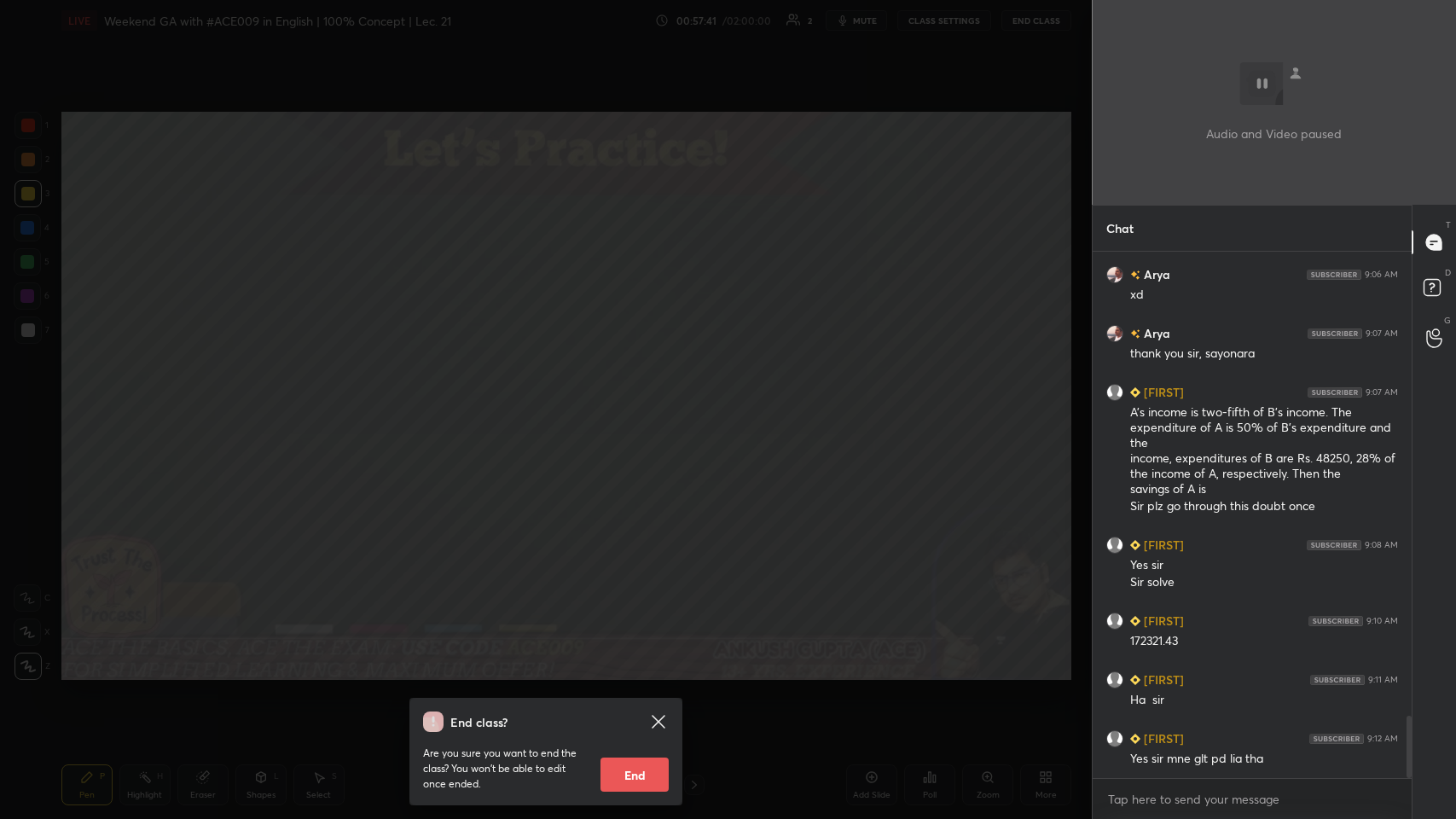 click on "End" at bounding box center [635, 775] 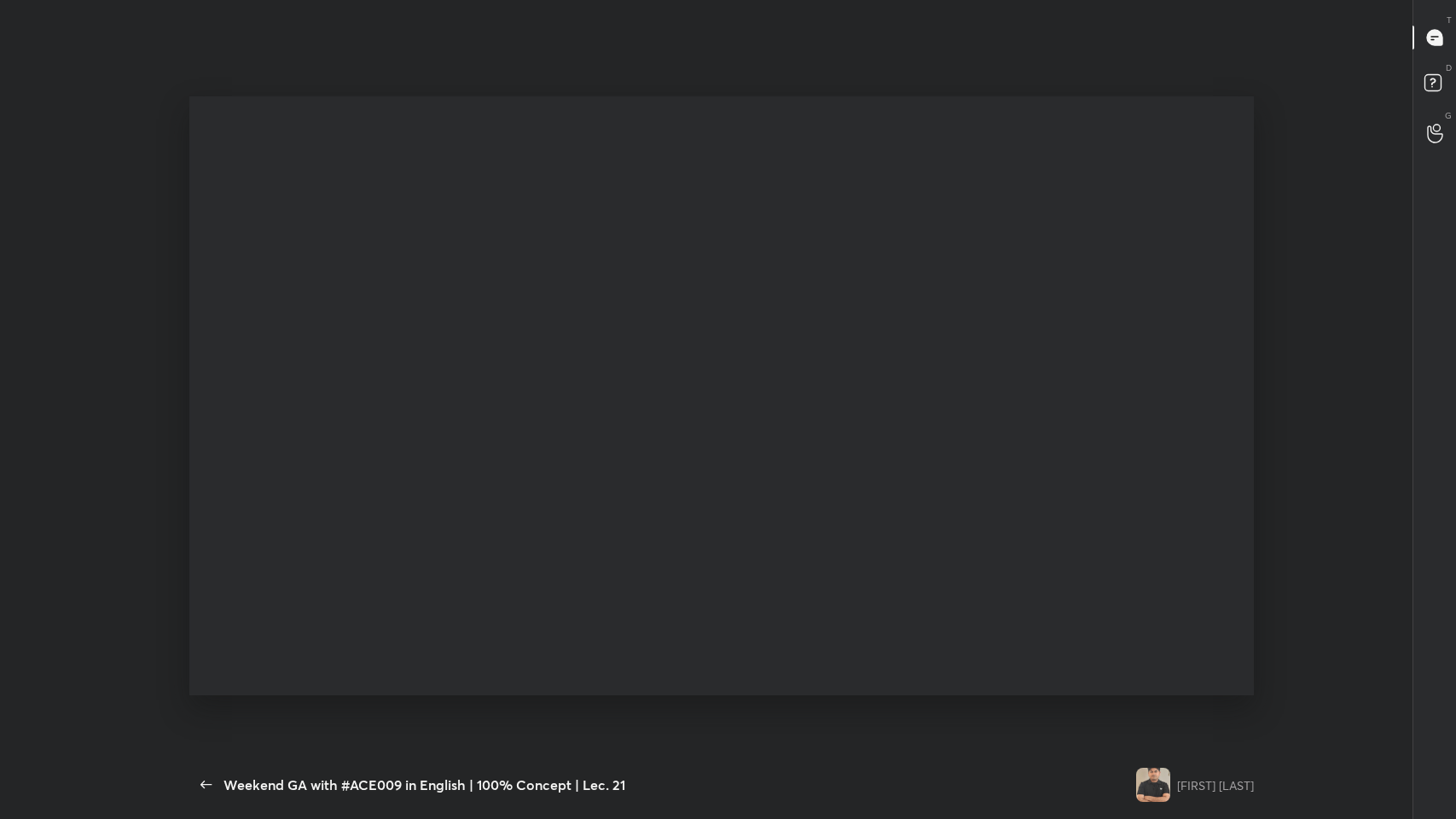 scroll, scrollTop: 84603, scrollLeft: 84214, axis: both 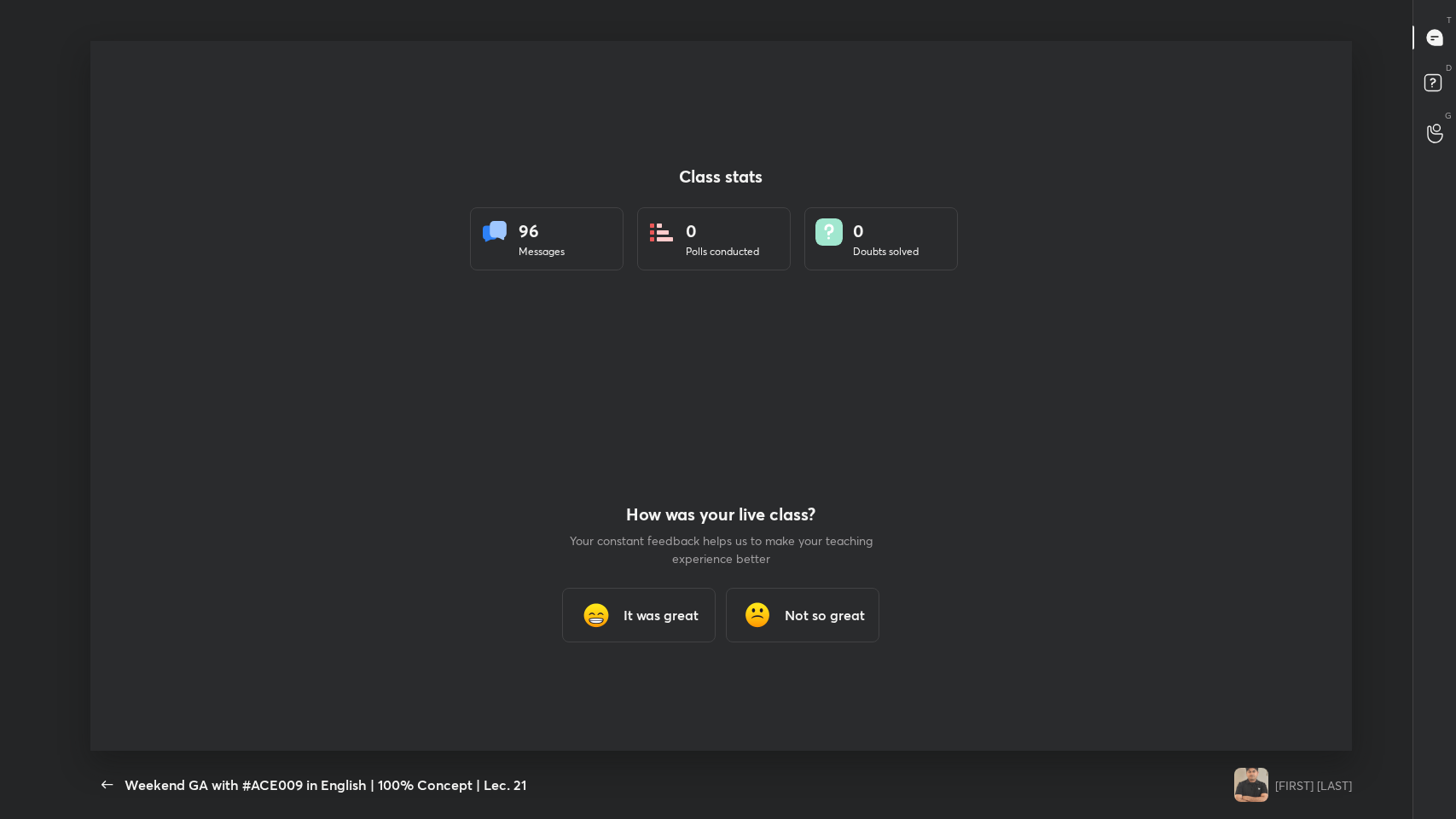 click on "It was great" at bounding box center [661, 615] 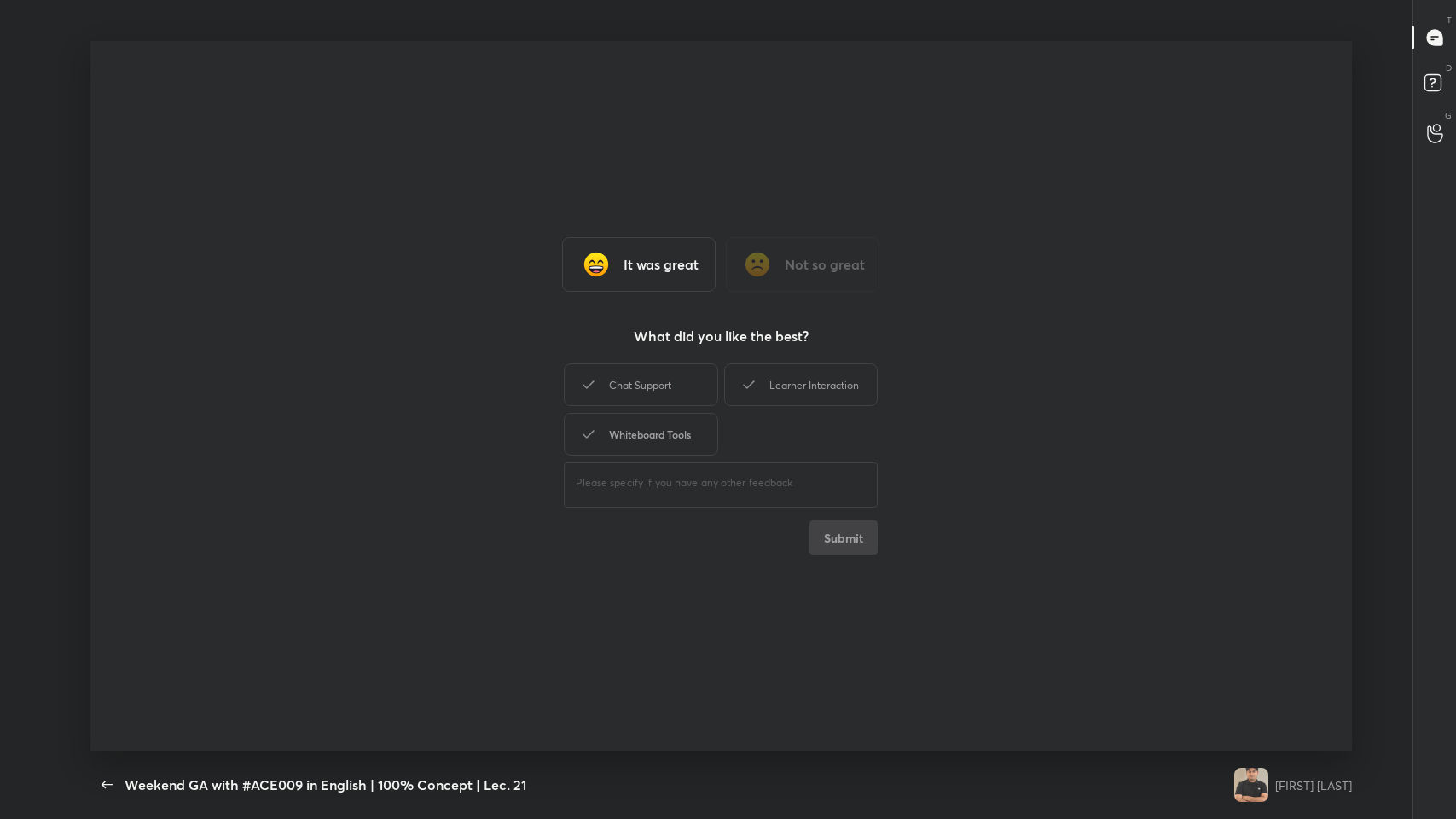 drag, startPoint x: 663, startPoint y: 437, endPoint x: 670, endPoint y: 410, distance: 27.892651 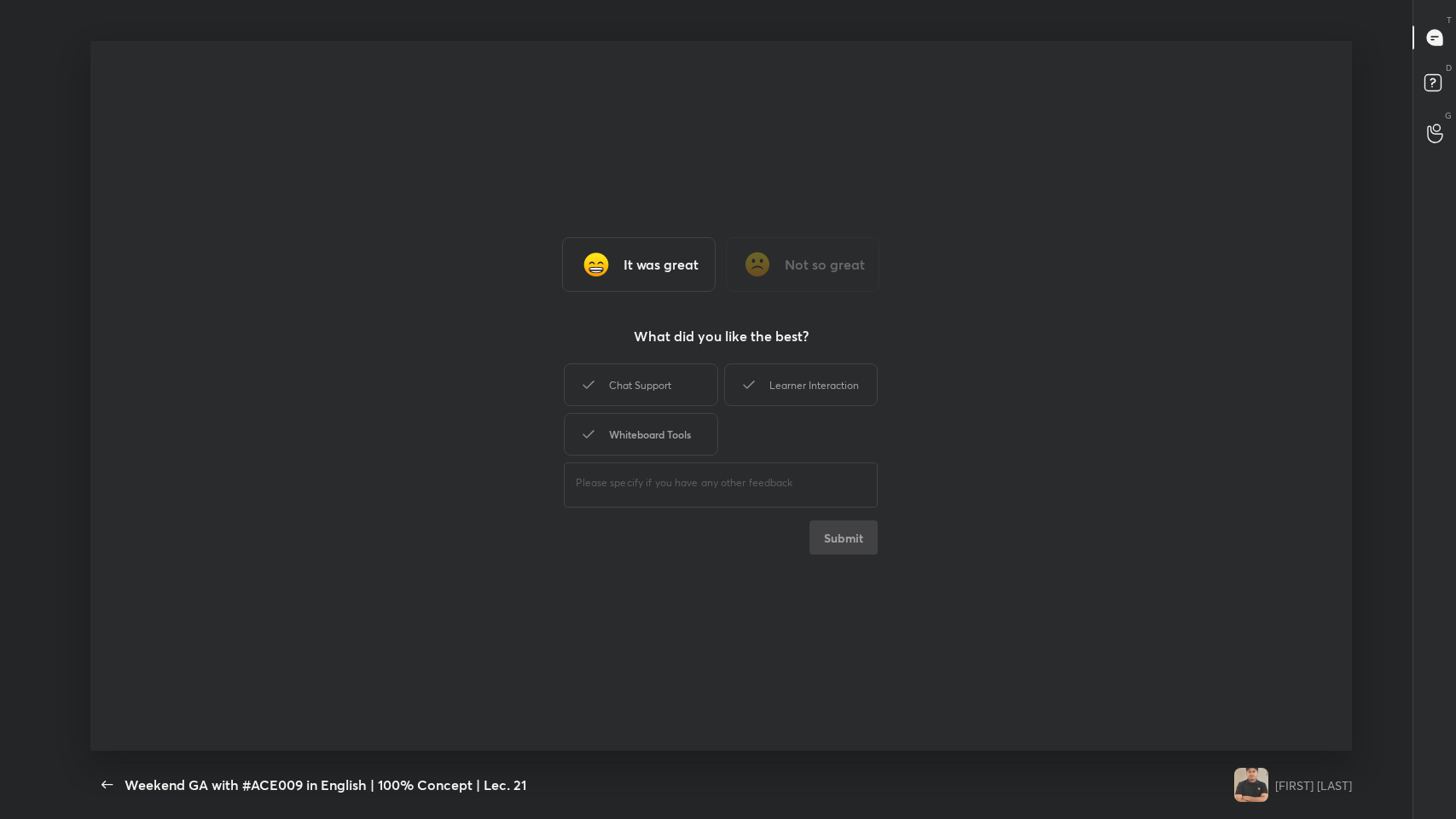 click on "Whiteboard Tools" at bounding box center (641, 434) 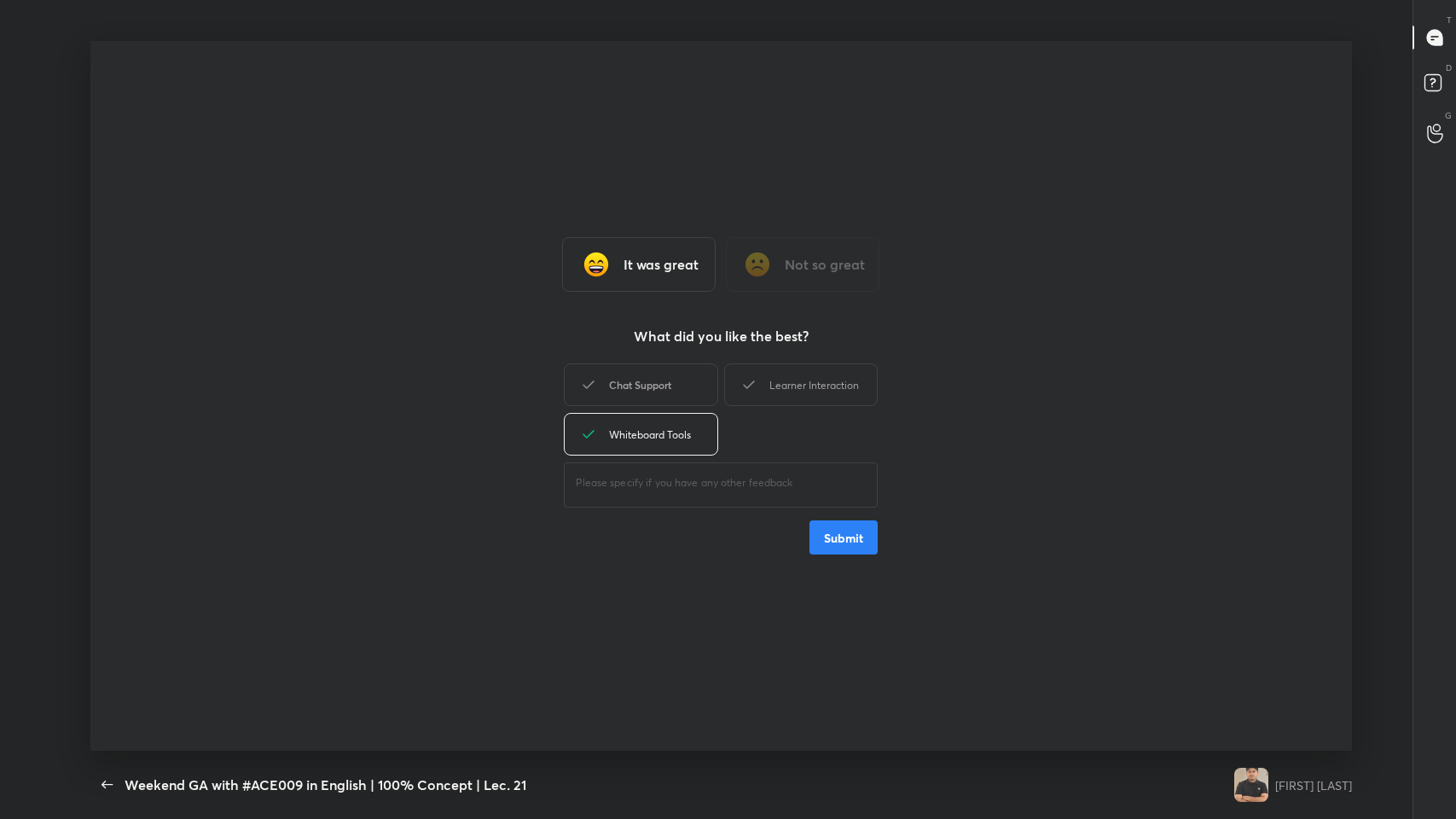 click on "Chat Support" at bounding box center (641, 385) 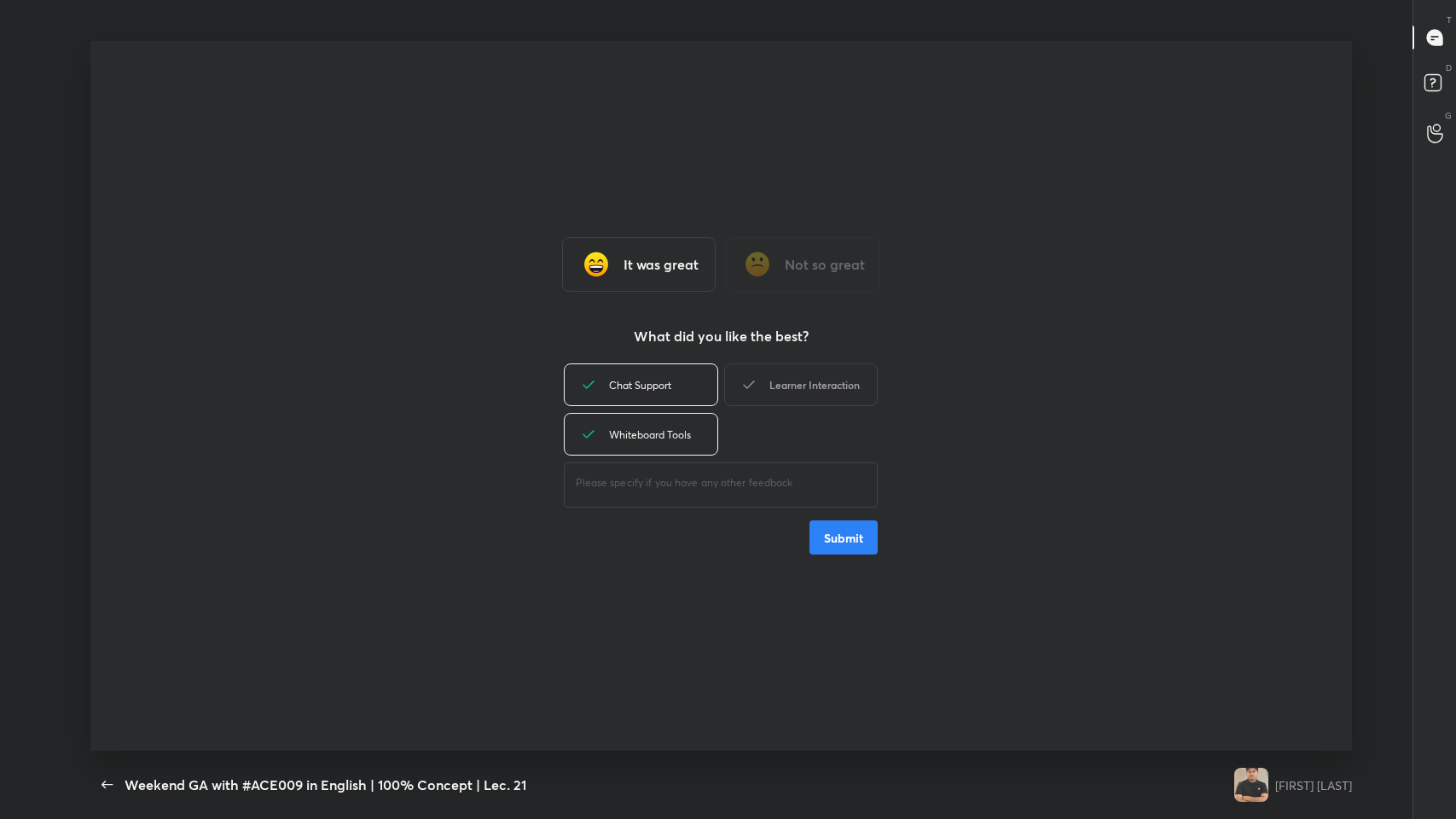 click on "Learner Interaction" at bounding box center [801, 385] 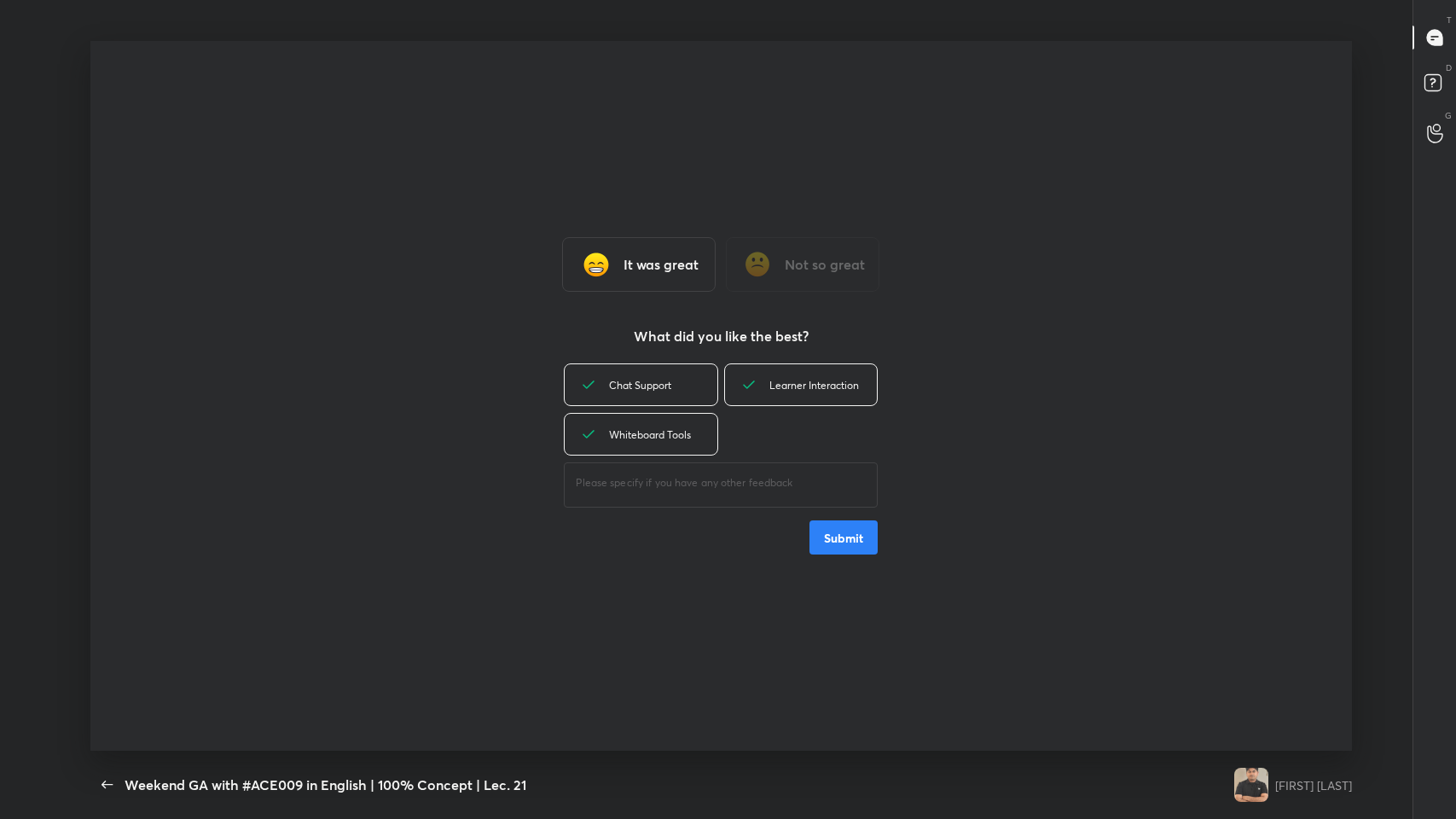 click on "Submit" at bounding box center (844, 537) 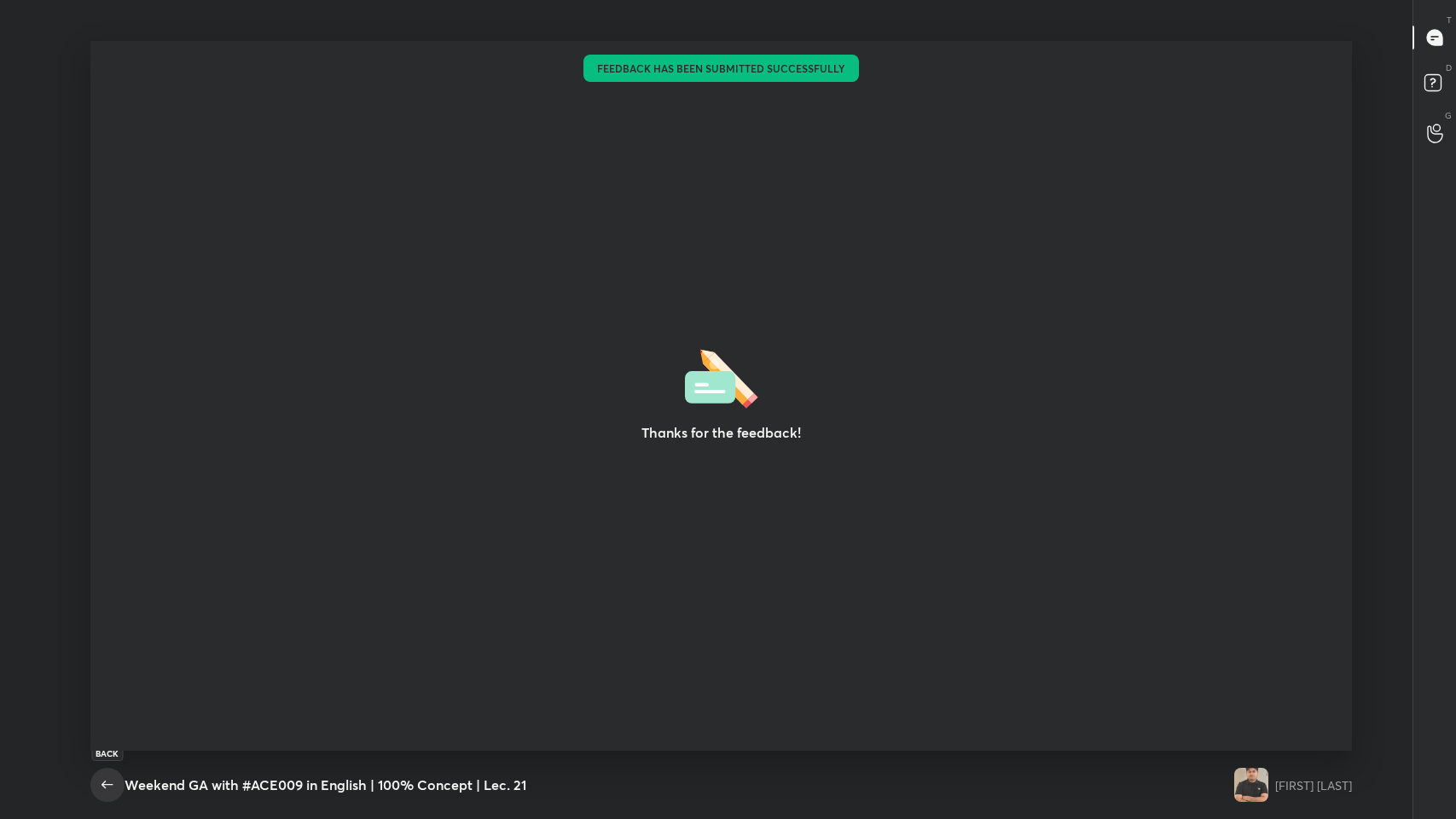 click 